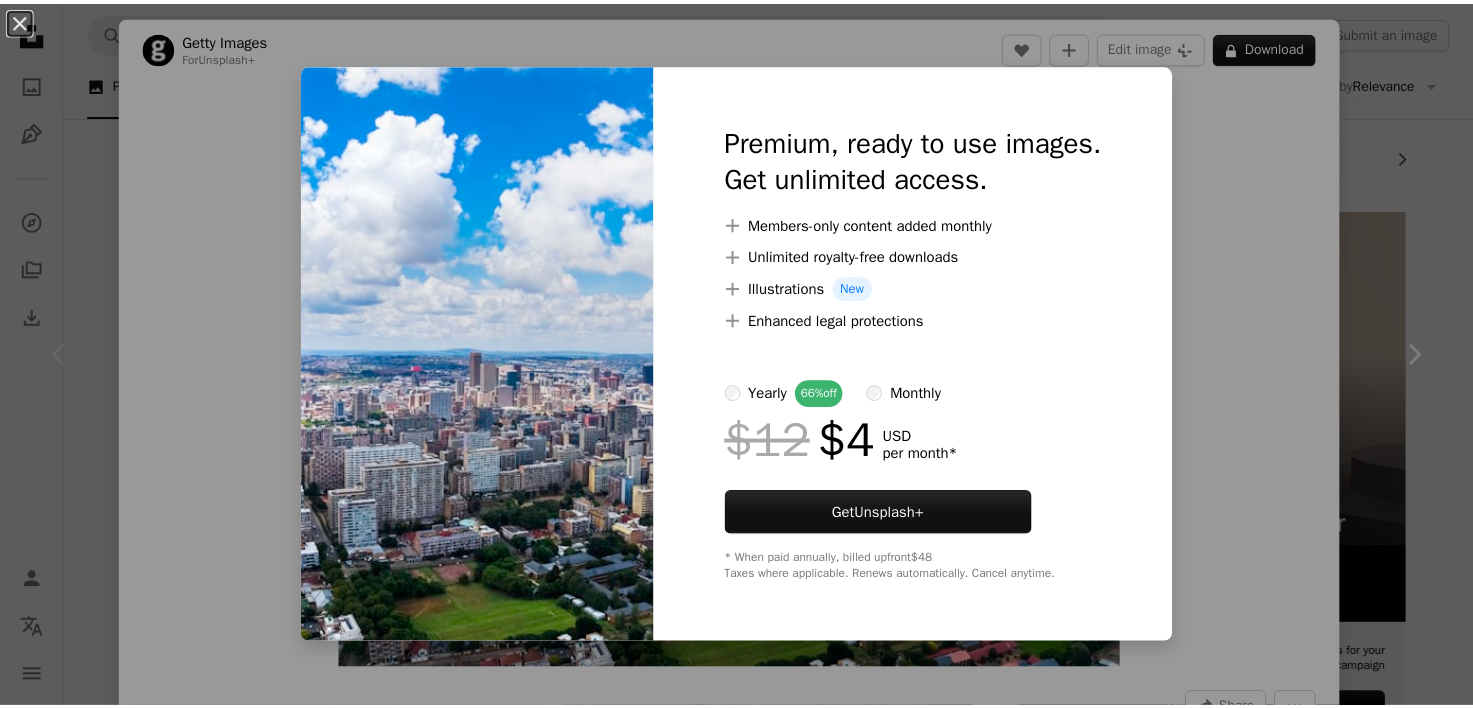 scroll, scrollTop: 289, scrollLeft: 0, axis: vertical 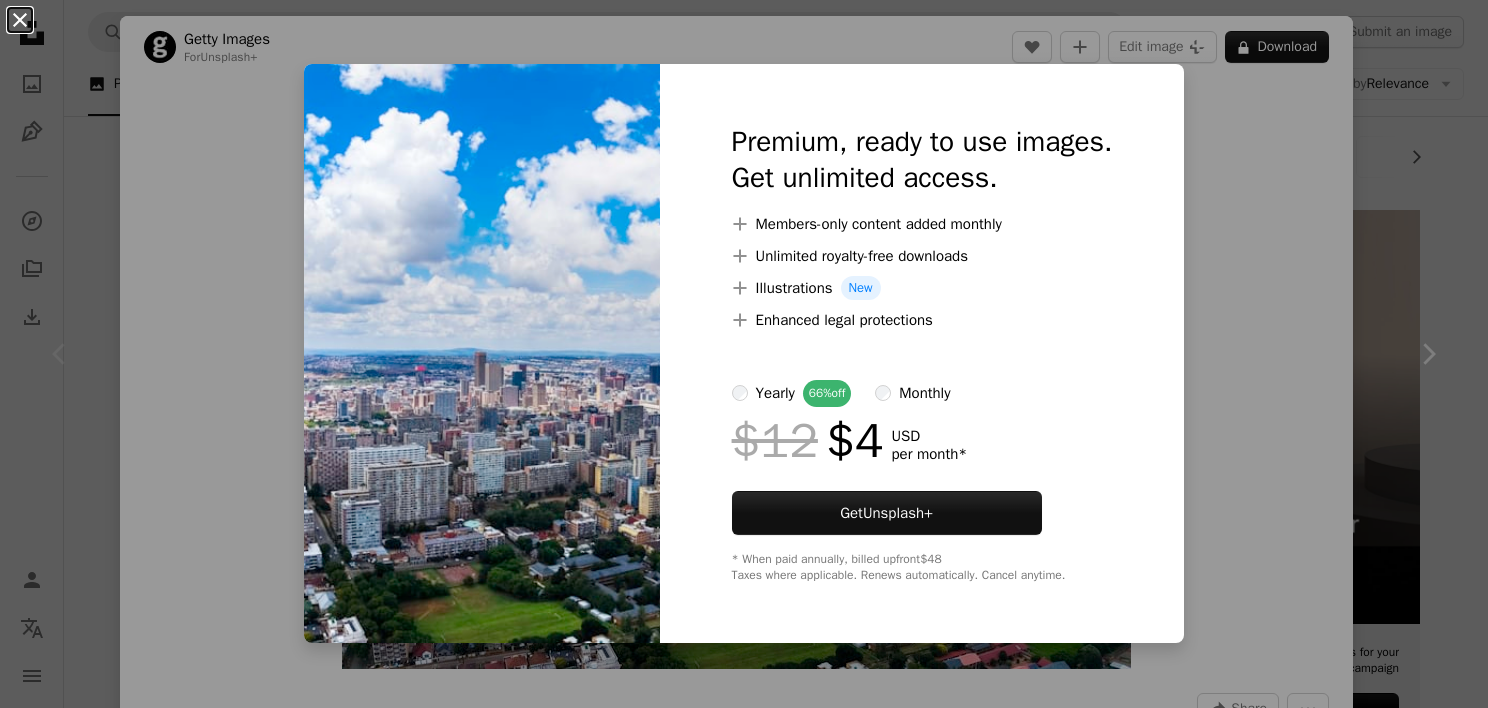 click on "An X shape" at bounding box center (20, 20) 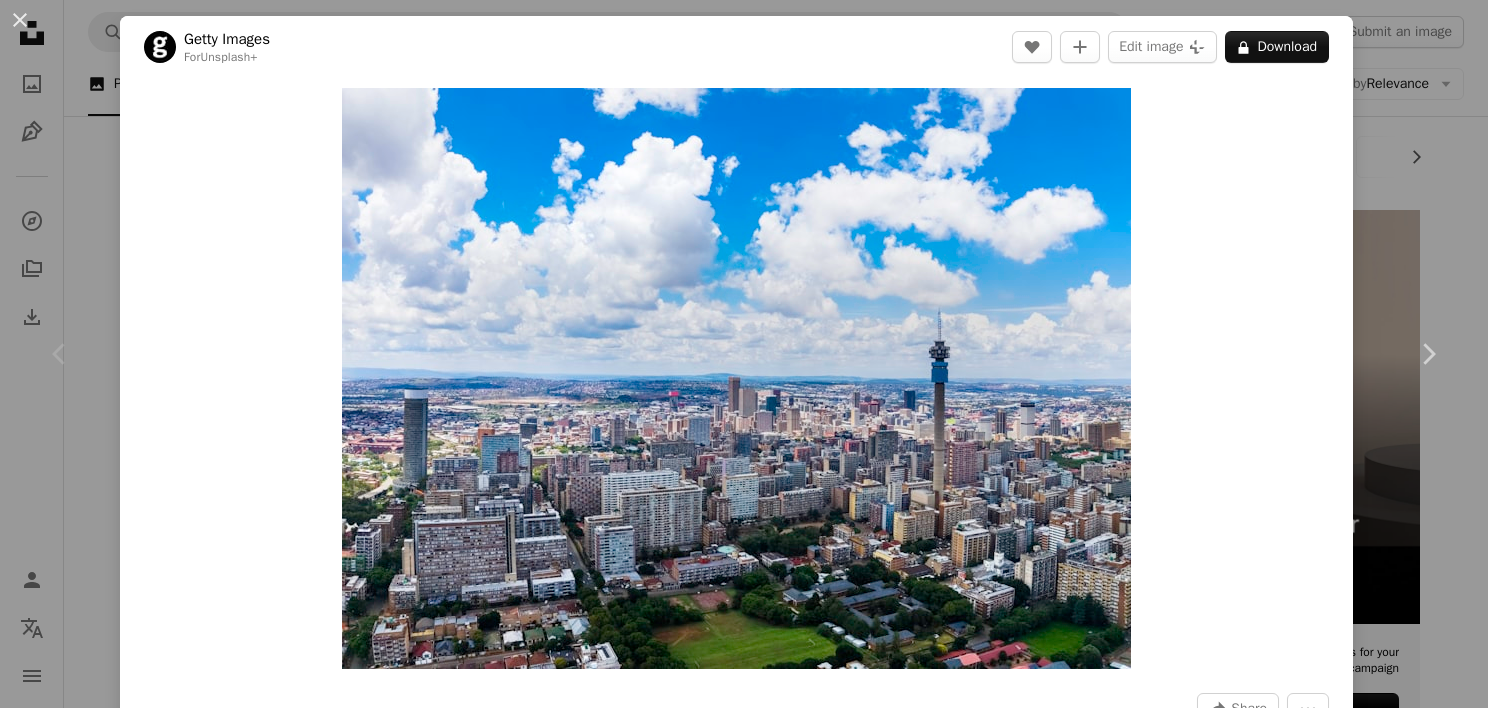 click on "An X shape" at bounding box center [20, 20] 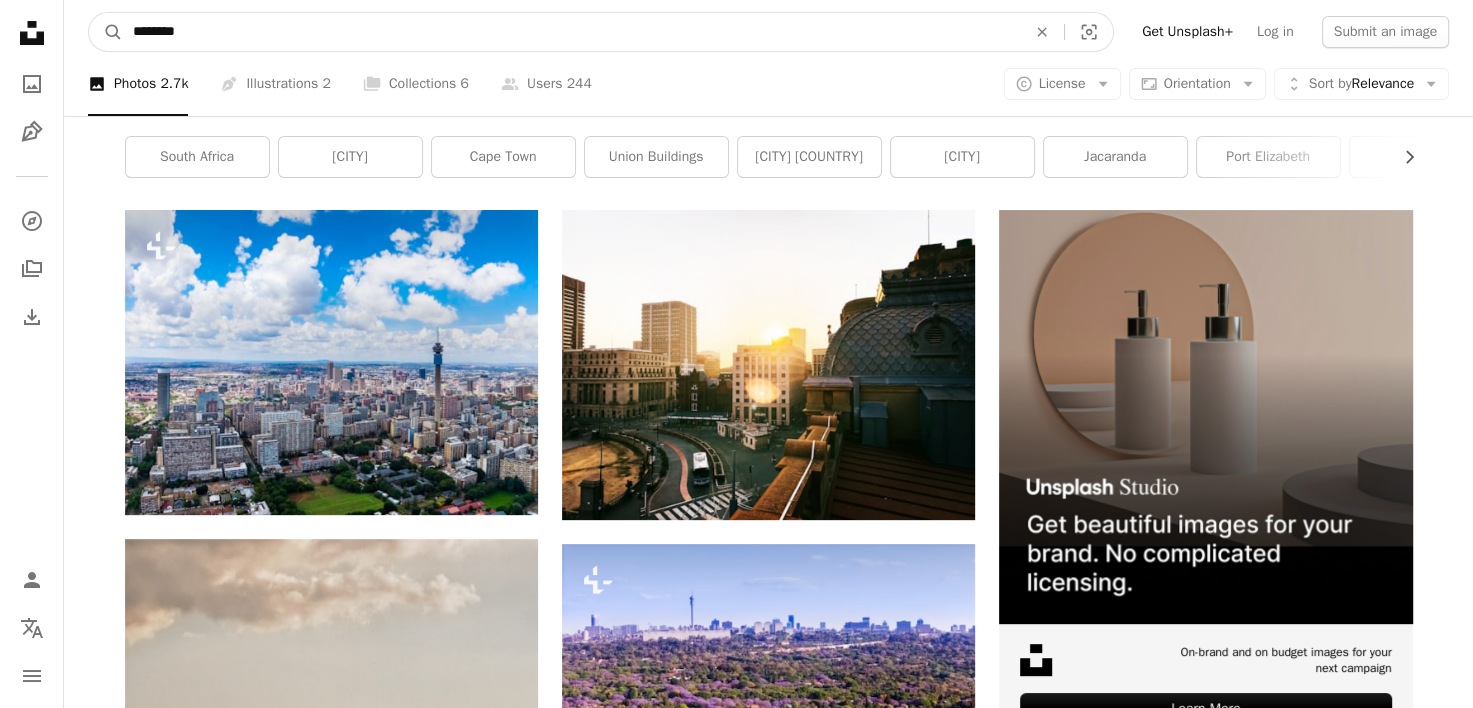 click on "********" at bounding box center (571, 32) 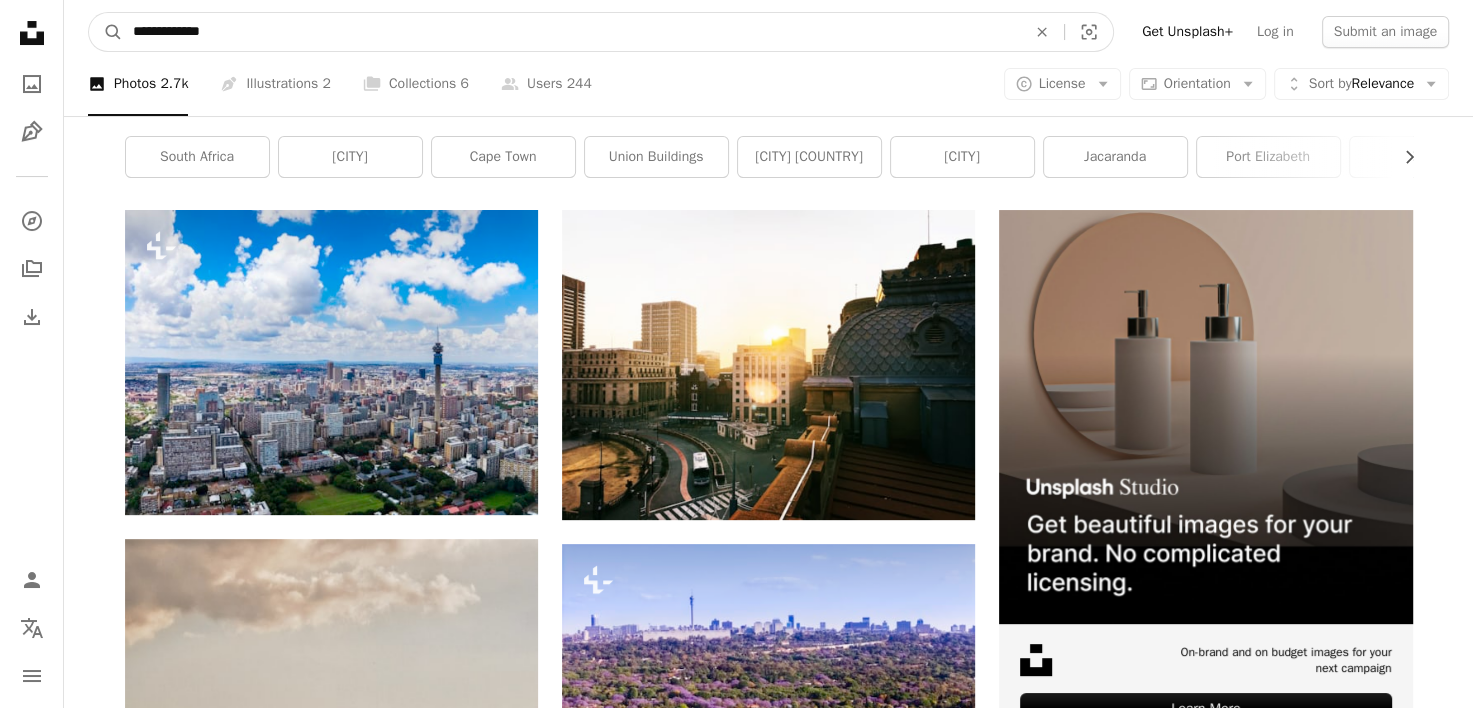 type on "**********" 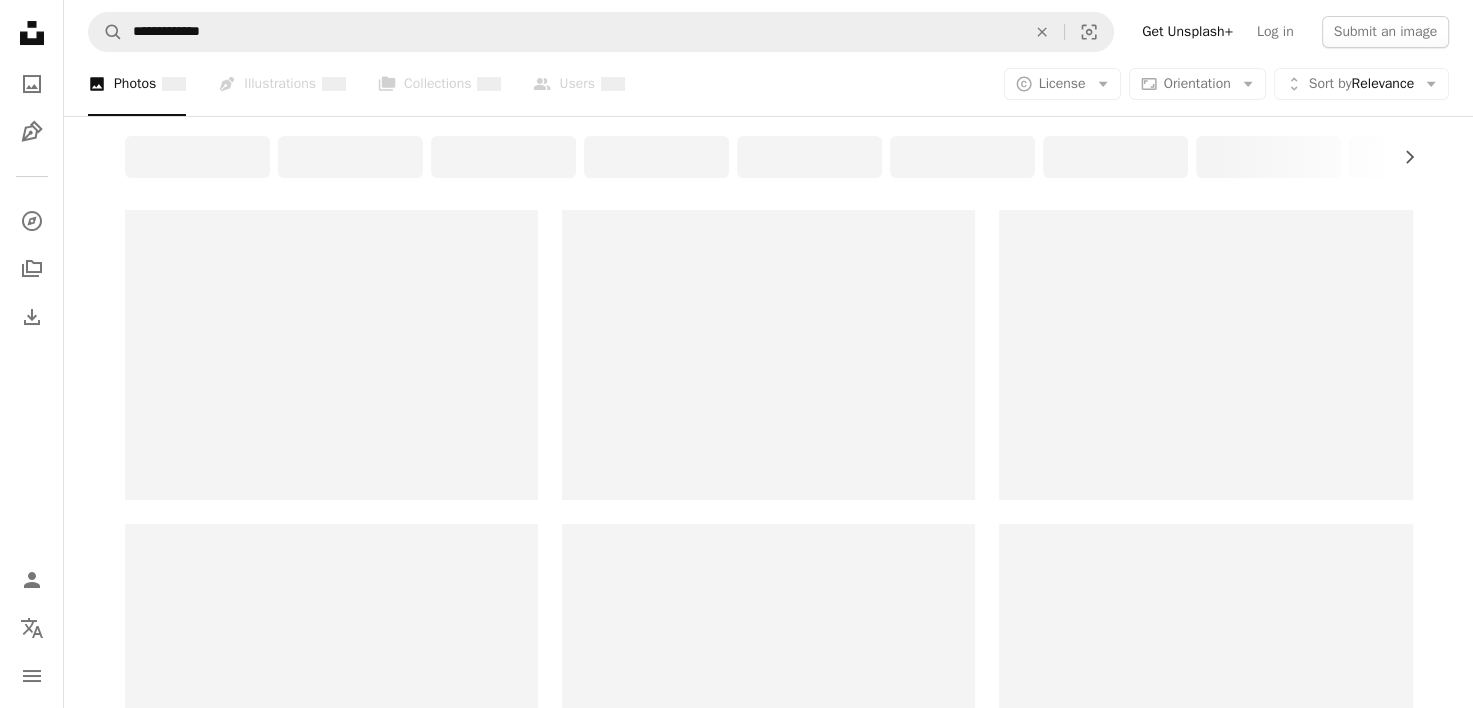 scroll, scrollTop: 0, scrollLeft: 0, axis: both 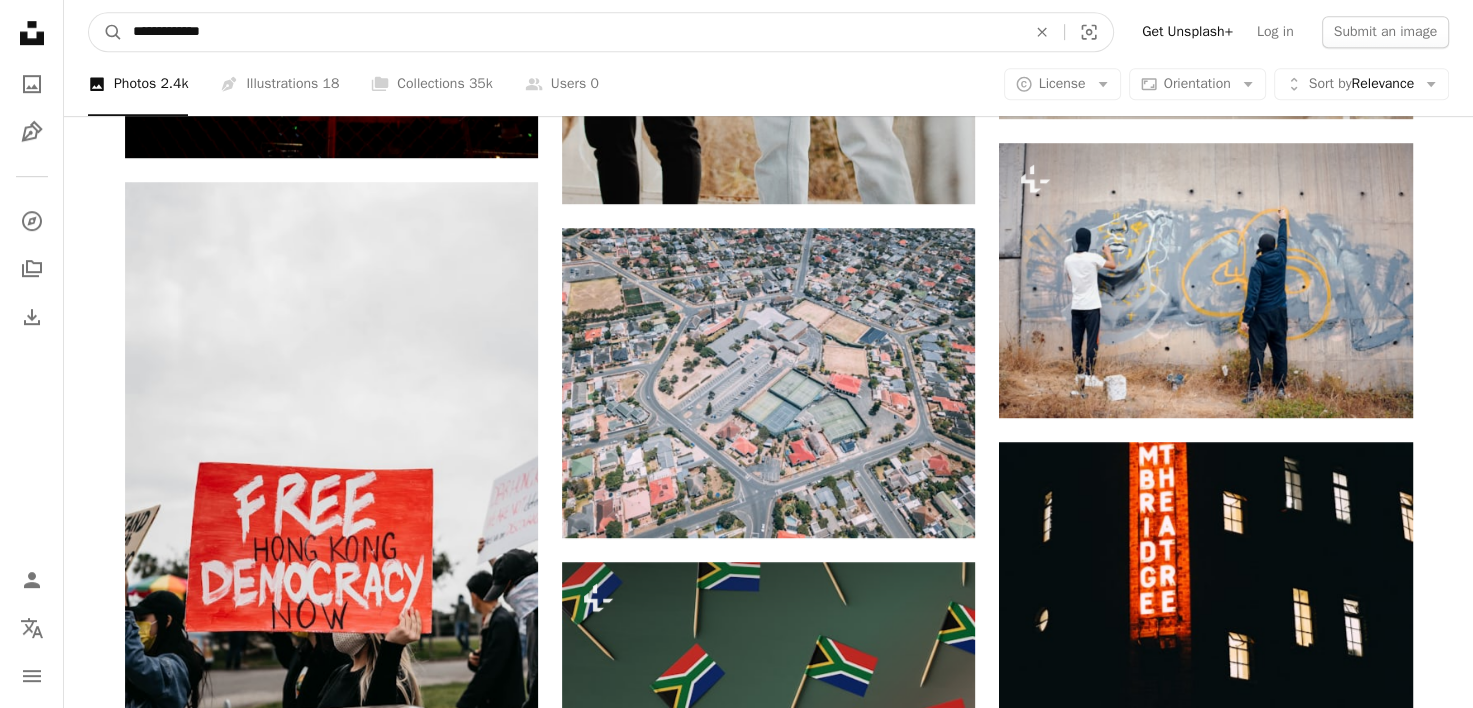 click on "**********" at bounding box center (571, 32) 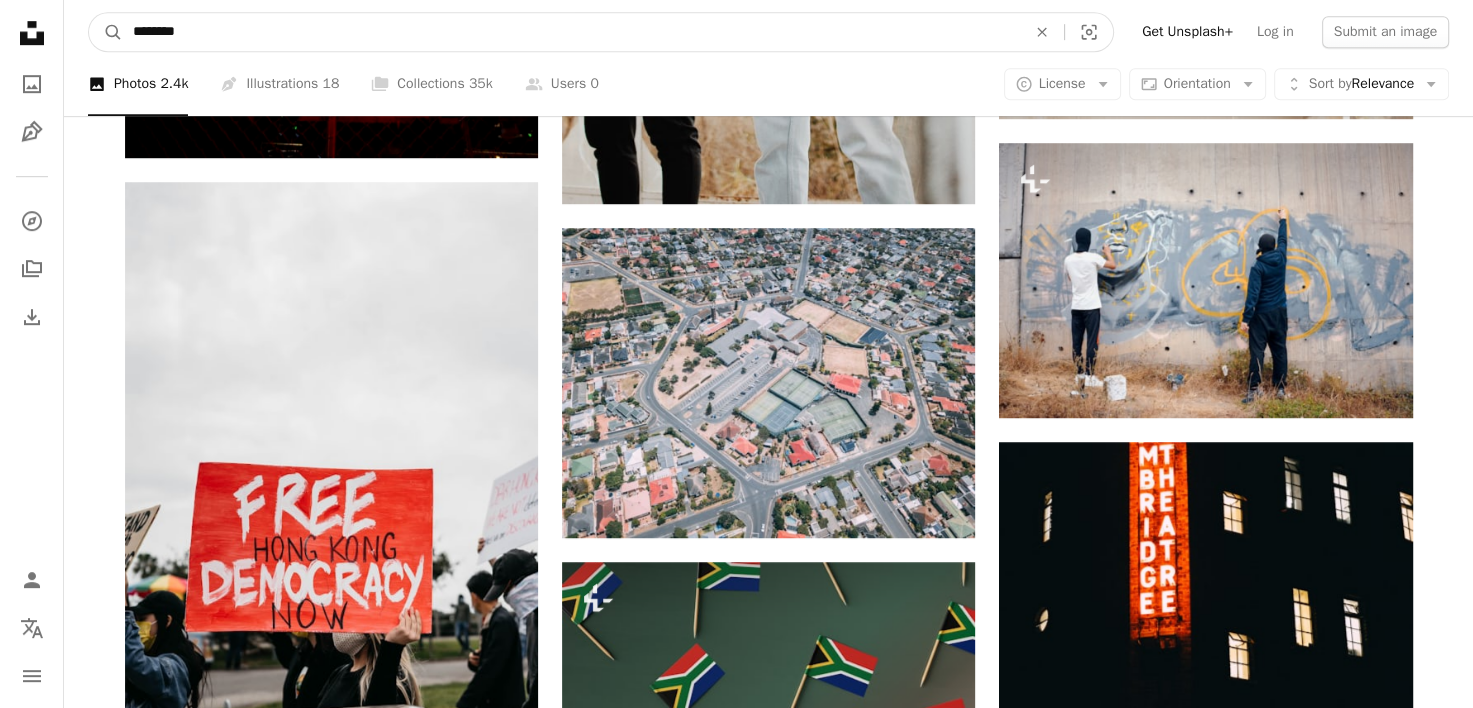 type on "********" 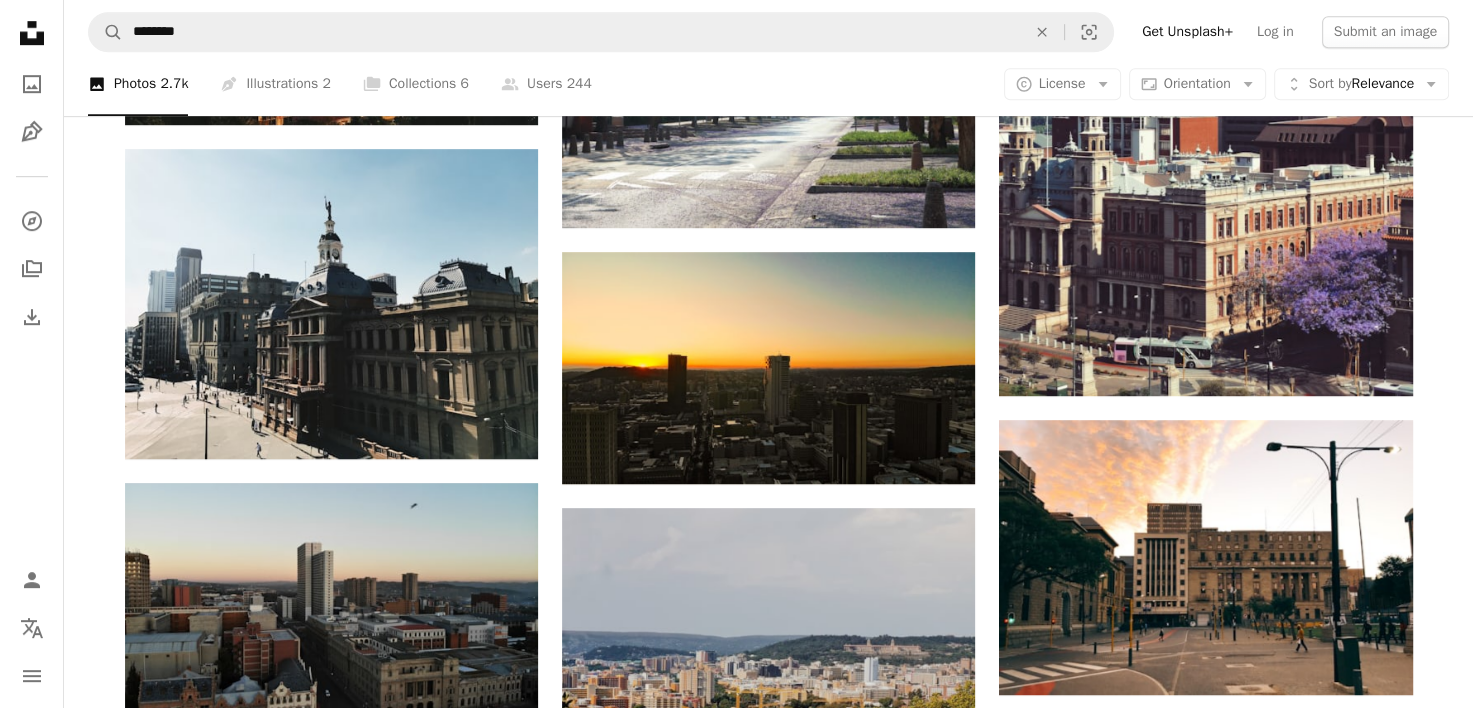 scroll, scrollTop: 0, scrollLeft: 0, axis: both 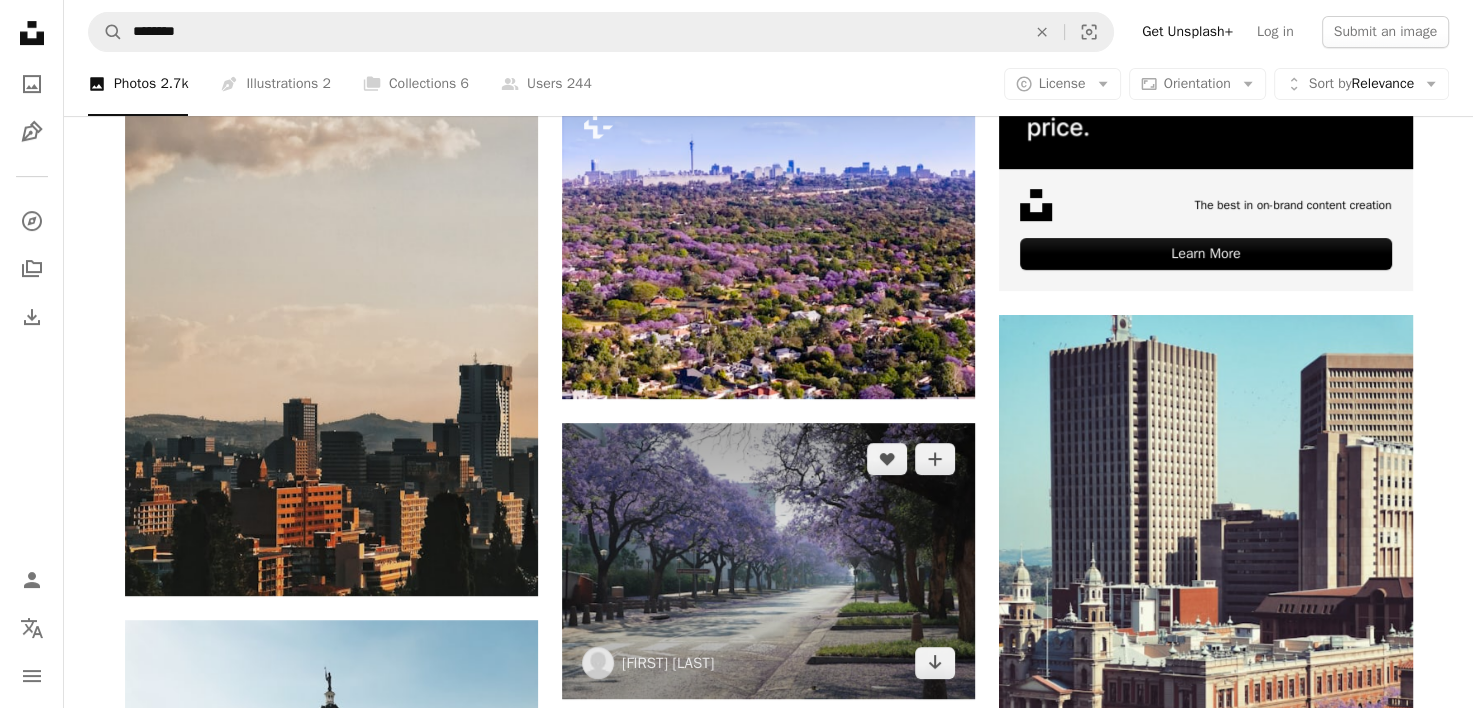 click at bounding box center [768, 560] 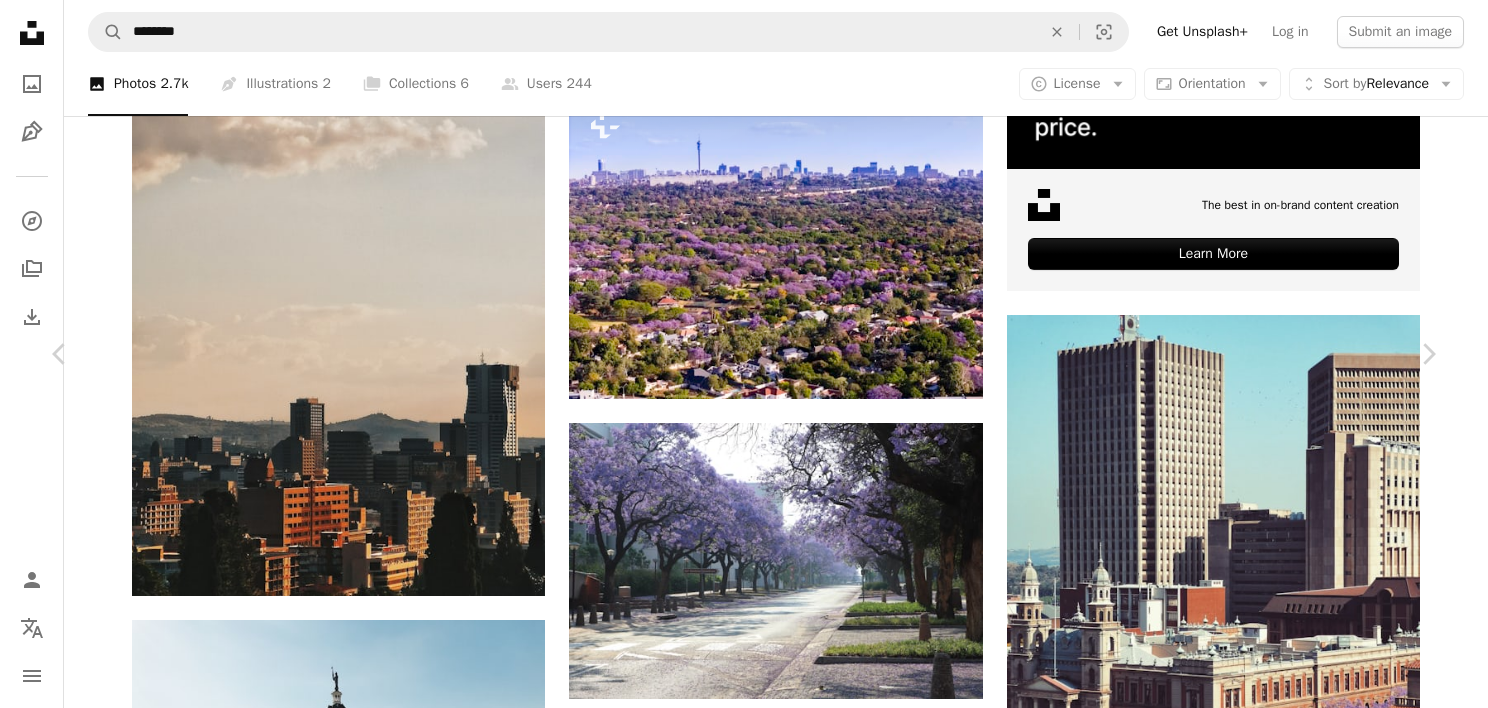 click on "Download free" at bounding box center [1239, 3998] 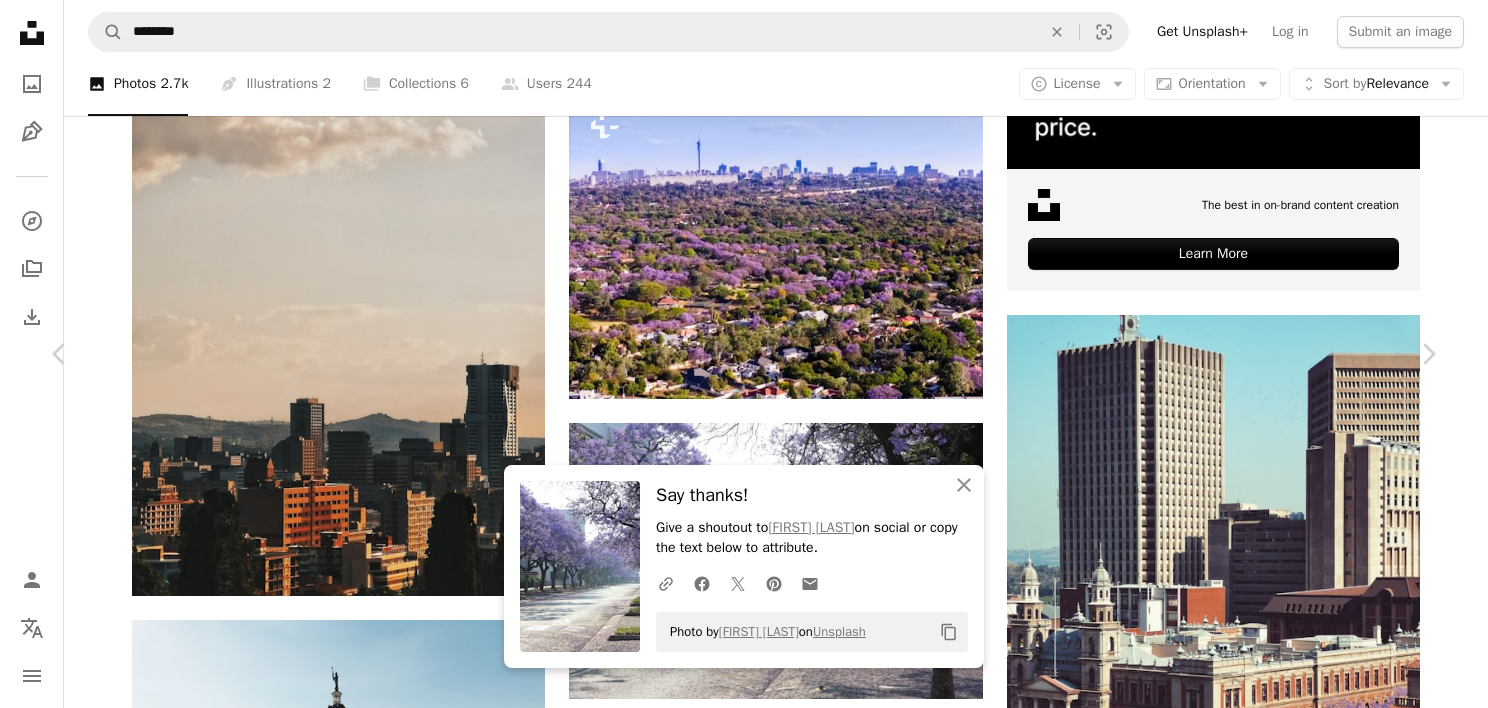 click on "An X shape" at bounding box center [20, 20] 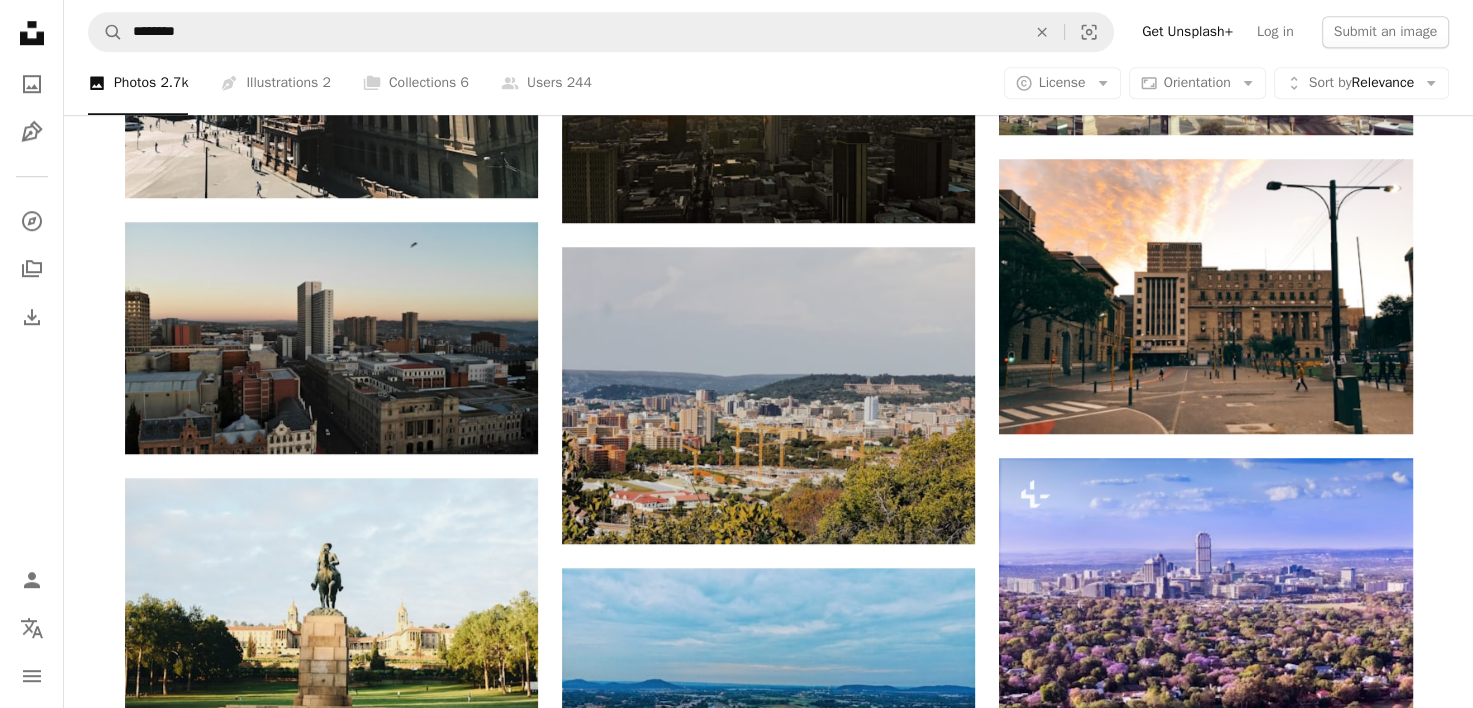 scroll, scrollTop: 0, scrollLeft: 0, axis: both 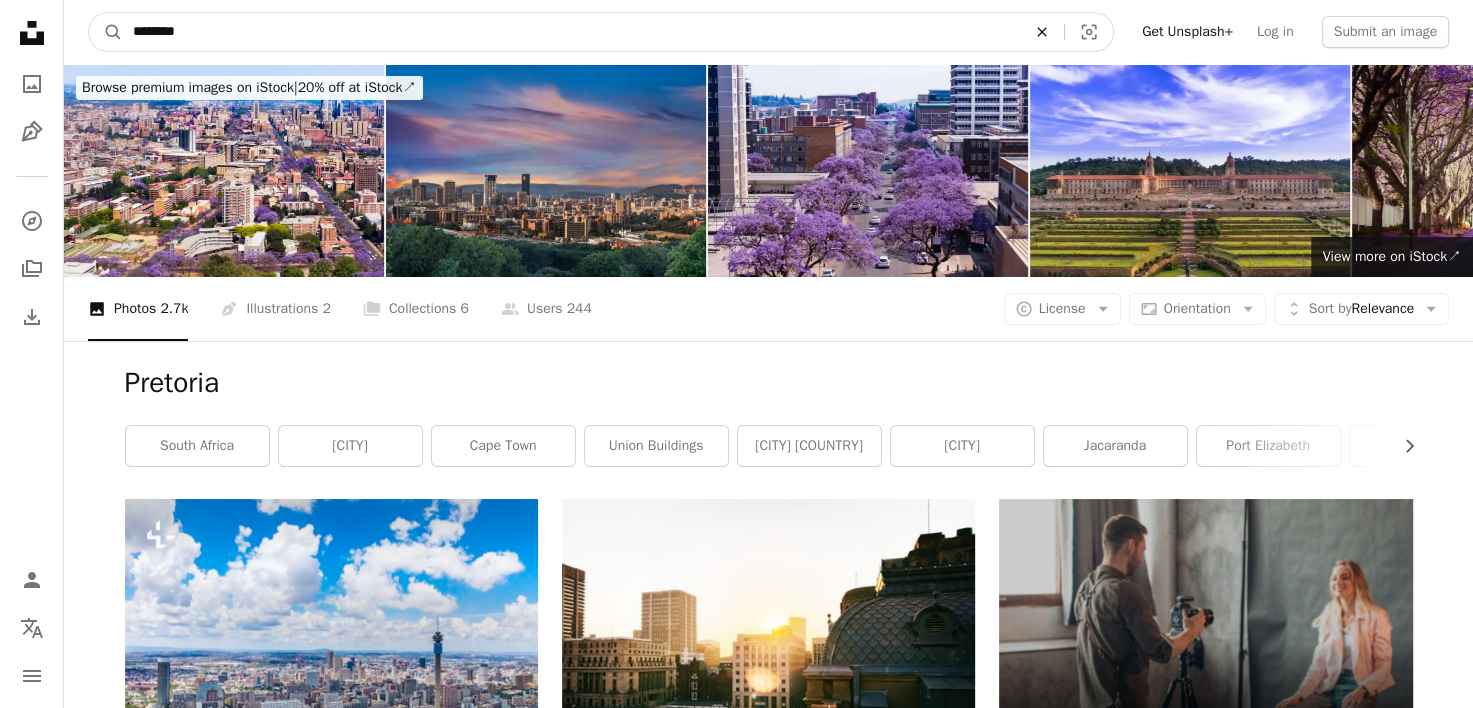 click 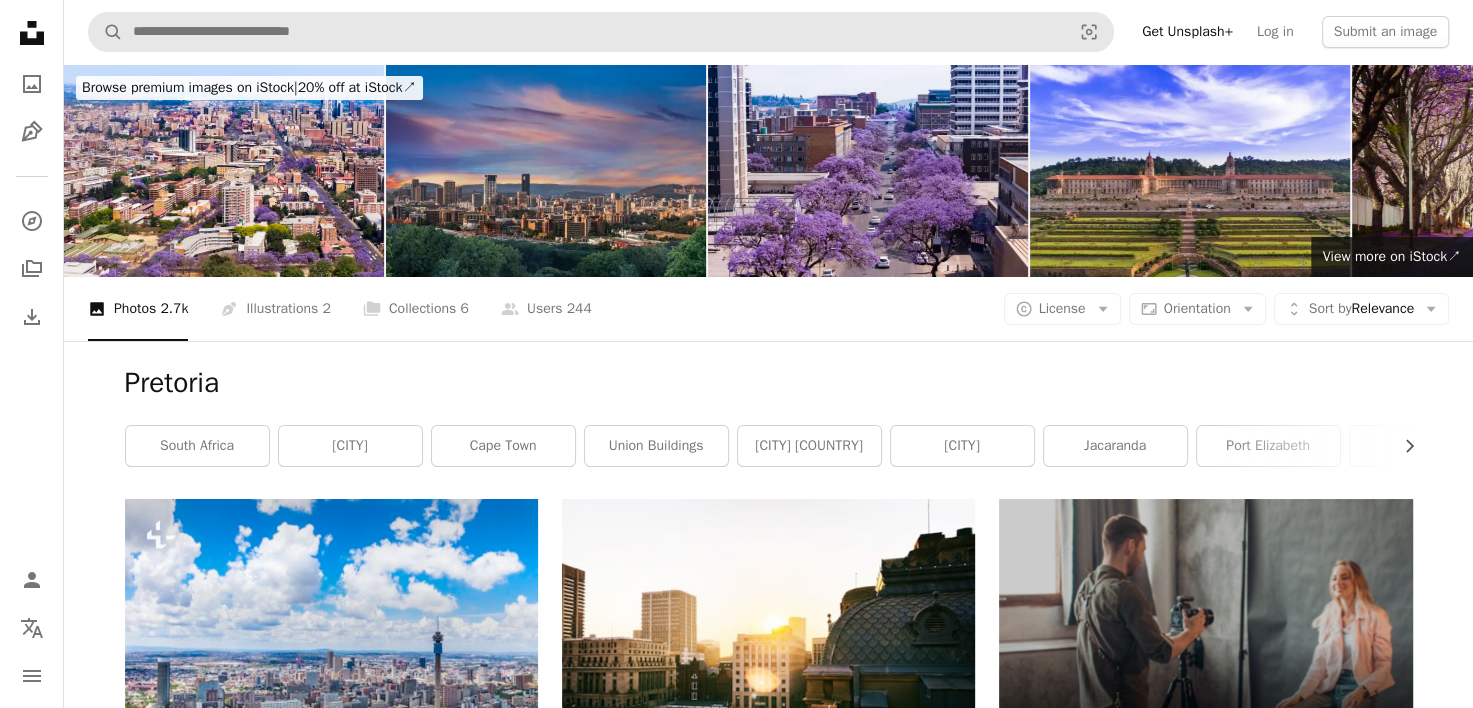 click on "**********" at bounding box center (768, 2379) 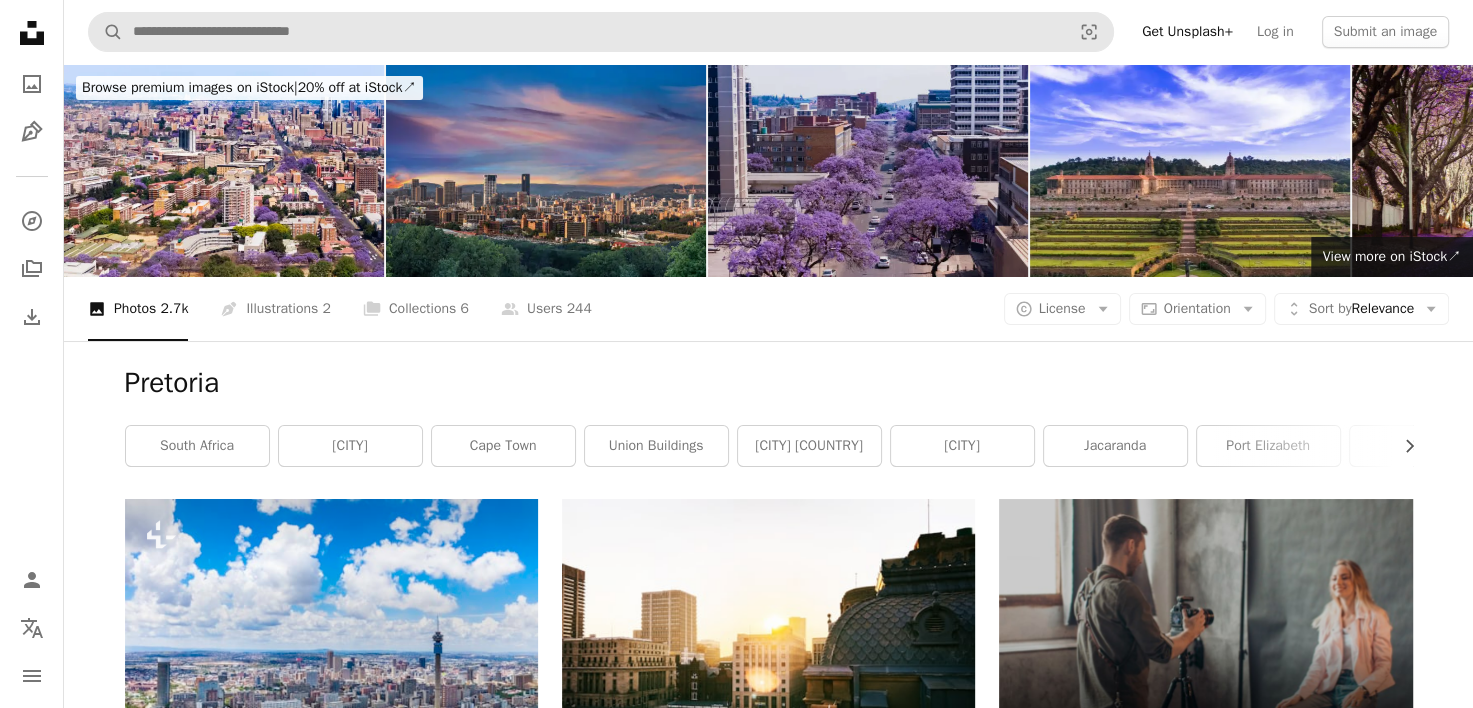 click at bounding box center [868, 170] 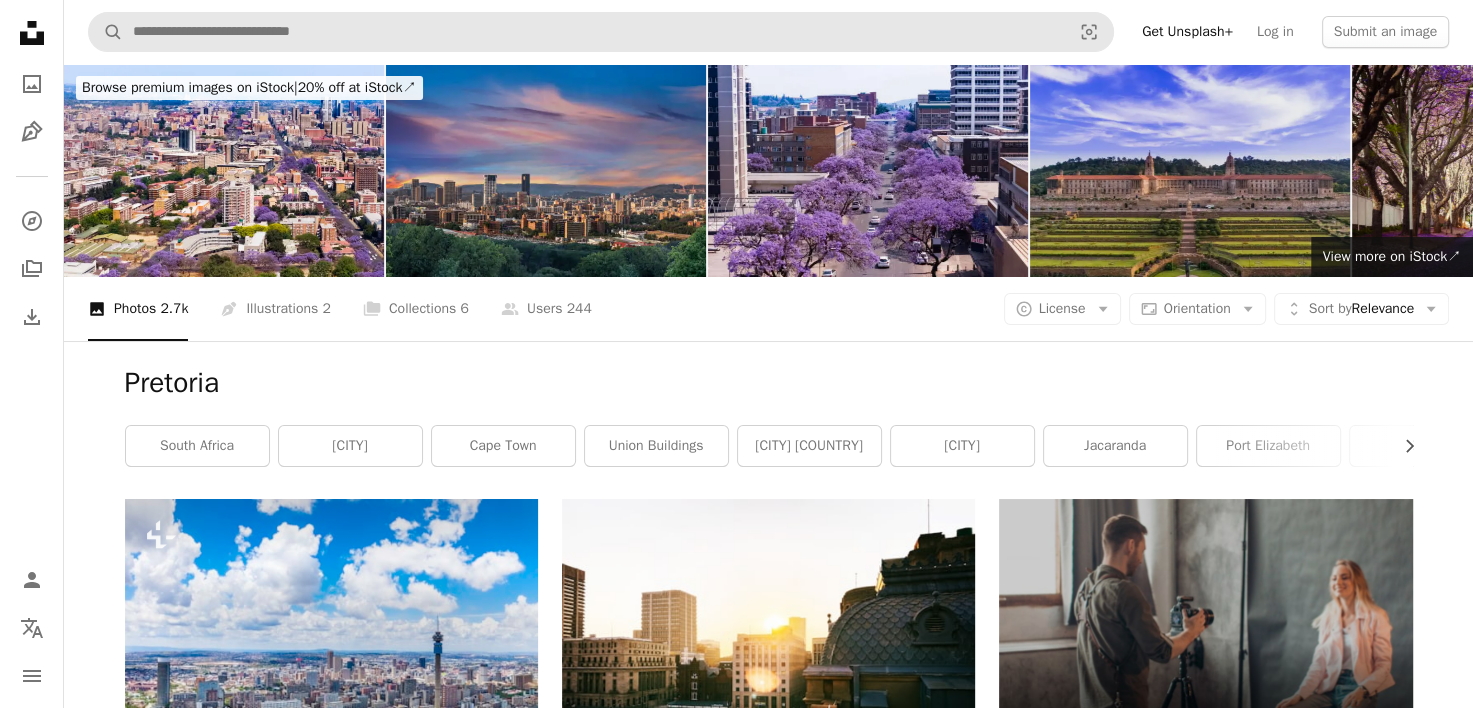 click at bounding box center [1190, 170] 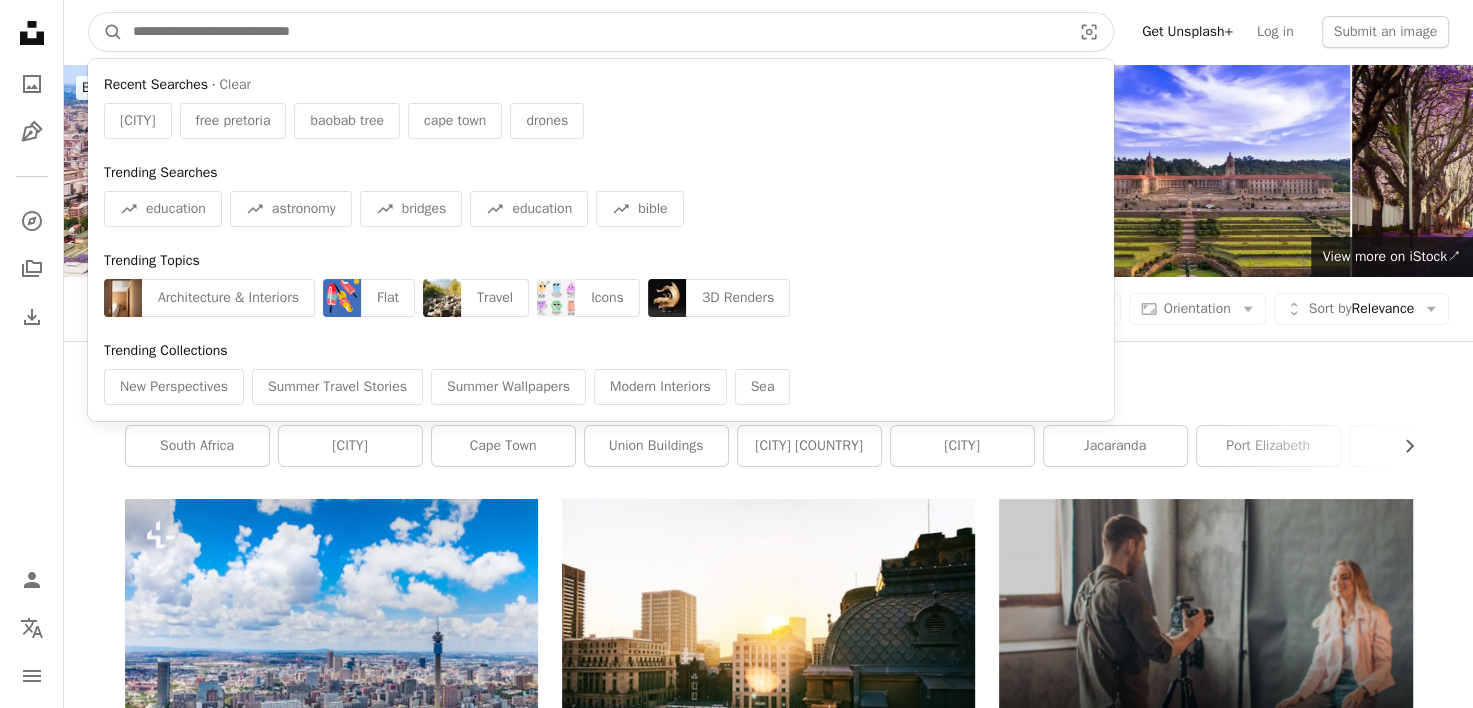 click at bounding box center [594, 32] 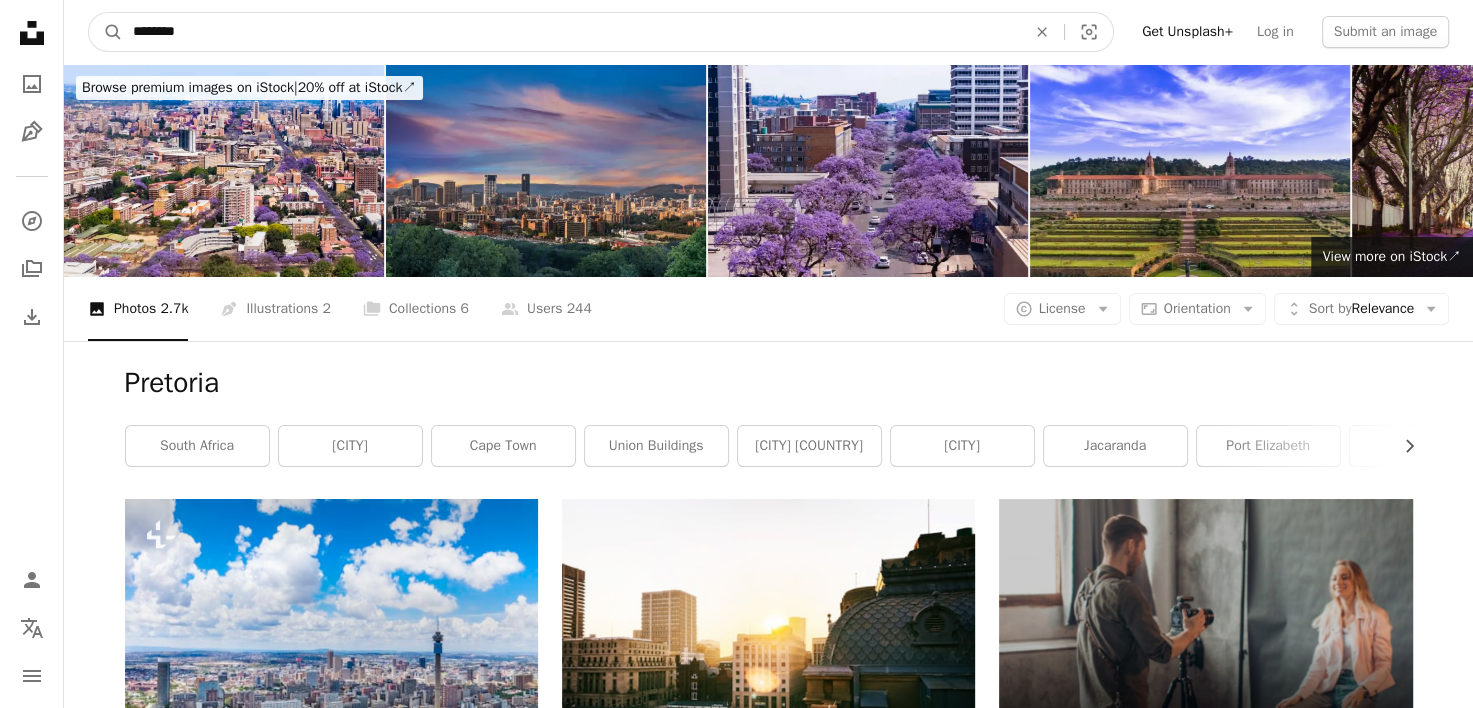 type on "********" 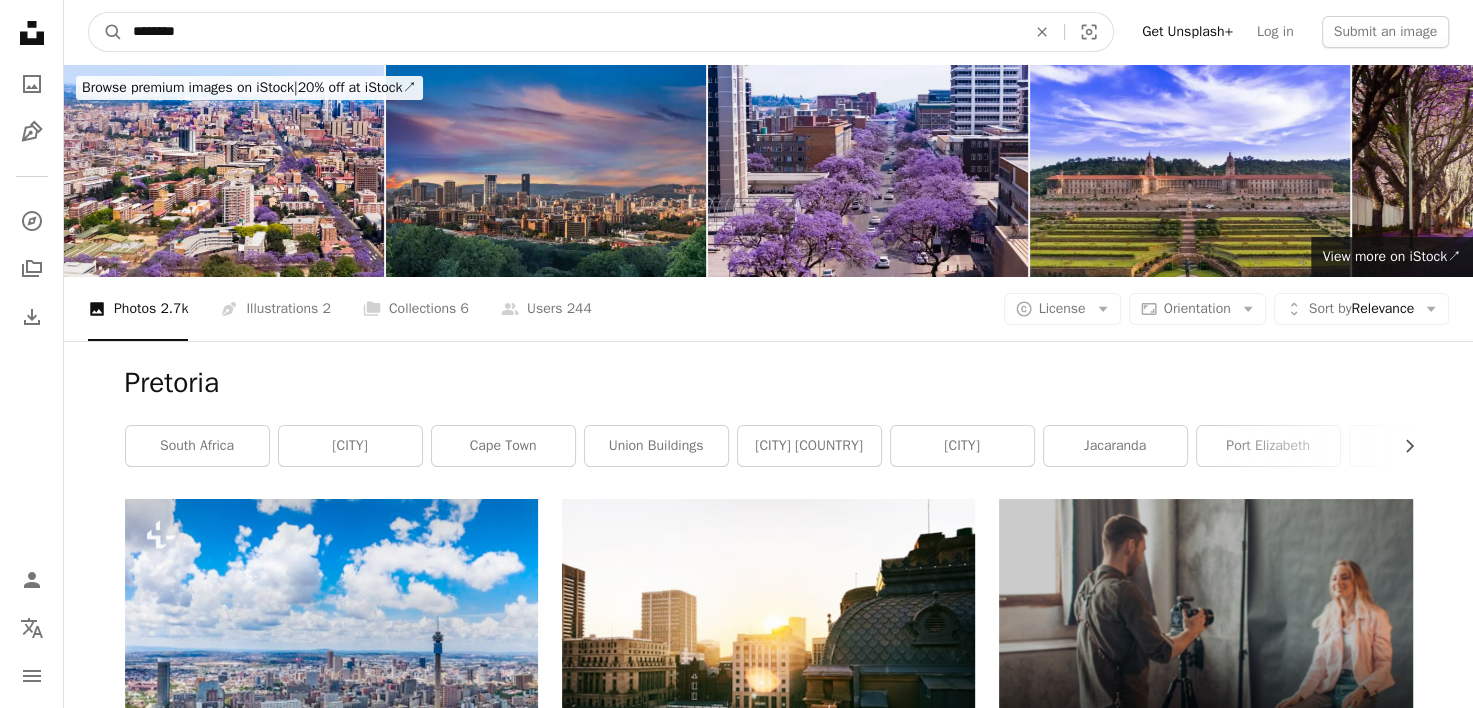 click on "A magnifying glass" at bounding box center (106, 32) 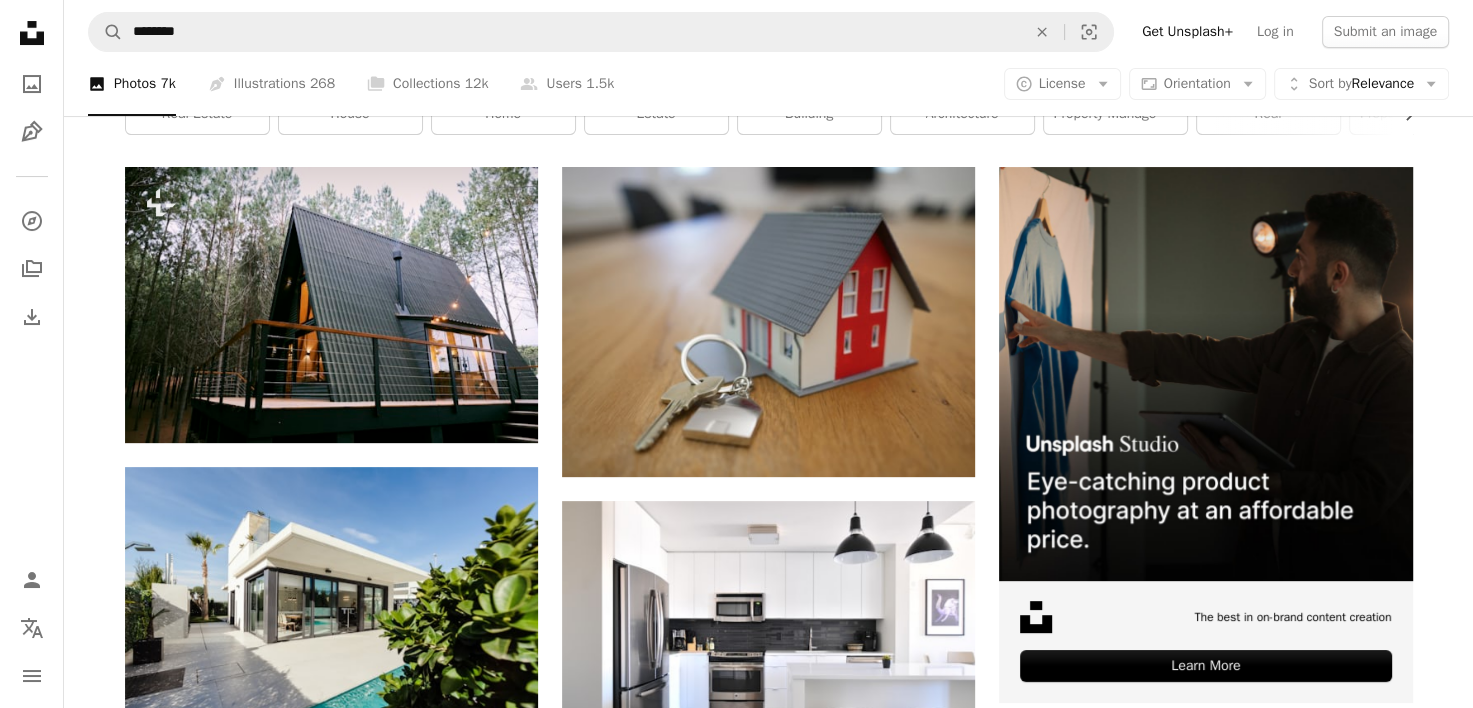 scroll, scrollTop: 0, scrollLeft: 0, axis: both 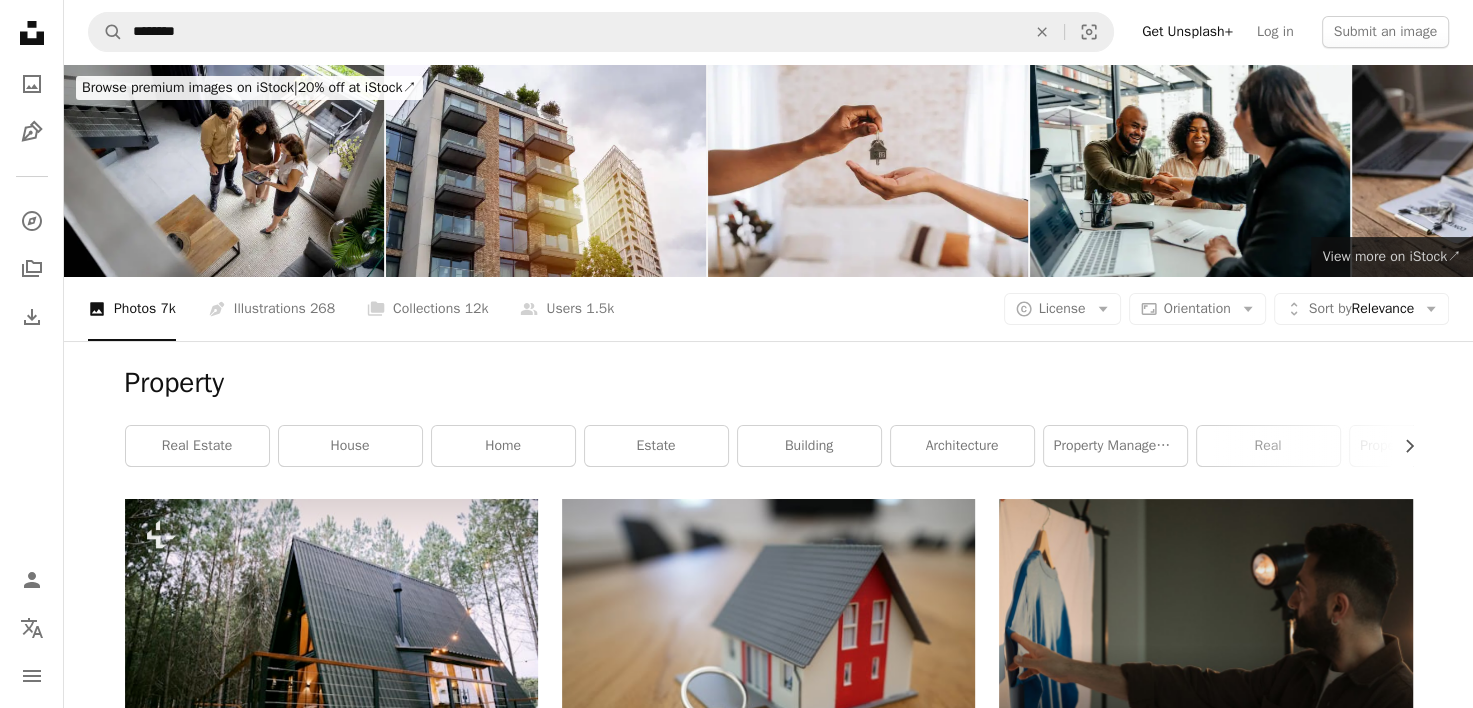 click on "View more on iStock  ↗" at bounding box center (1392, 256) 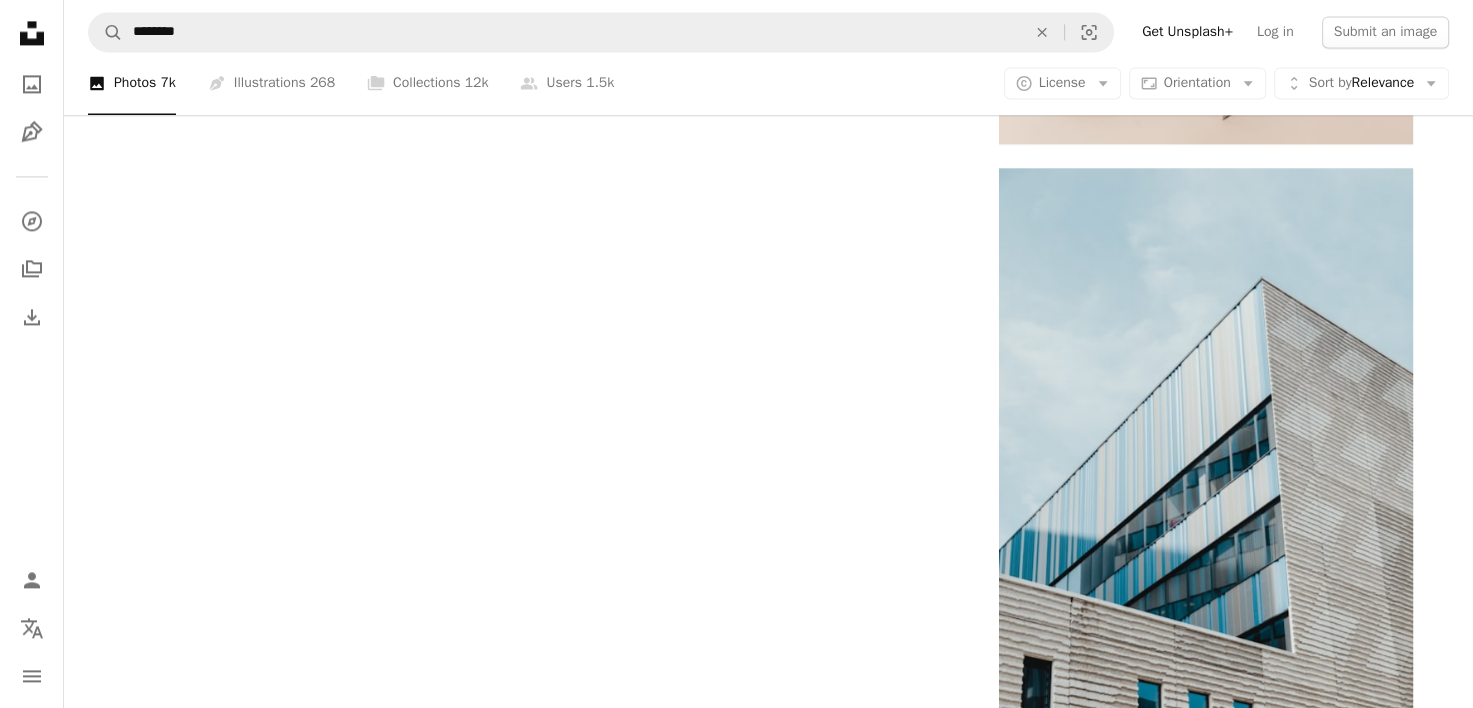 scroll, scrollTop: 3348, scrollLeft: 0, axis: vertical 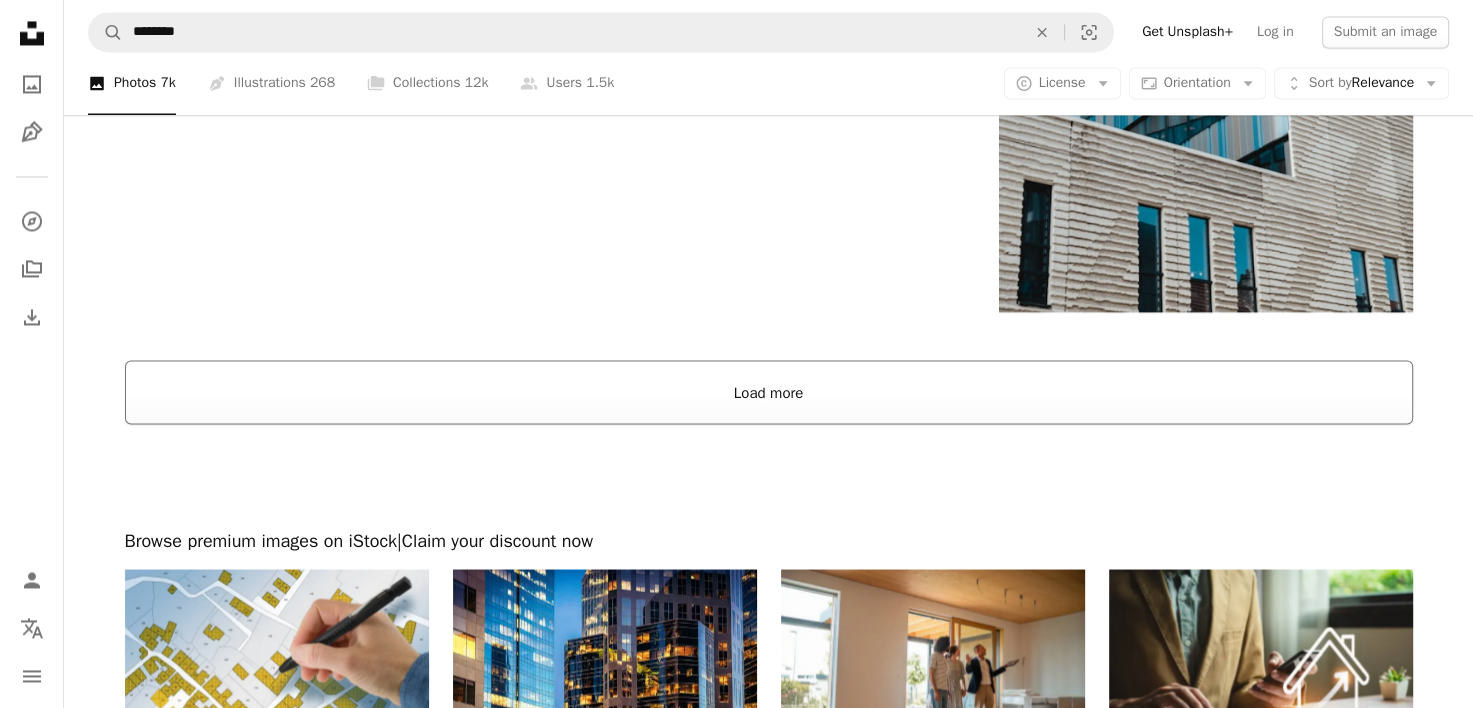 click on "Load more" at bounding box center [769, 392] 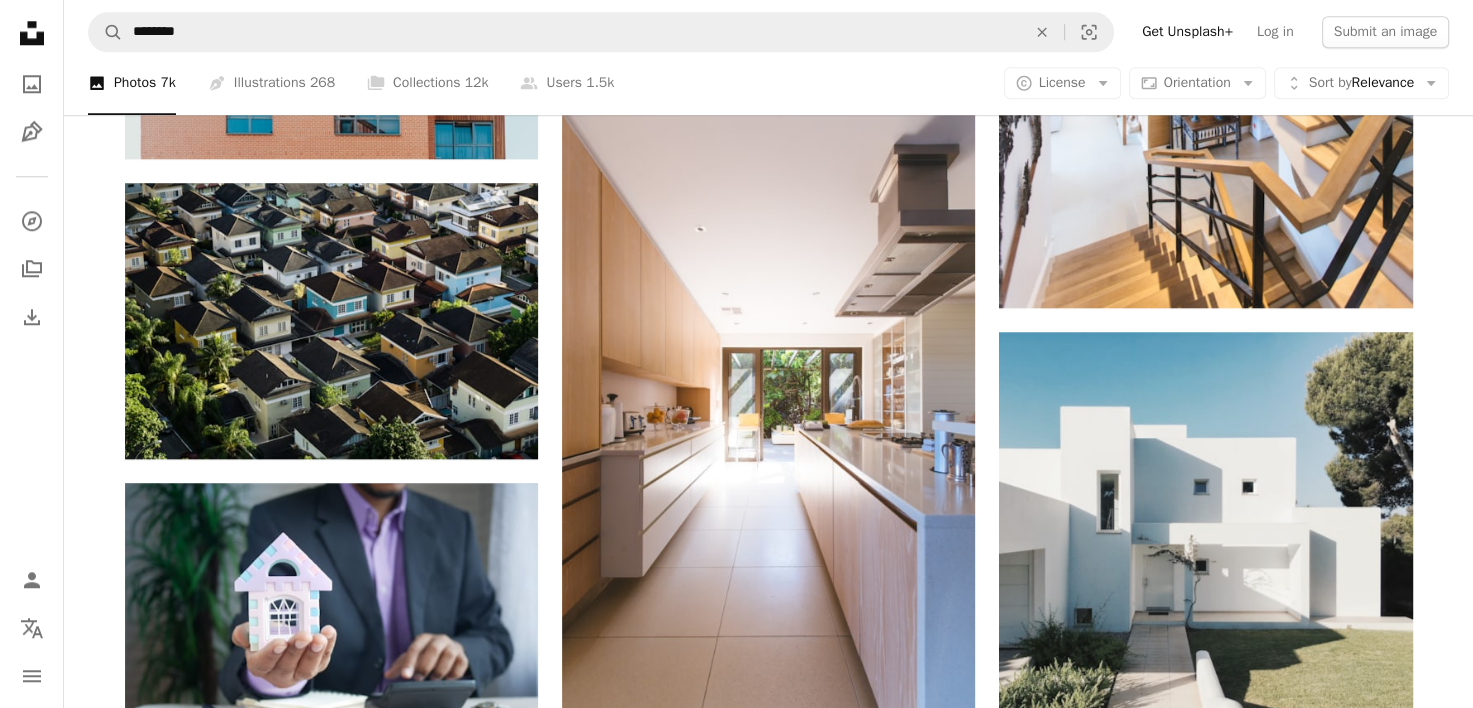 scroll, scrollTop: 1416, scrollLeft: 0, axis: vertical 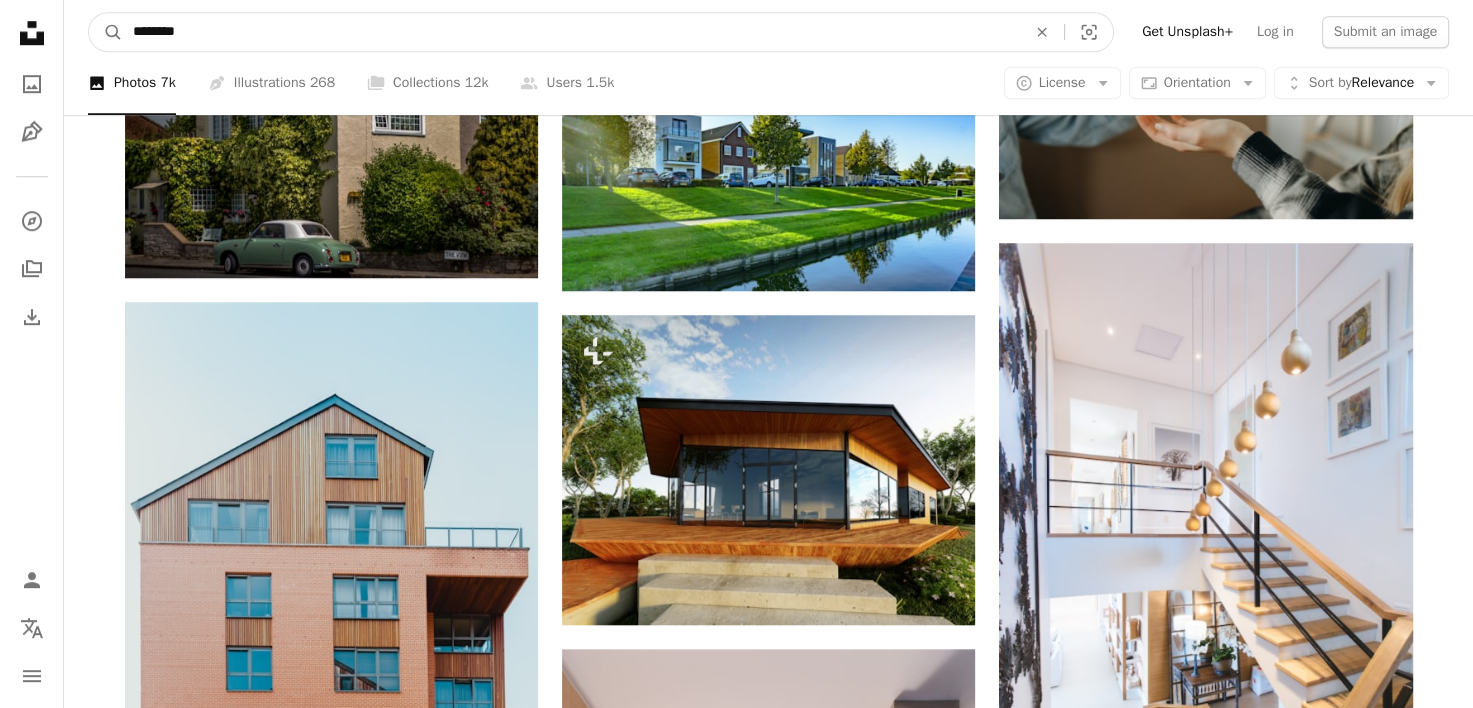 click on "********" at bounding box center (571, 32) 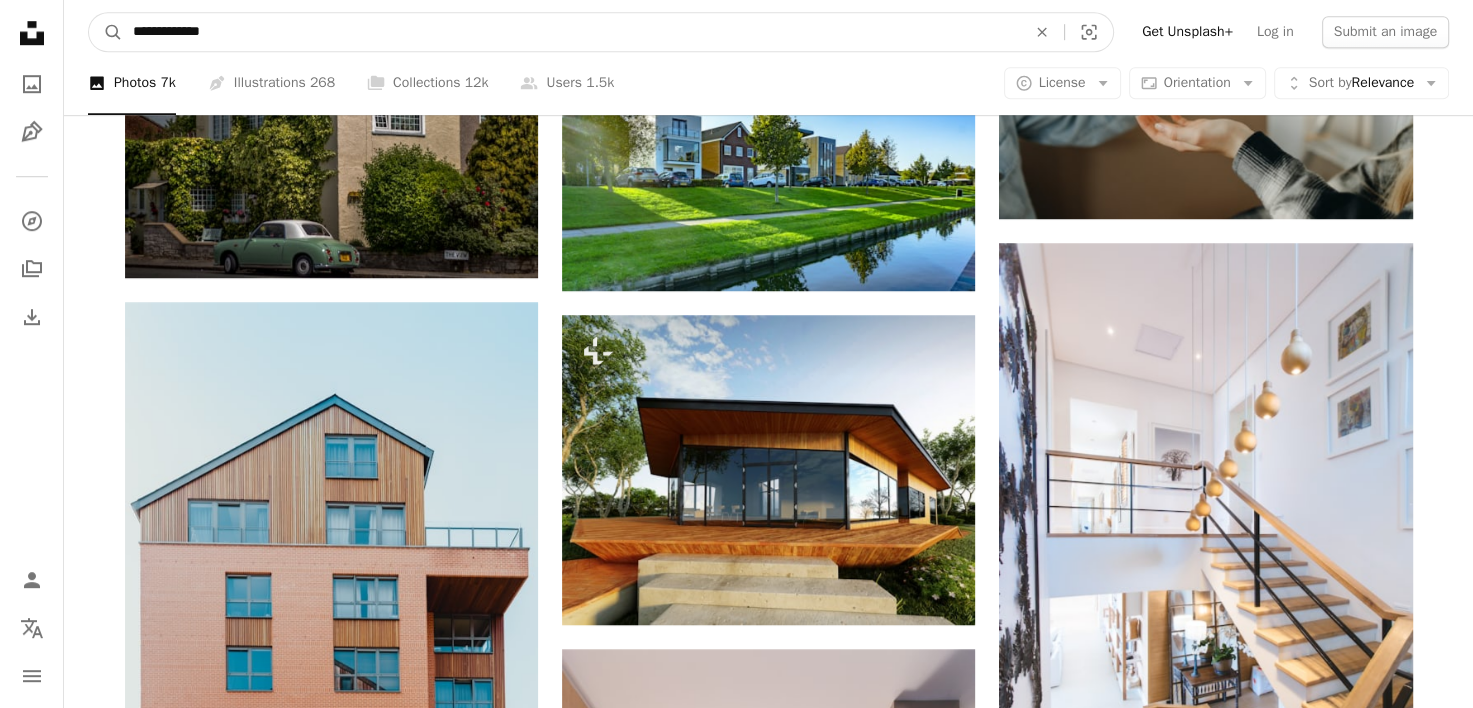 type on "**********" 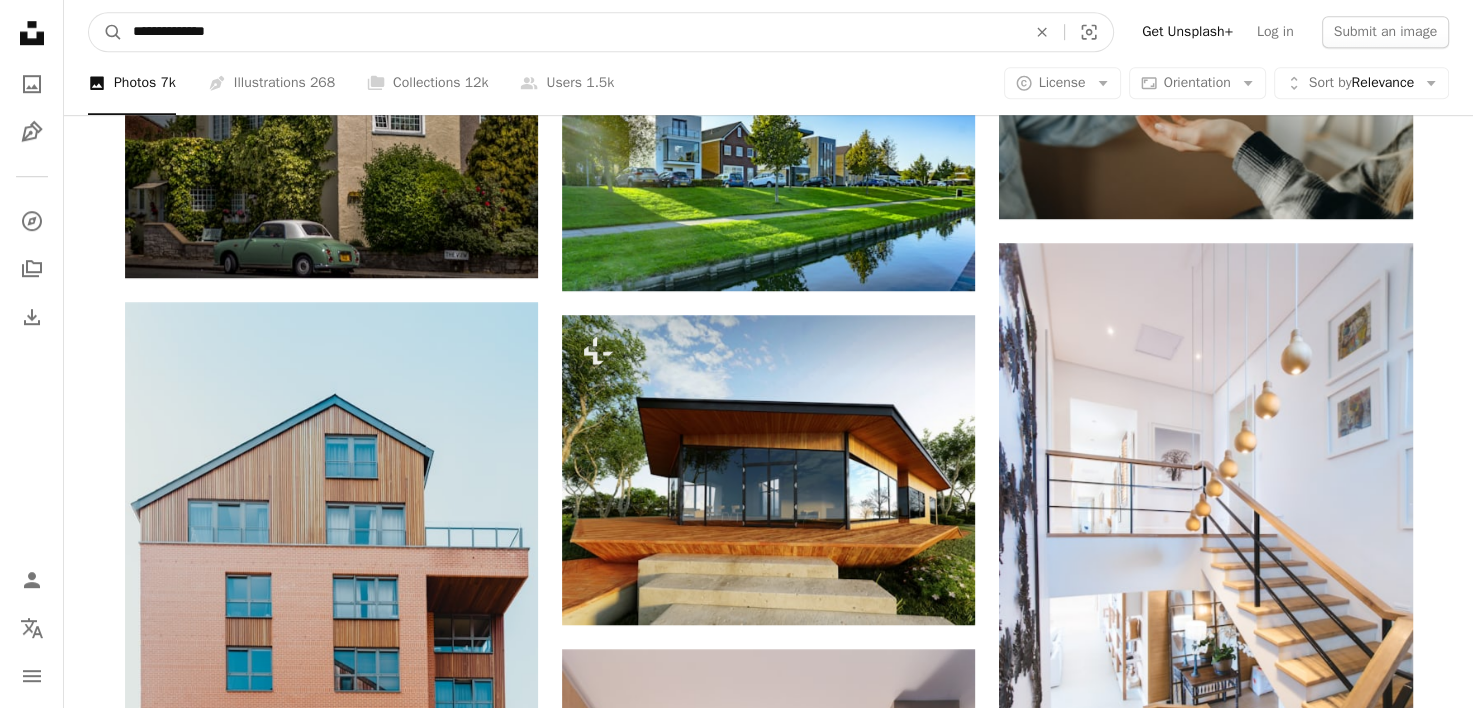 click on "A magnifying glass" at bounding box center [106, 32] 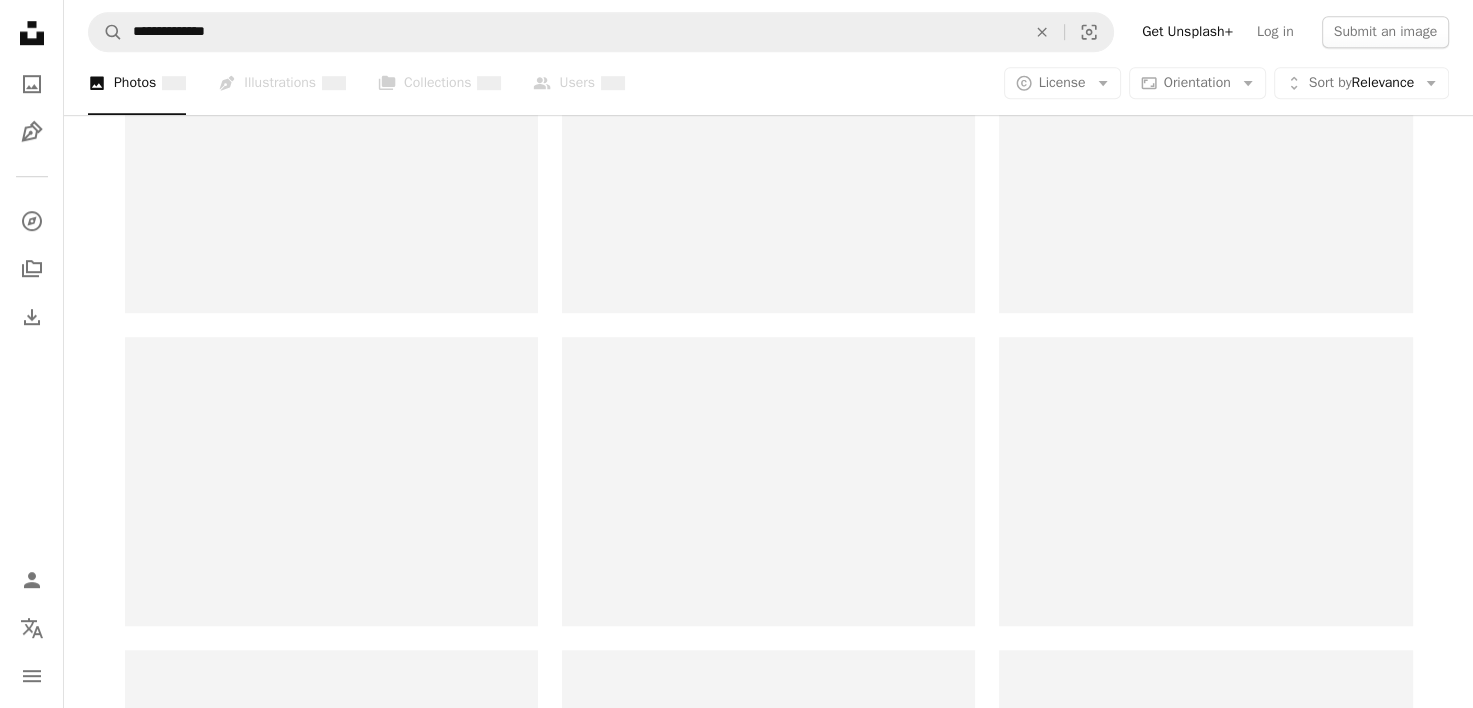 scroll, scrollTop: 0, scrollLeft: 0, axis: both 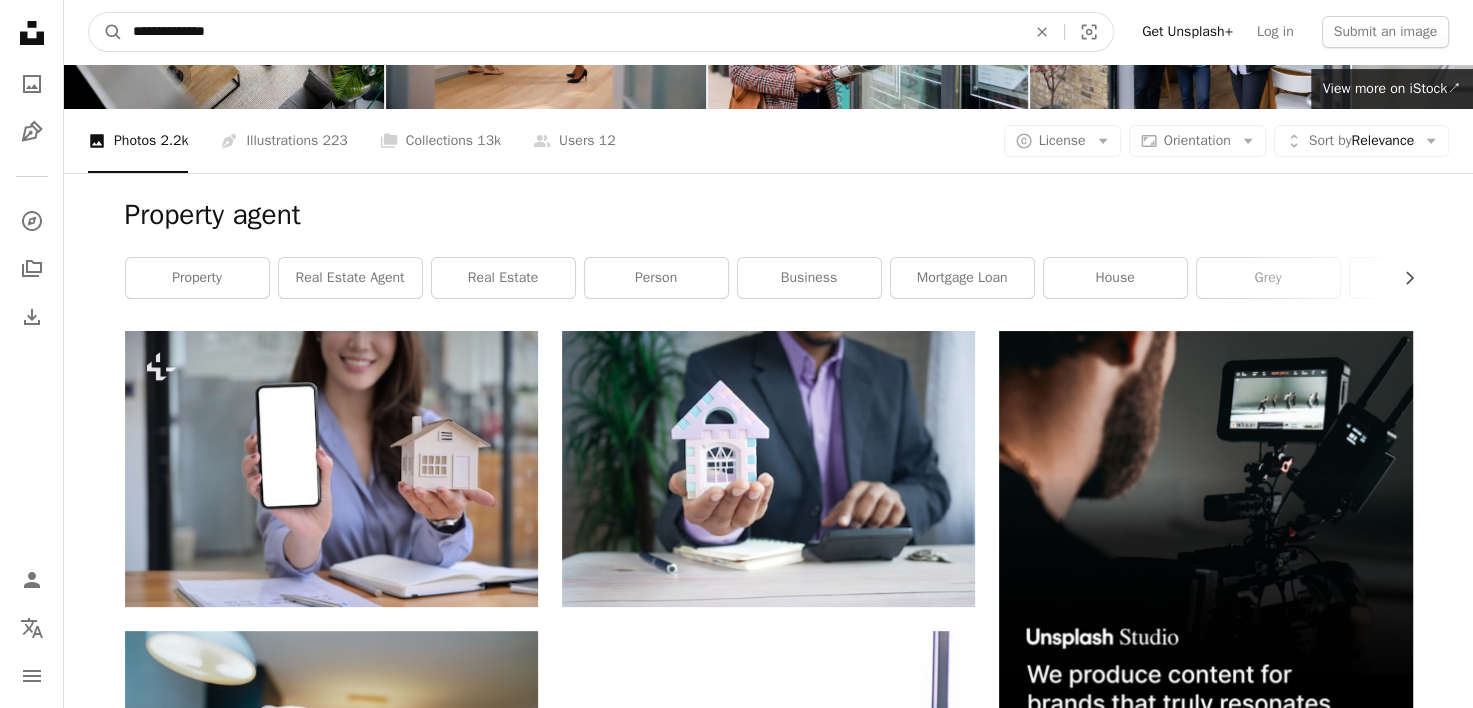 drag, startPoint x: 279, startPoint y: 45, endPoint x: -4, endPoint y: -35, distance: 294.09012 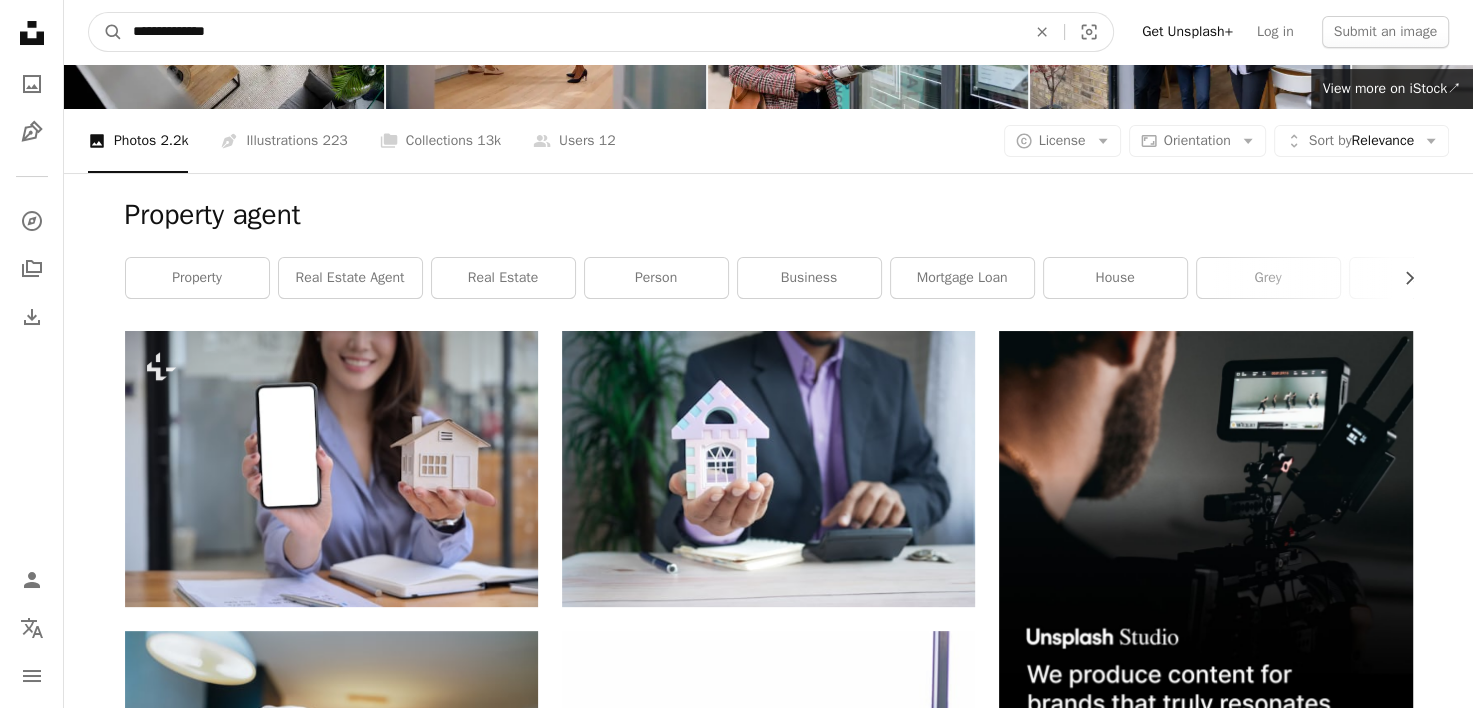 click on "**********" at bounding box center (736, 1856) 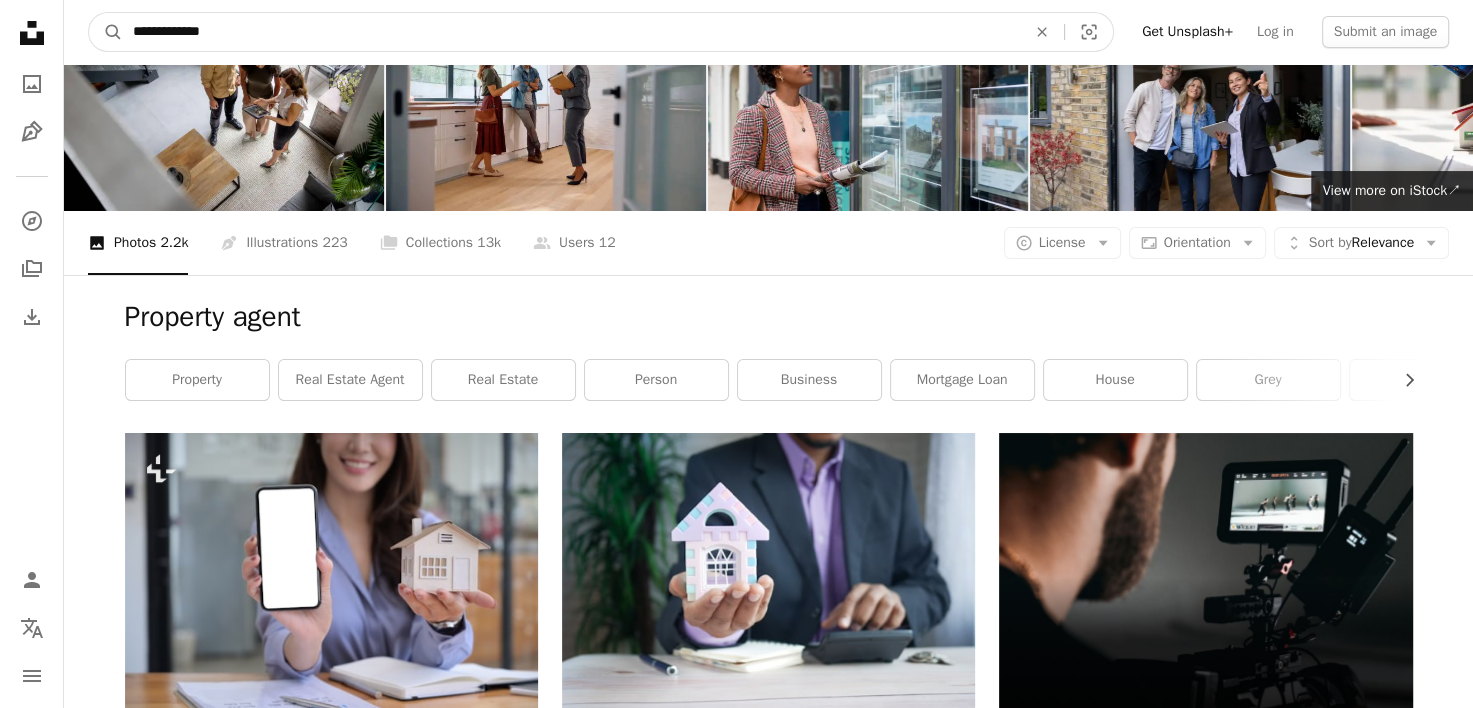 type on "**********" 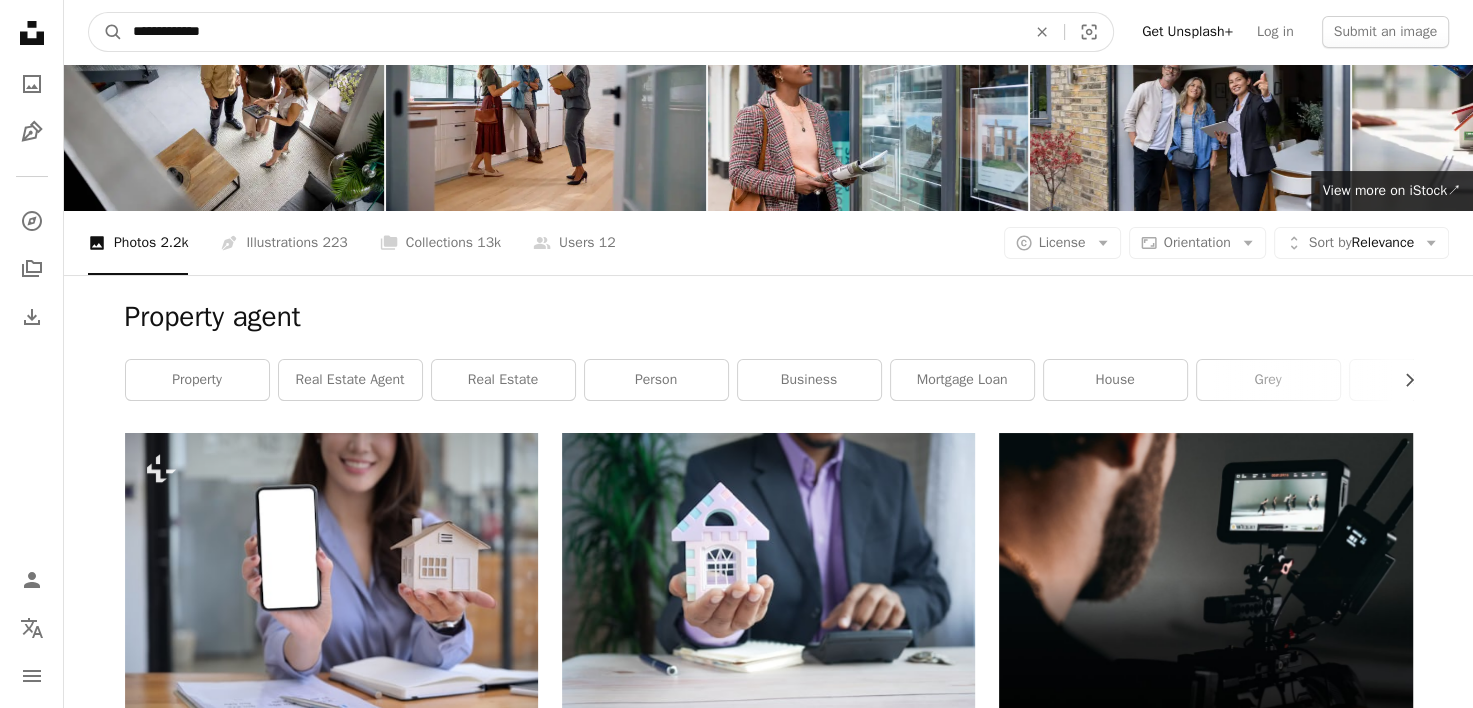 click on "A magnifying glass" at bounding box center (106, 32) 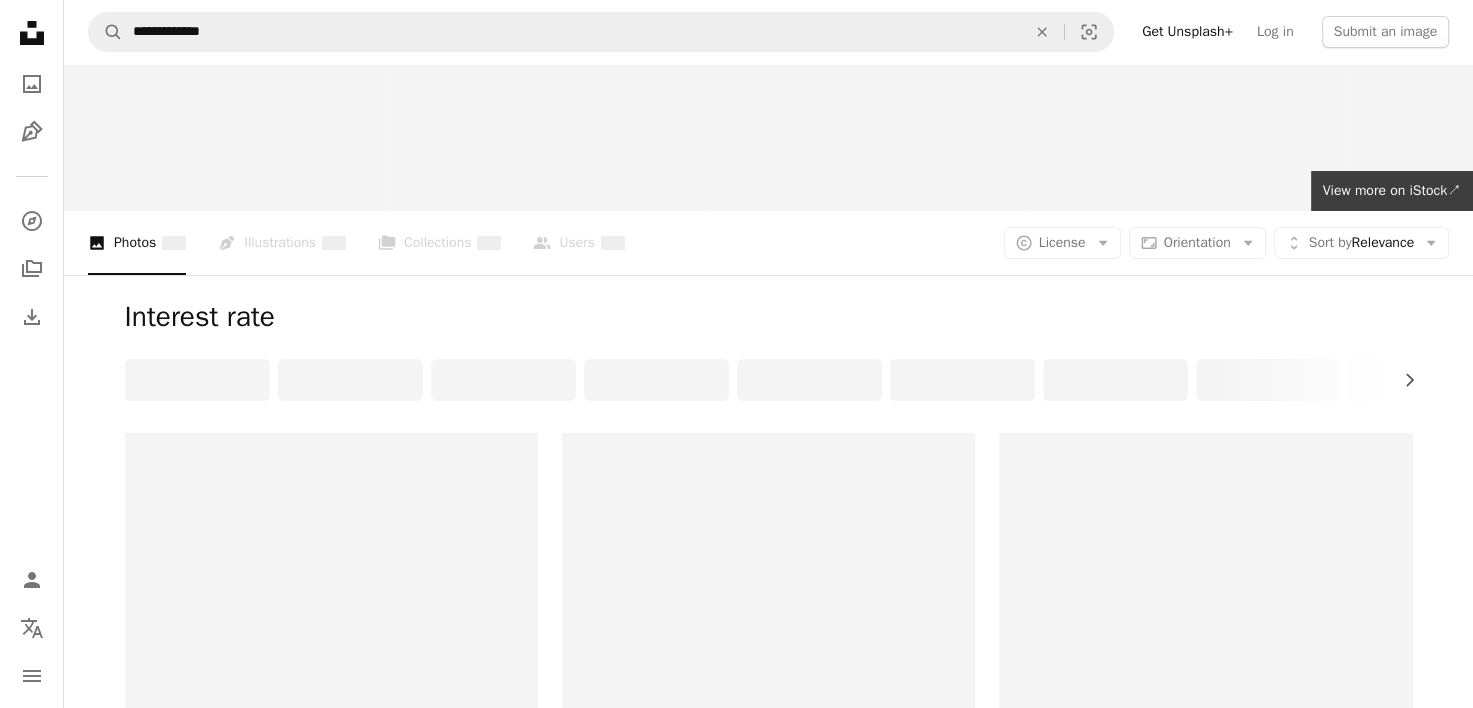 scroll, scrollTop: 0, scrollLeft: 0, axis: both 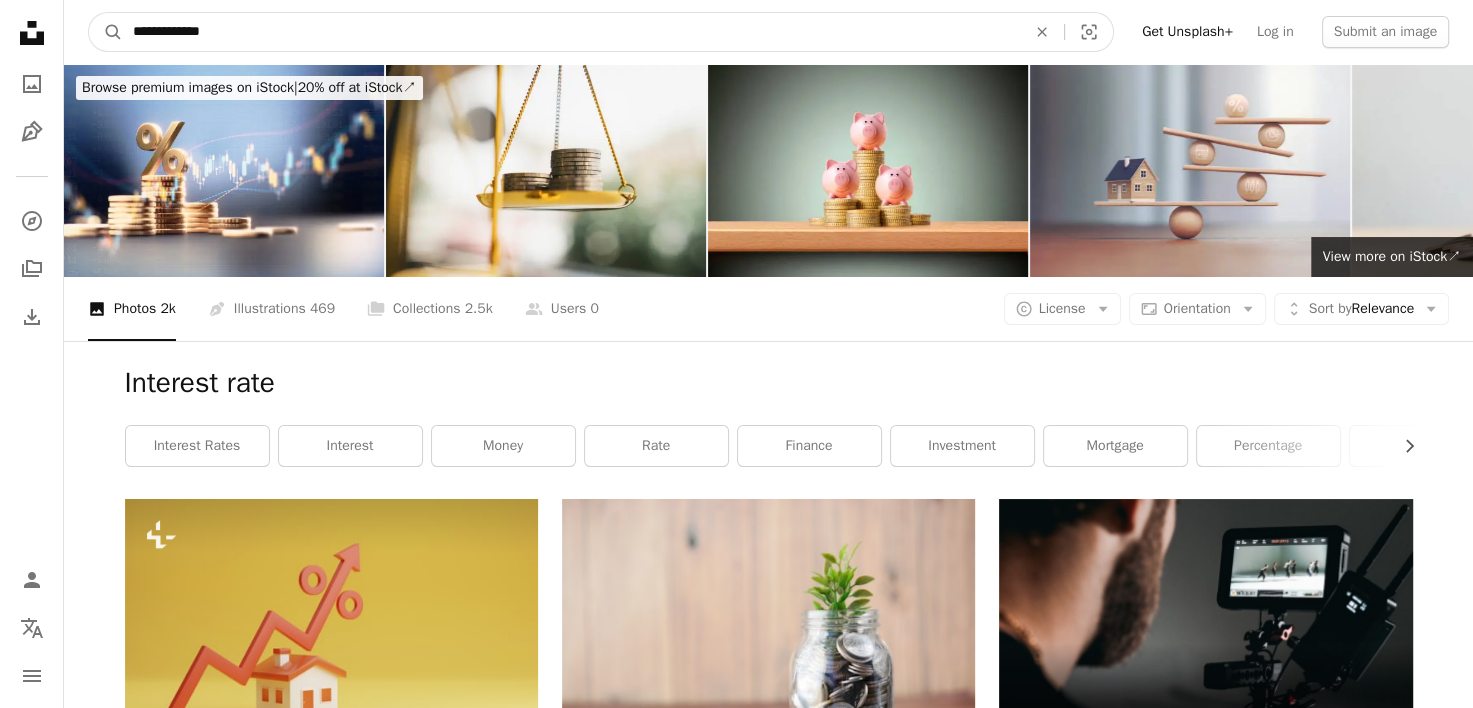 drag, startPoint x: 304, startPoint y: 35, endPoint x: -4, endPoint y: 84, distance: 311.87338 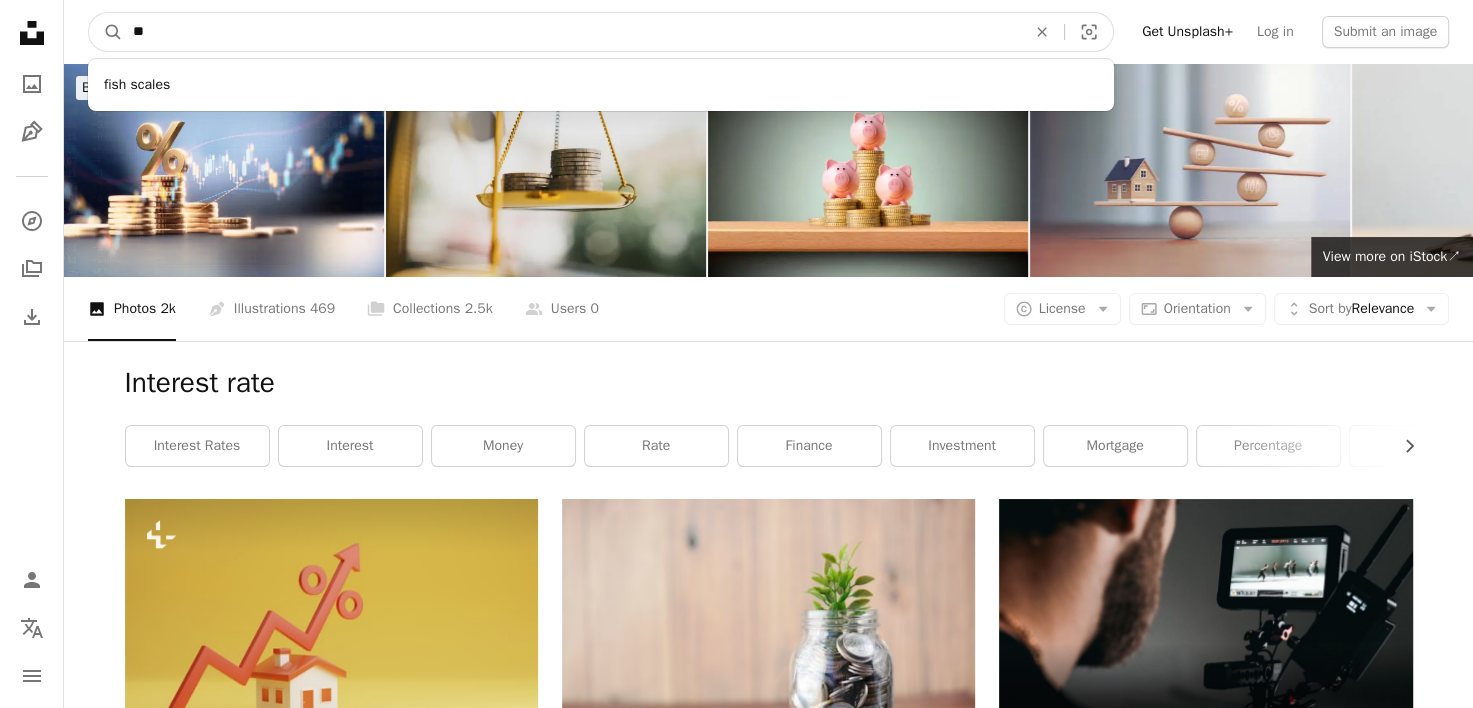 type on "*" 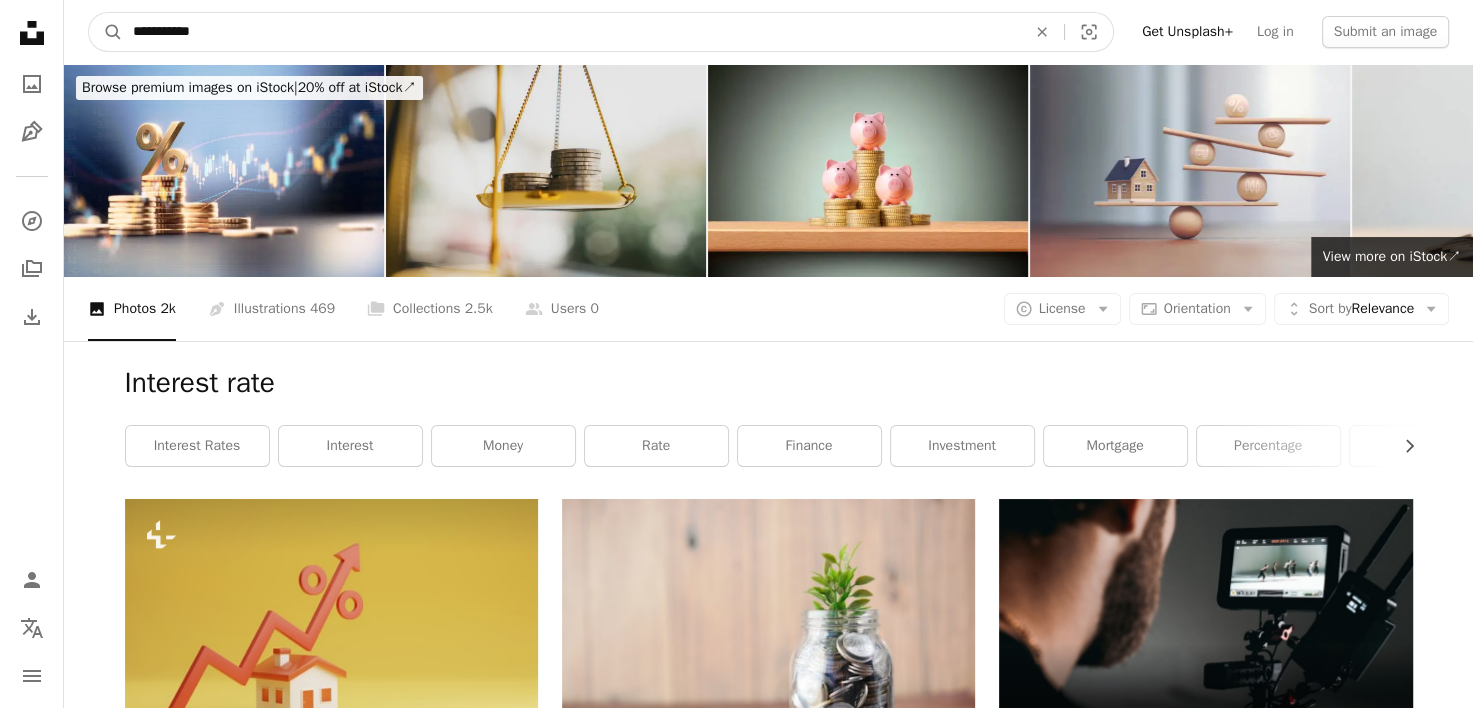 type on "**********" 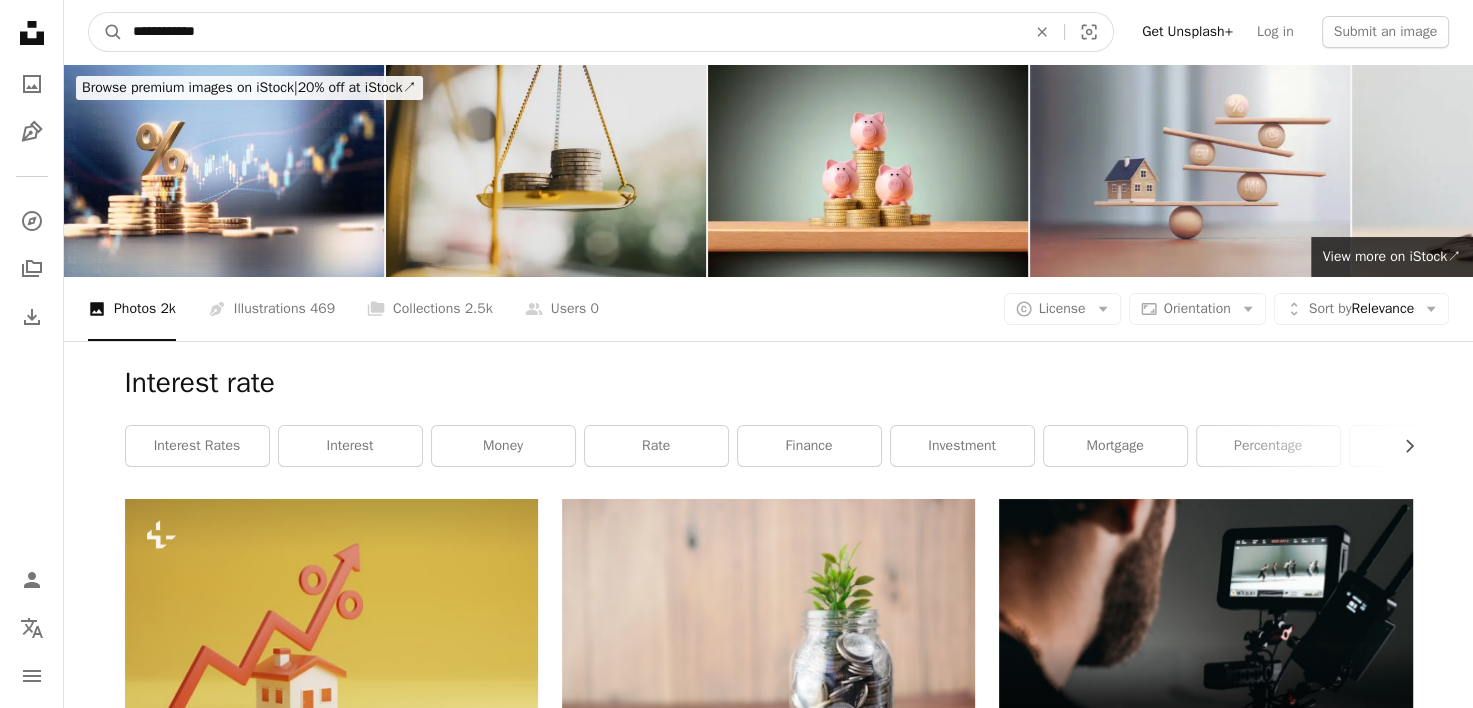 click on "A magnifying glass" at bounding box center (106, 32) 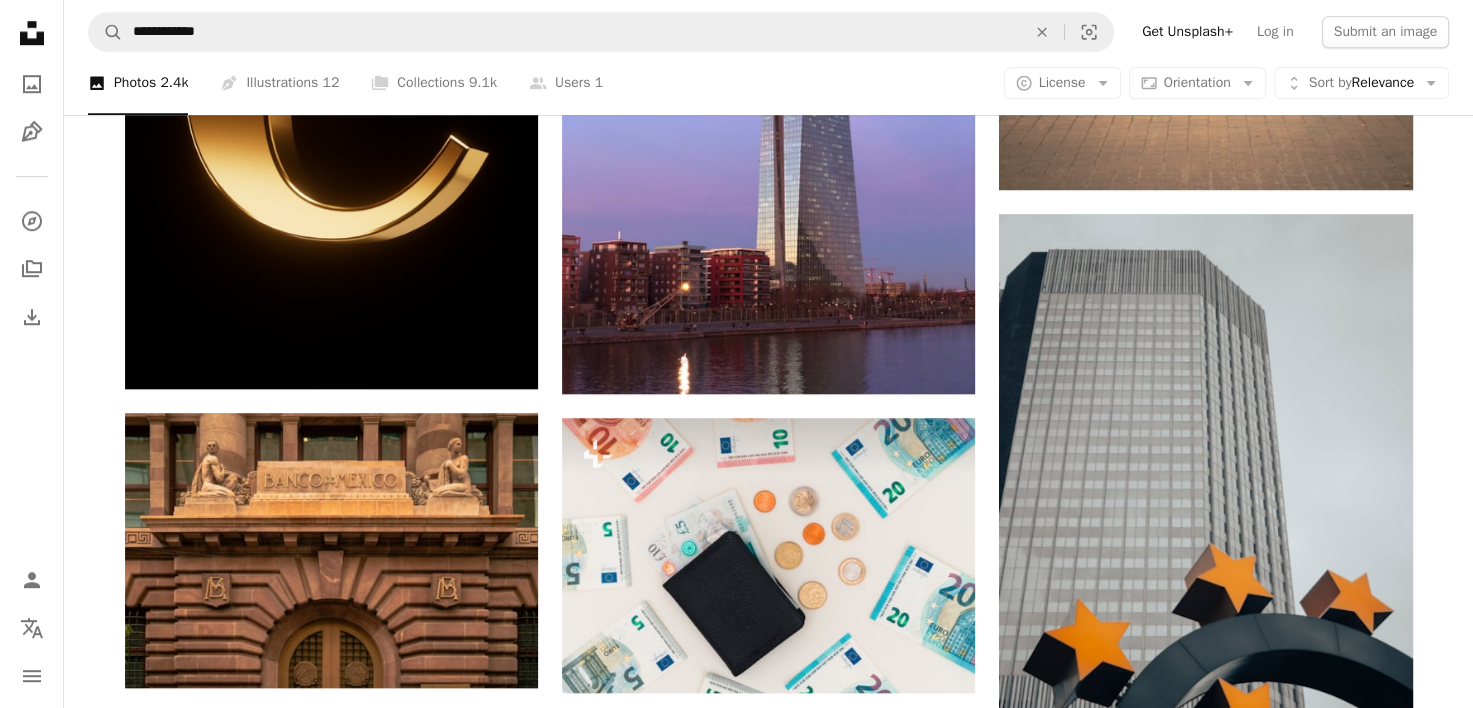 scroll, scrollTop: 1336, scrollLeft: 0, axis: vertical 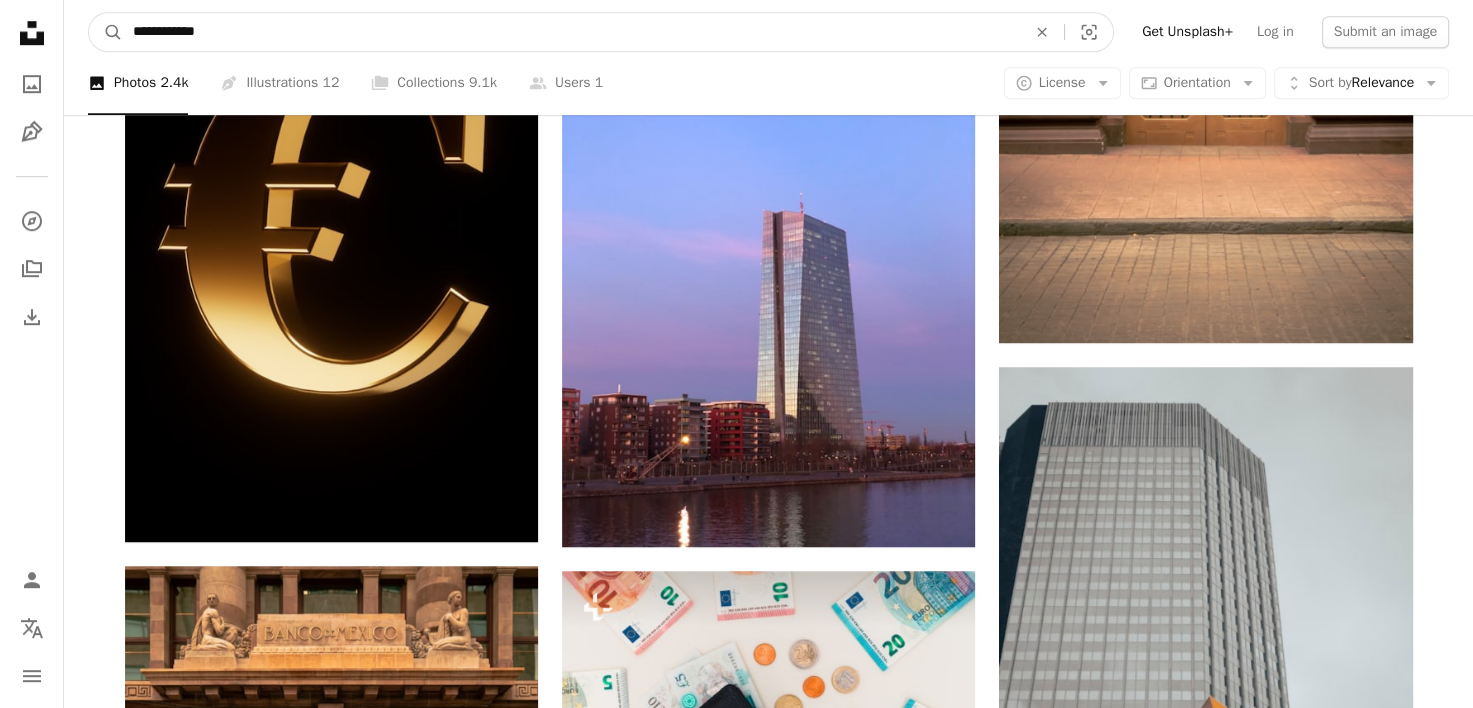click on "**********" at bounding box center (571, 32) 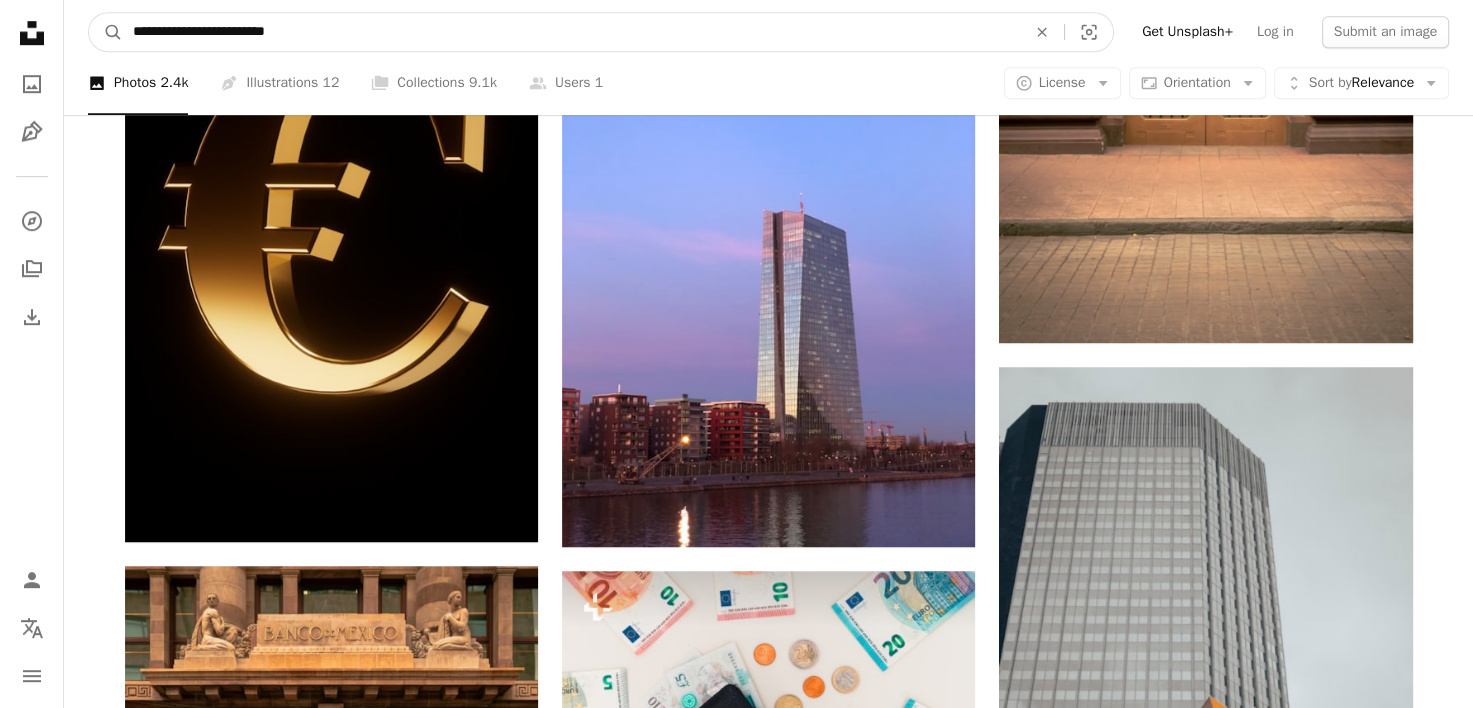 type on "**********" 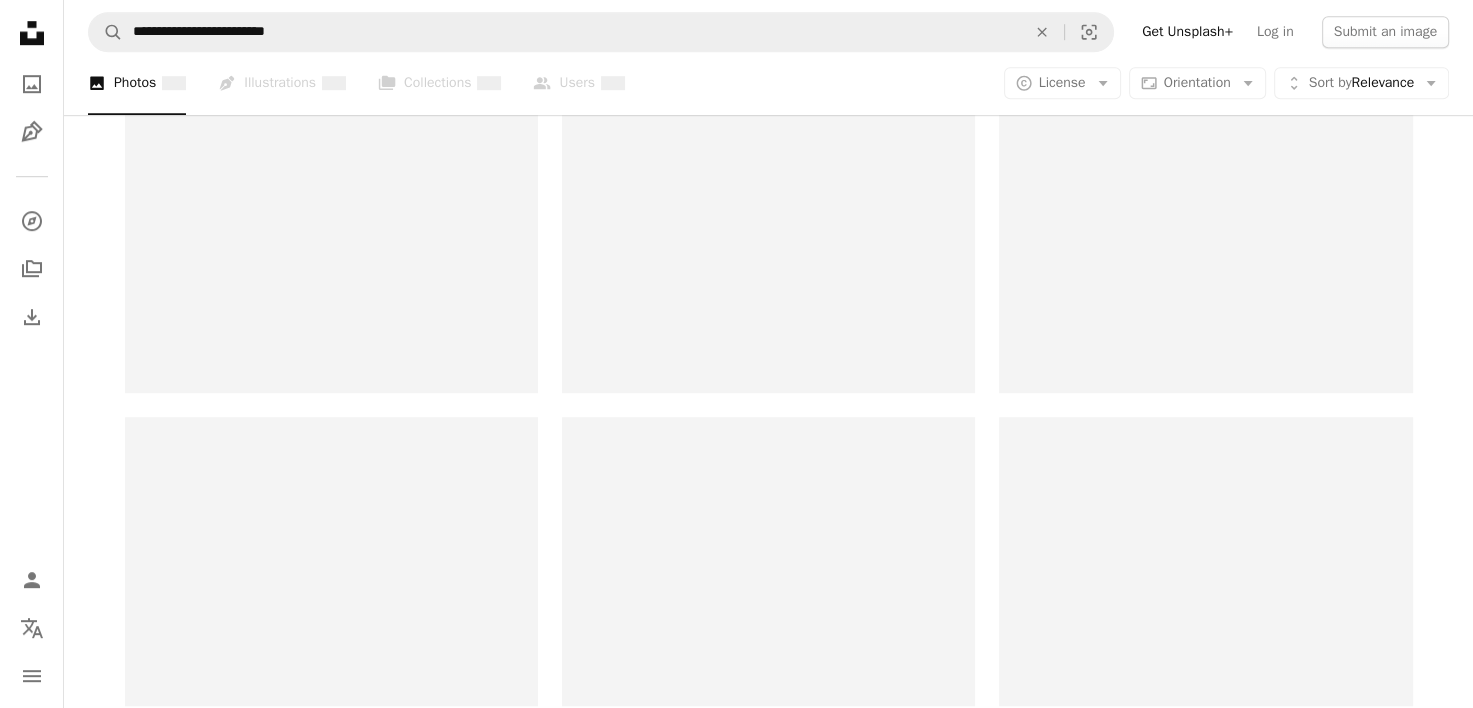 scroll, scrollTop: 0, scrollLeft: 0, axis: both 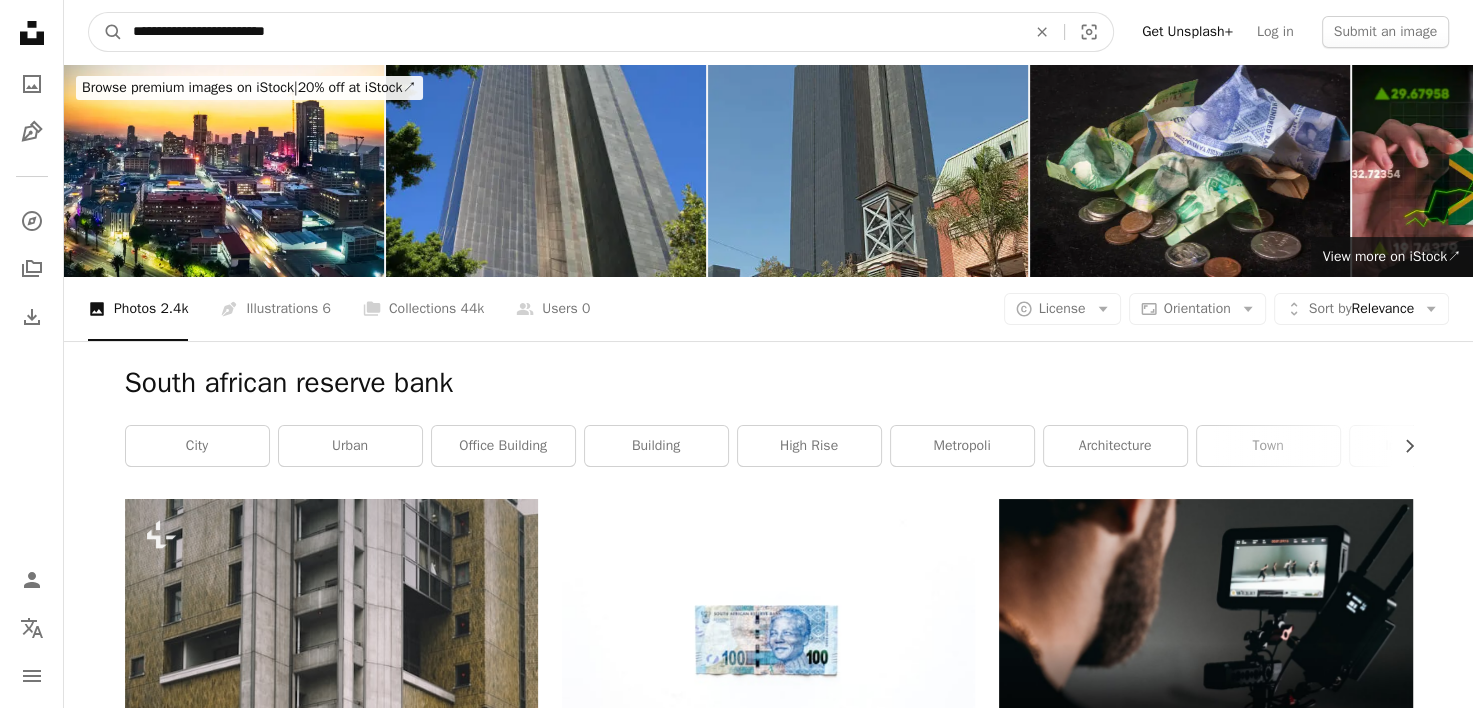 drag, startPoint x: 323, startPoint y: 34, endPoint x: 51, endPoint y: 26, distance: 272.1176 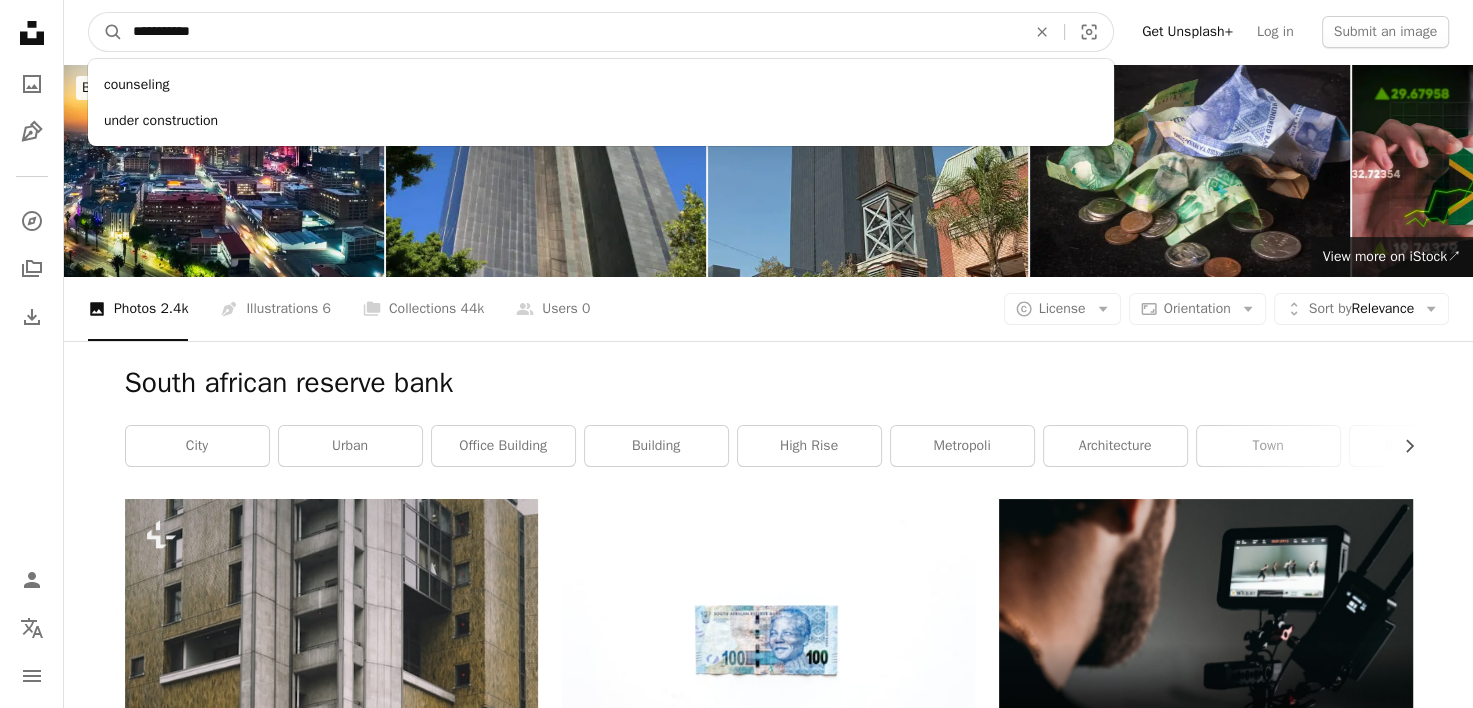 type on "**********" 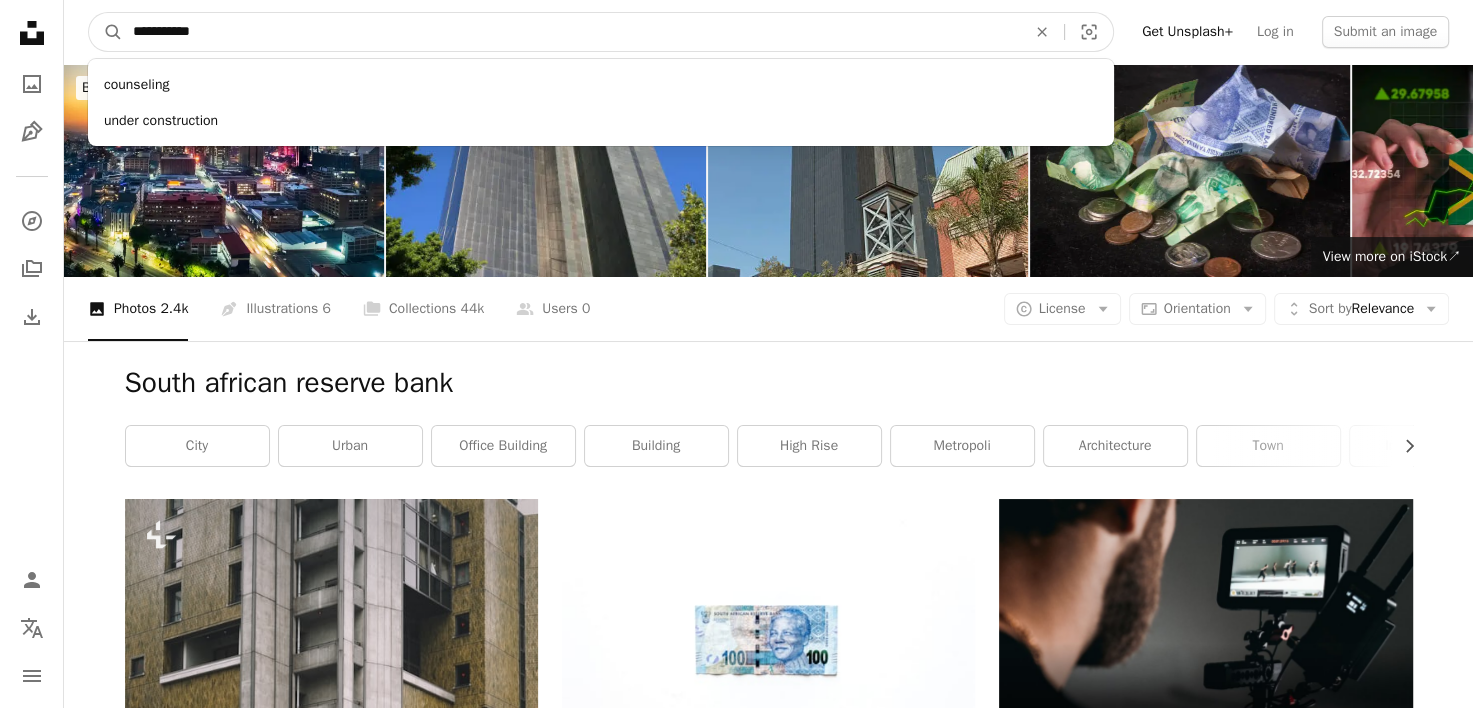 click on "A magnifying glass" at bounding box center [106, 32] 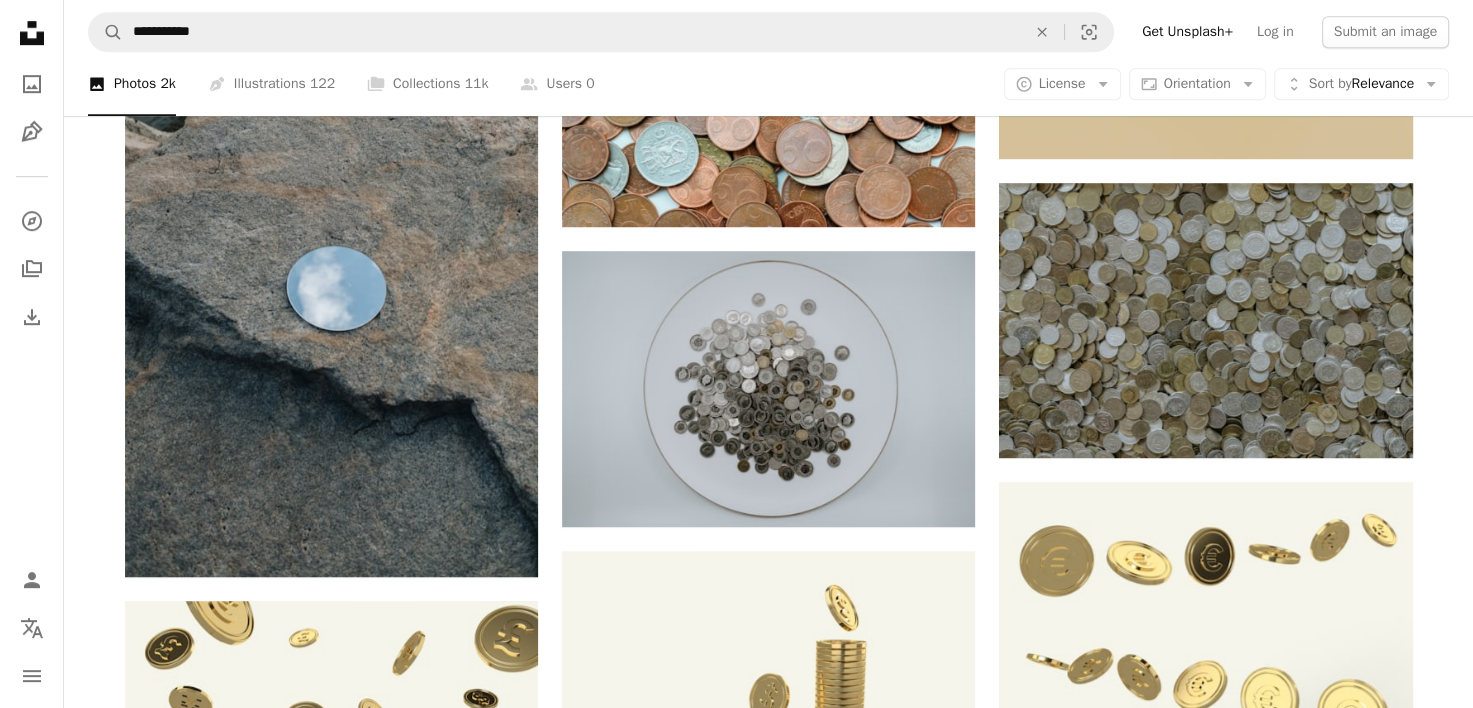 scroll, scrollTop: 173, scrollLeft: 0, axis: vertical 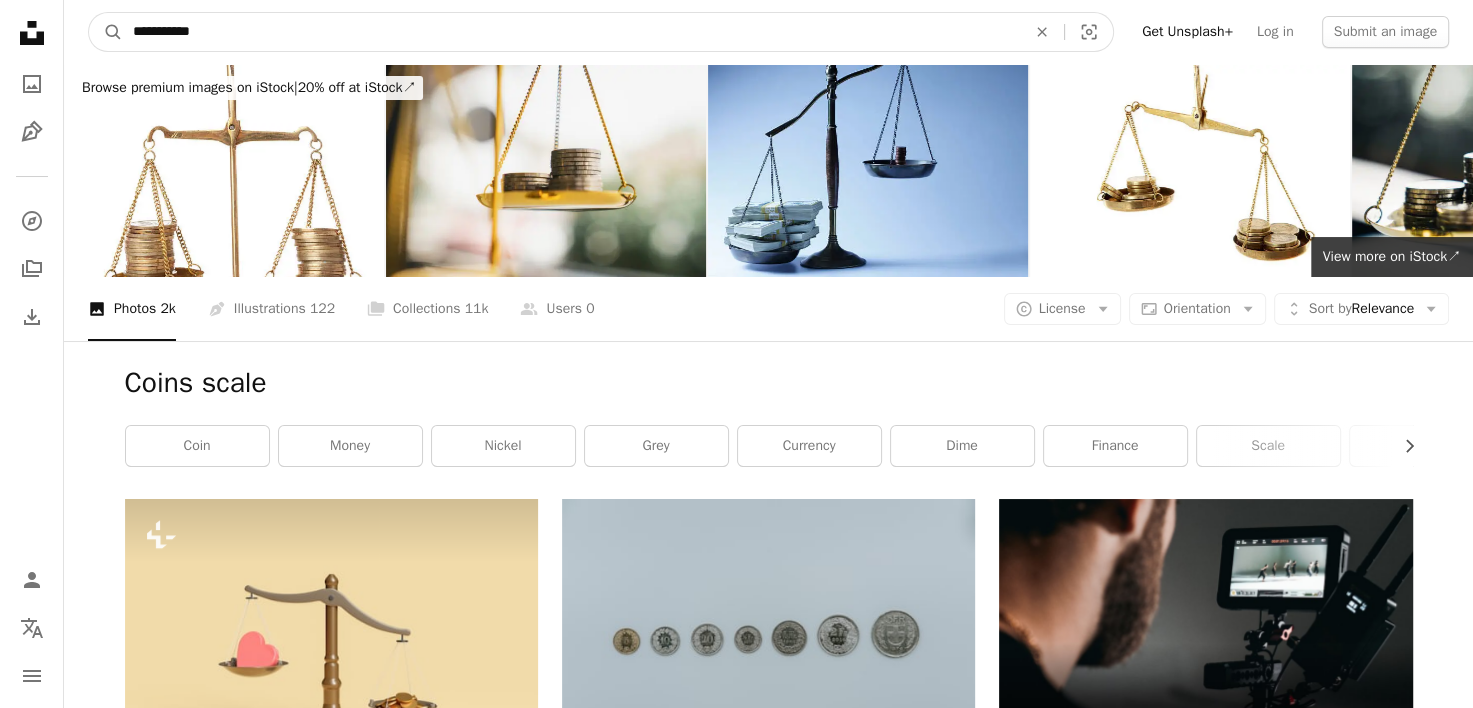 click on "**********" at bounding box center [571, 32] 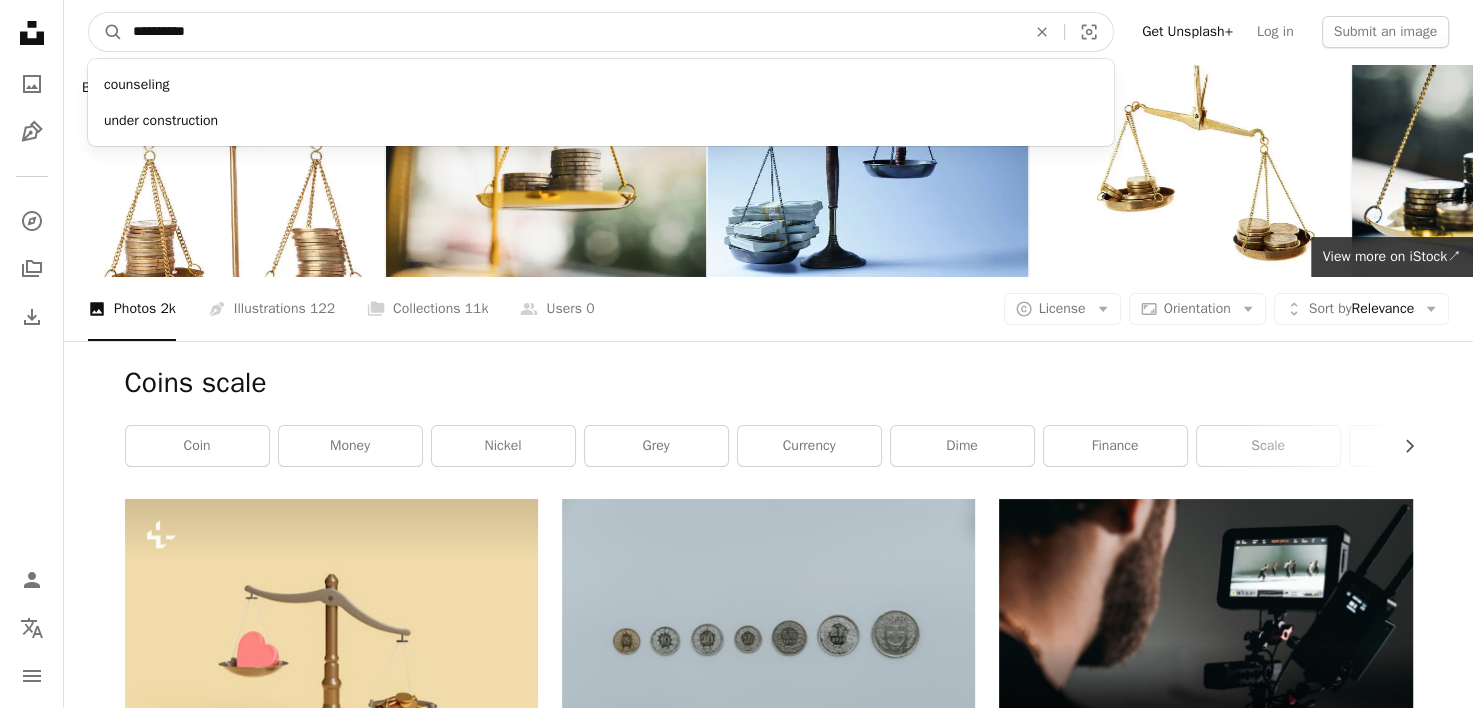 type on "**********" 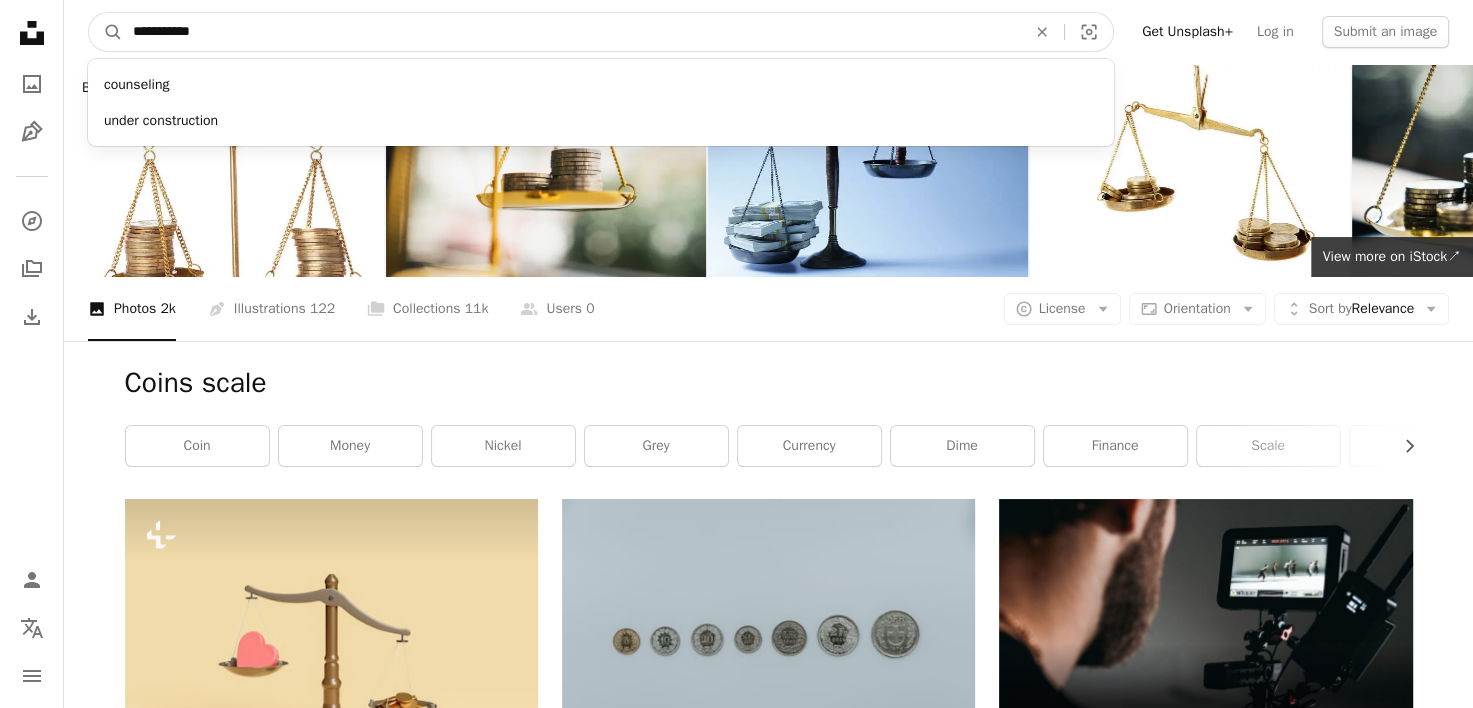 click on "A magnifying glass" at bounding box center [106, 32] 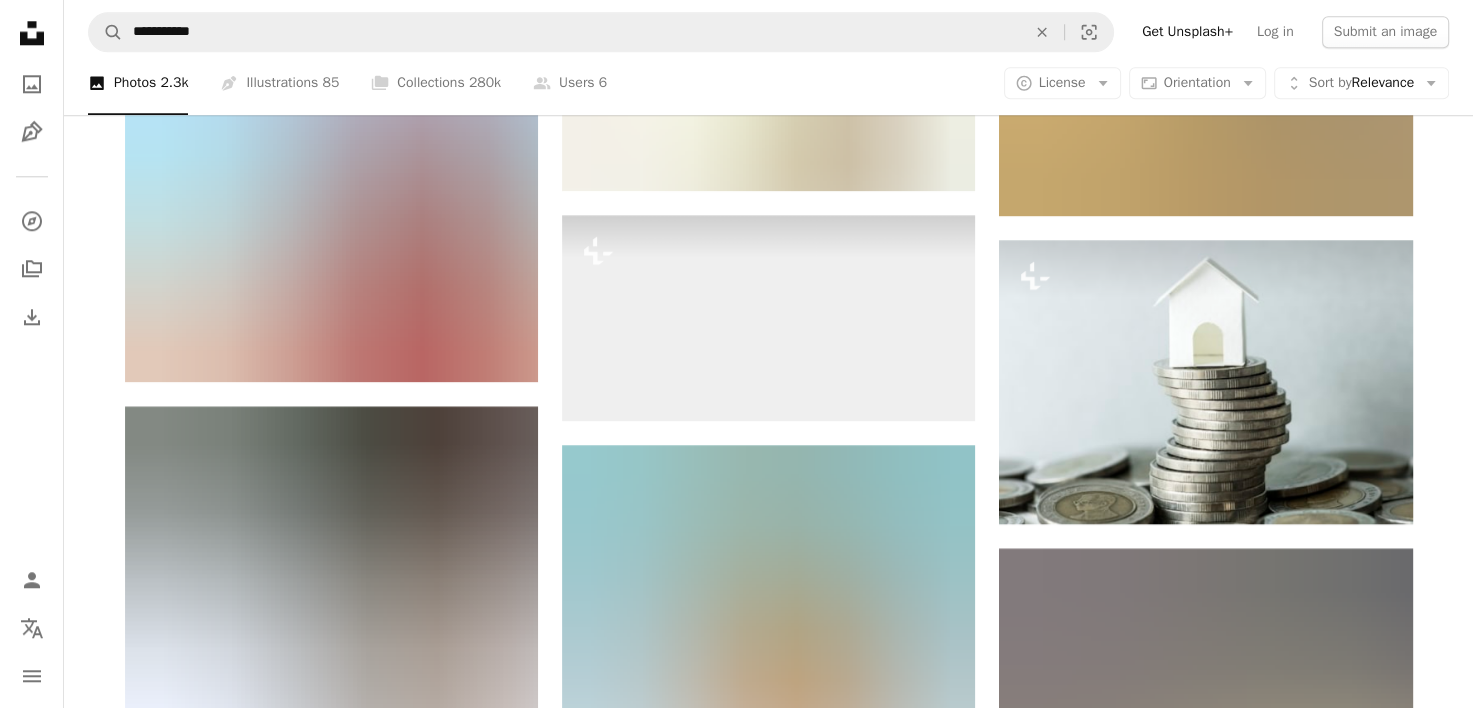 scroll, scrollTop: 1288, scrollLeft: 0, axis: vertical 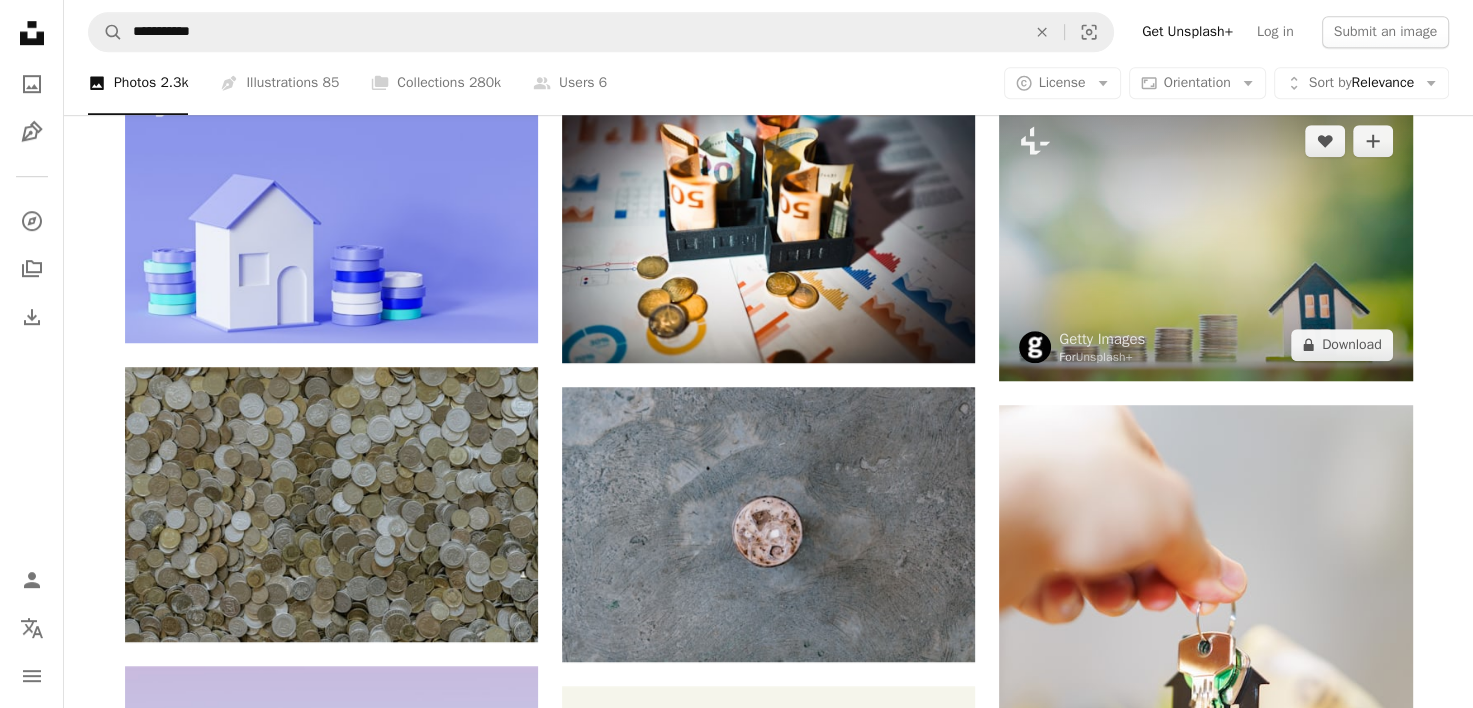 click at bounding box center [1205, 242] 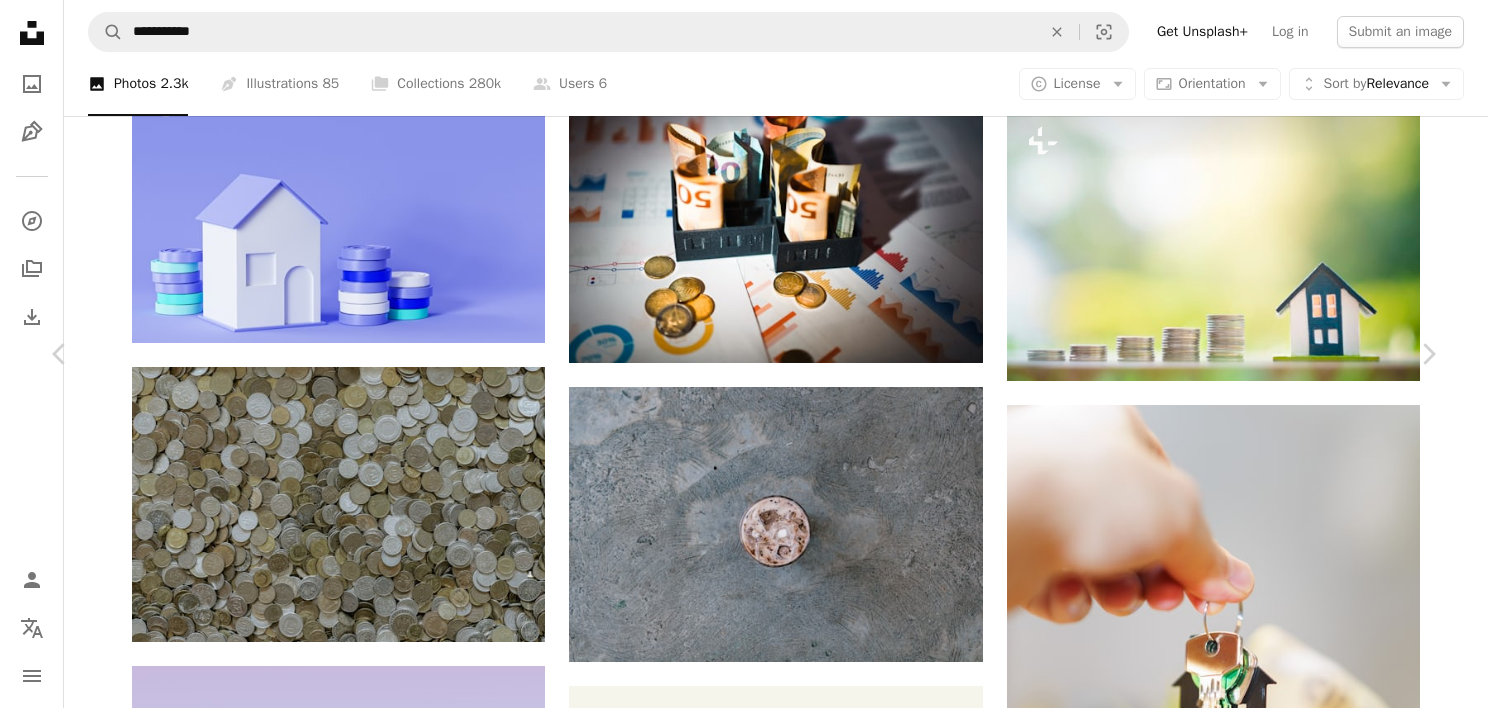 click on "A lock   Download" at bounding box center (1277, 3257) 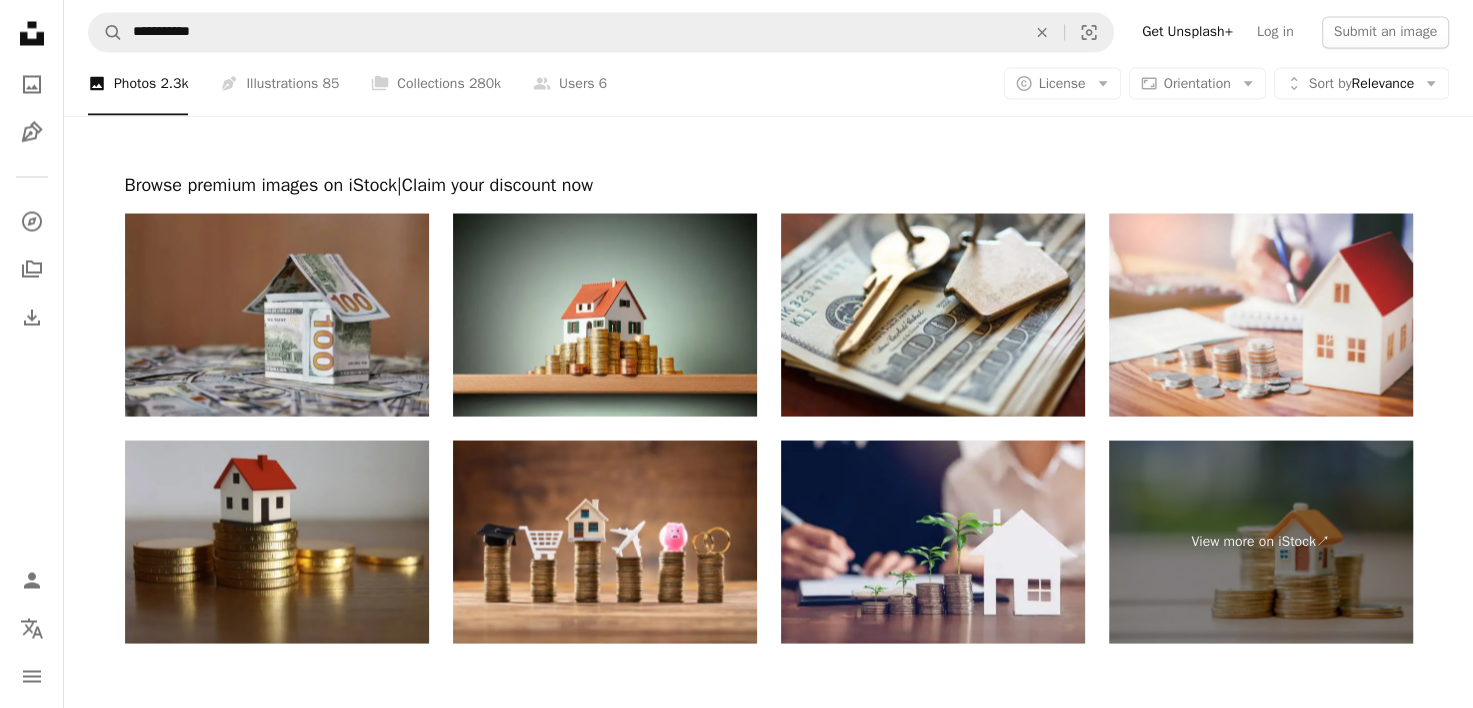 scroll, scrollTop: 3717, scrollLeft: 0, axis: vertical 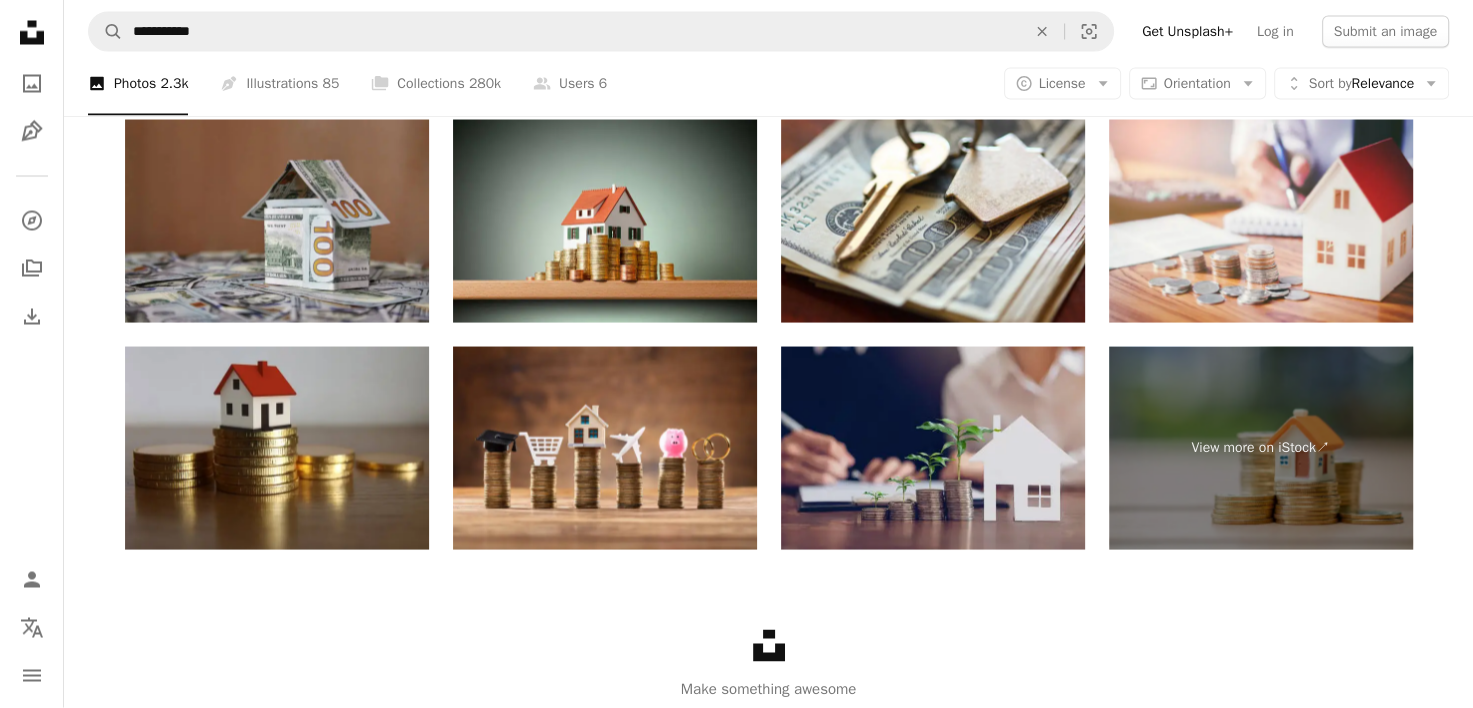 click at bounding box center (933, 448) 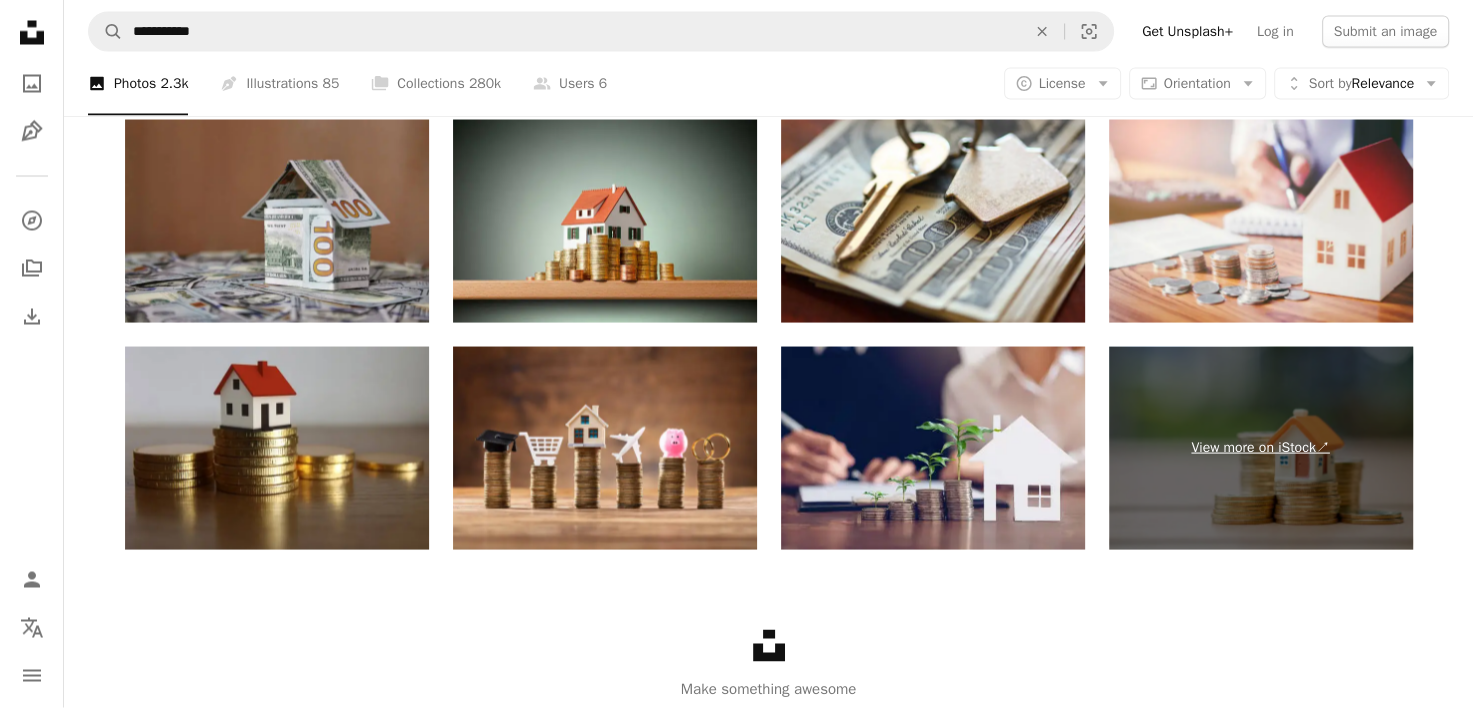 click on "View more on iStock  ↗" at bounding box center (1261, 448) 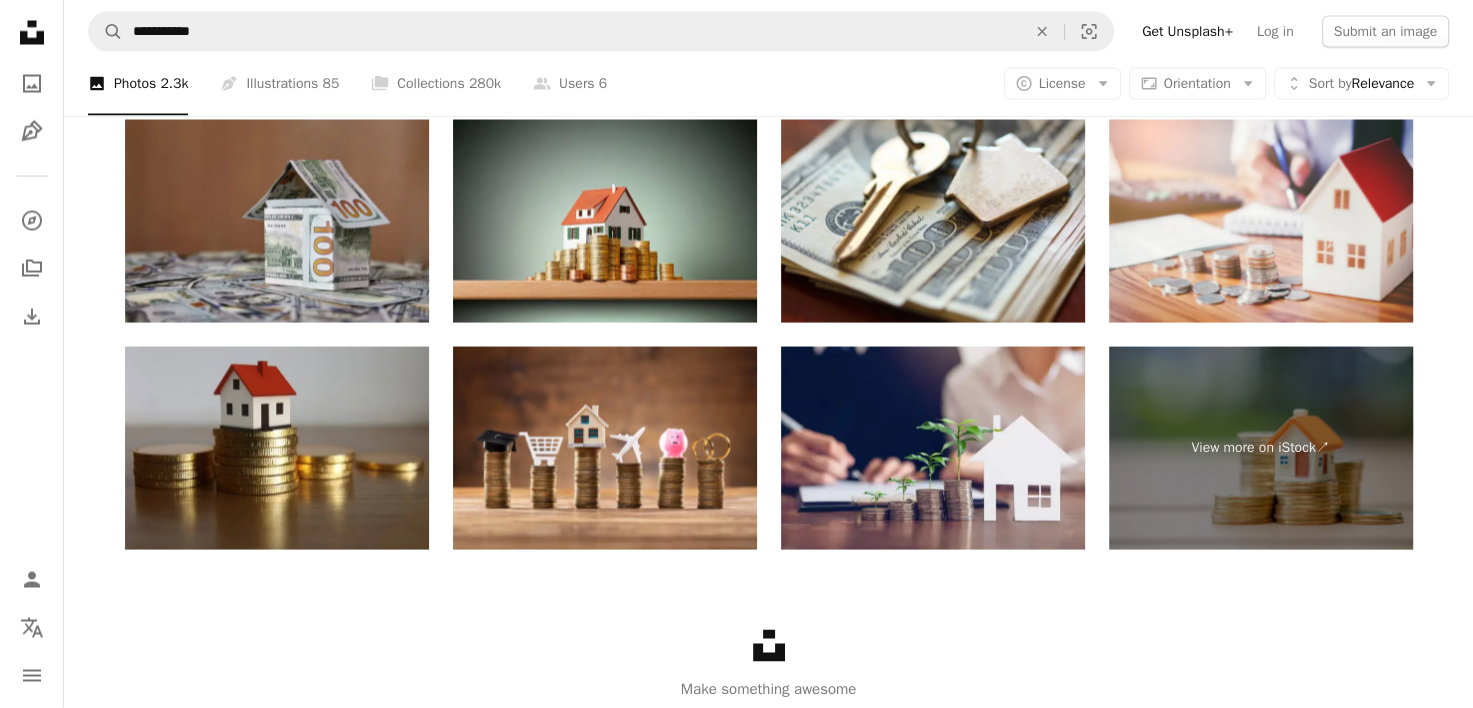 scroll, scrollTop: 2988, scrollLeft: 0, axis: vertical 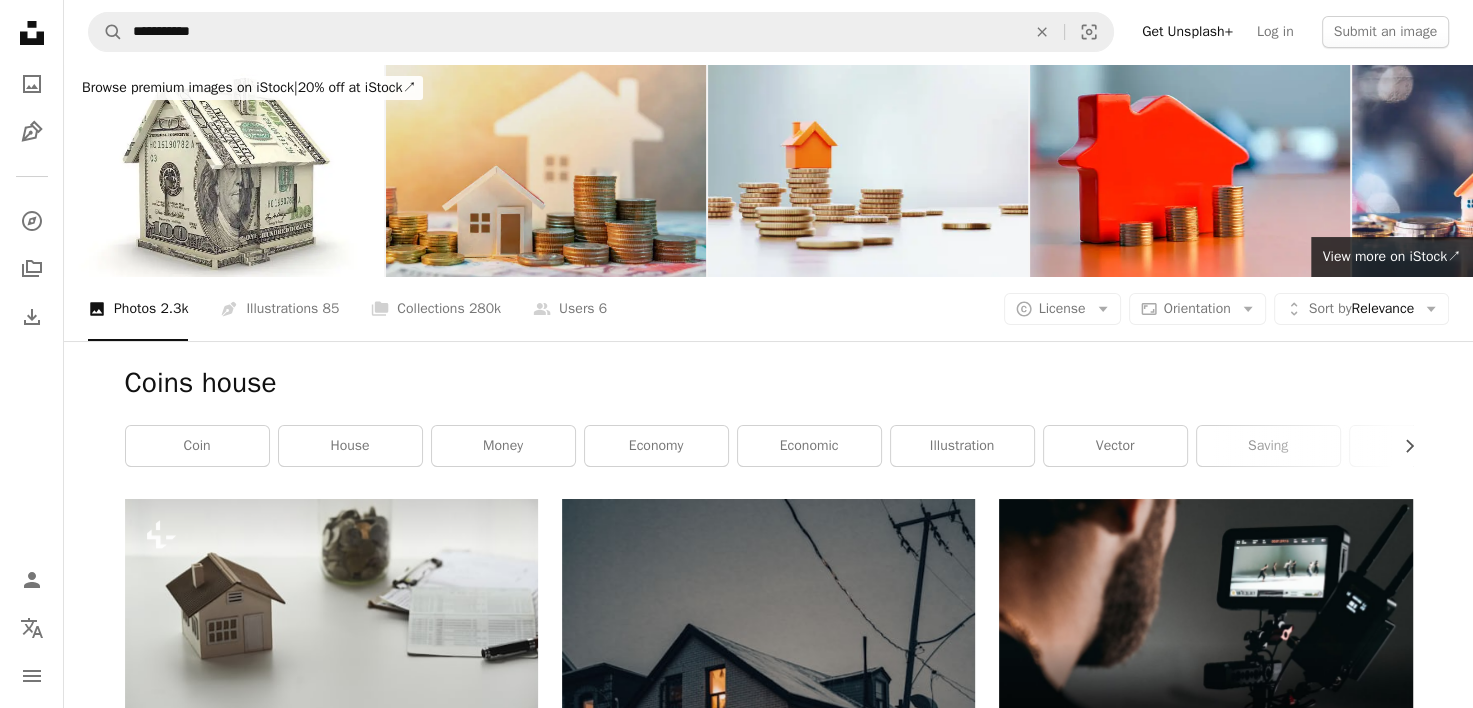click at bounding box center [546, 170] 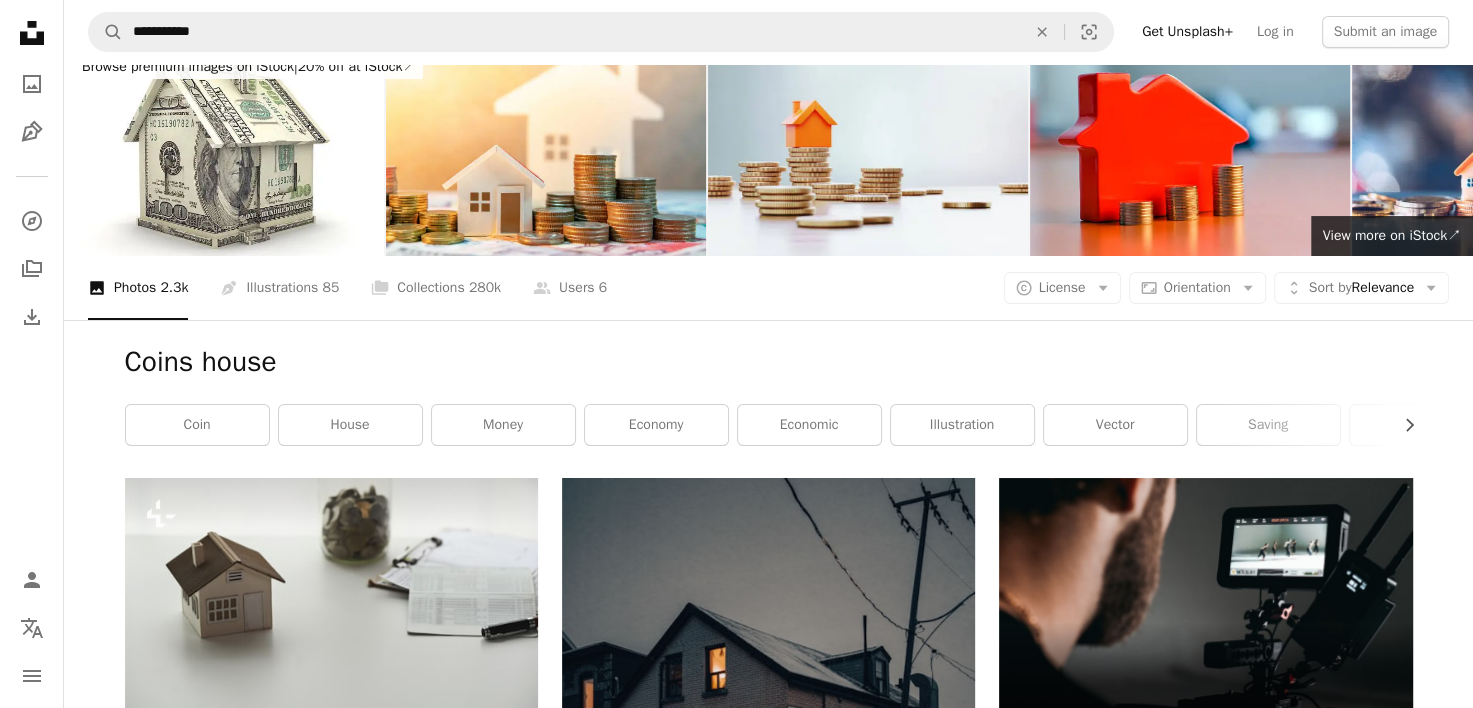 scroll, scrollTop: 0, scrollLeft: 0, axis: both 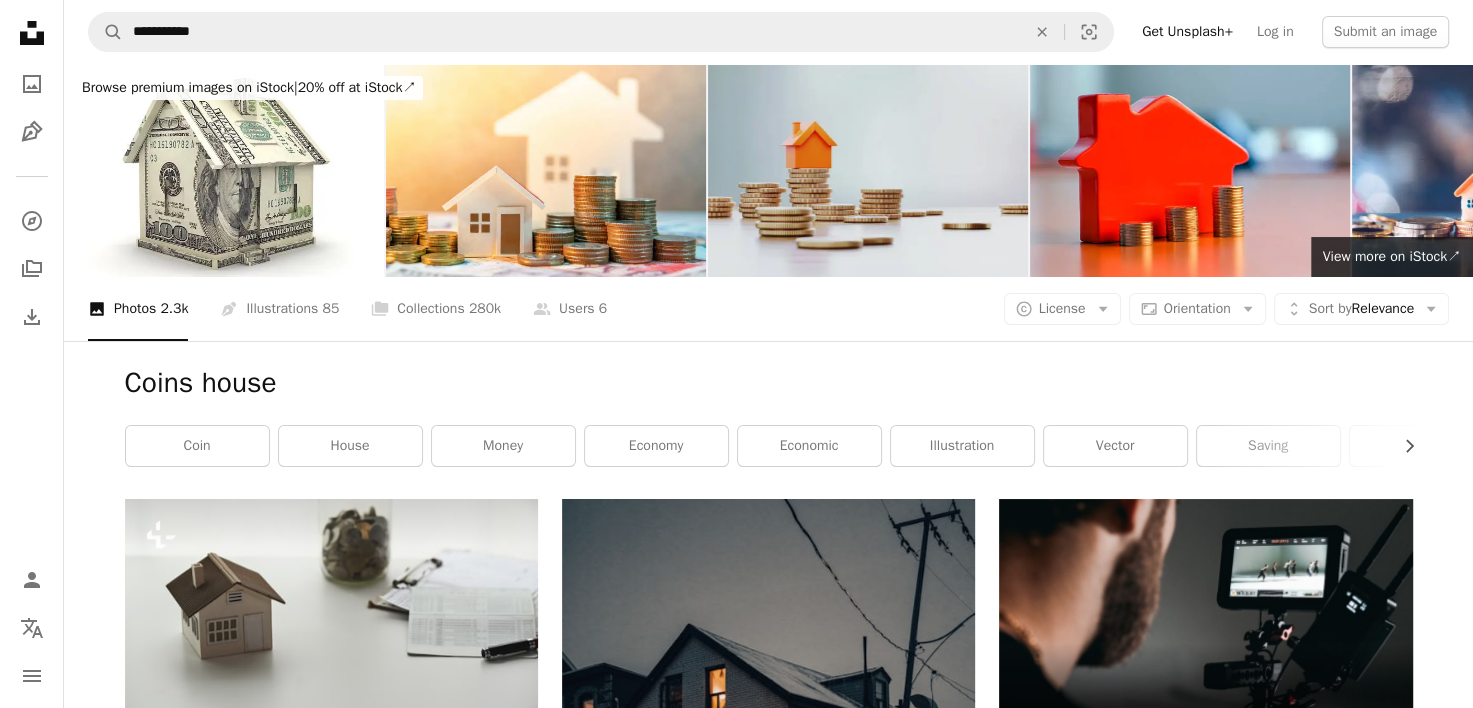 click at bounding box center (868, 170) 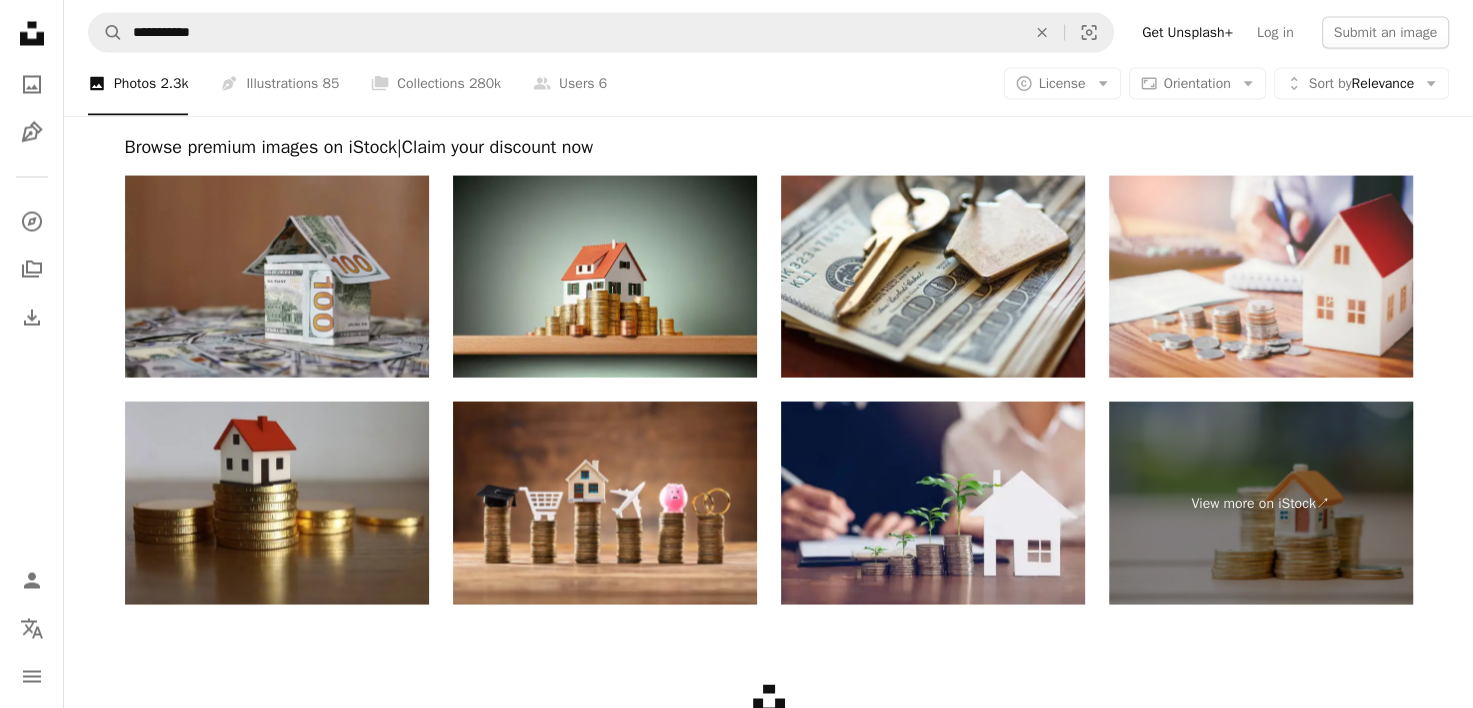 scroll, scrollTop: 3657, scrollLeft: 0, axis: vertical 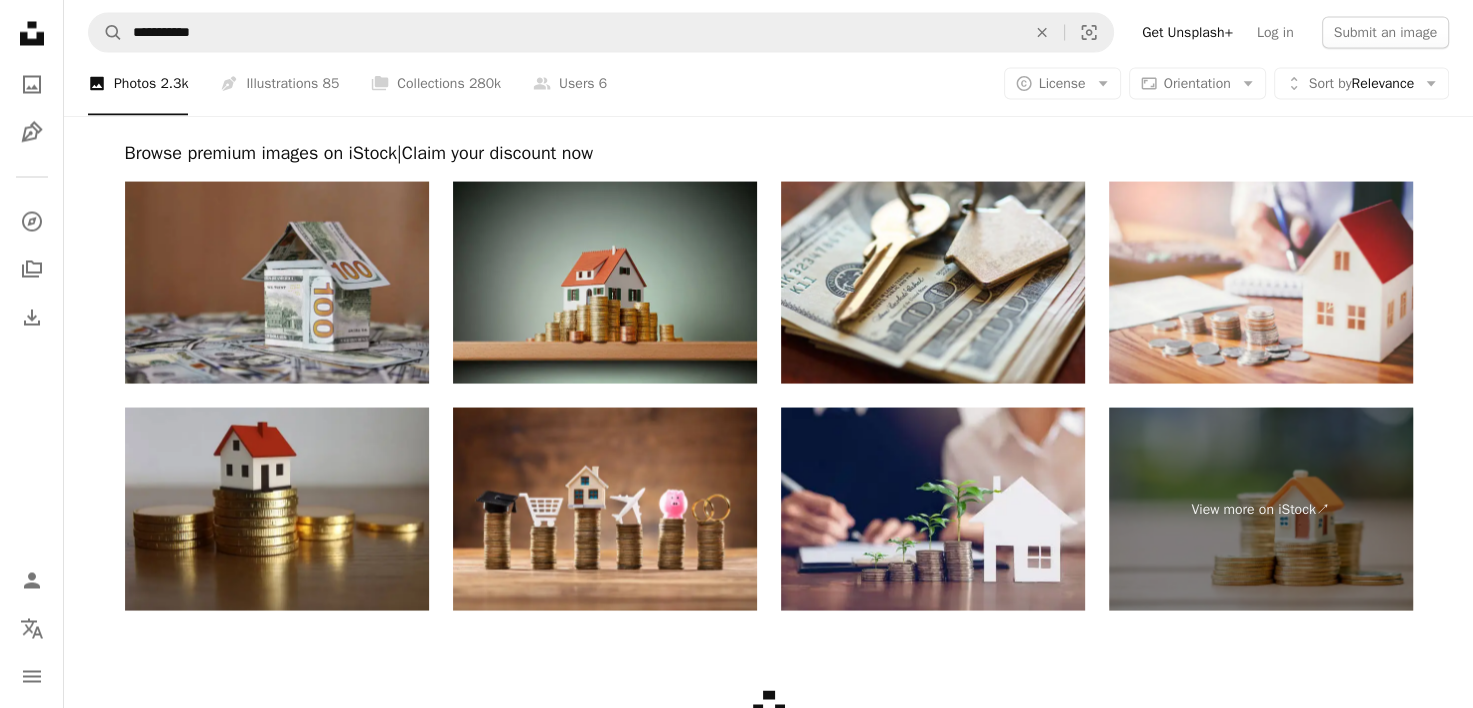 click at bounding box center [605, 282] 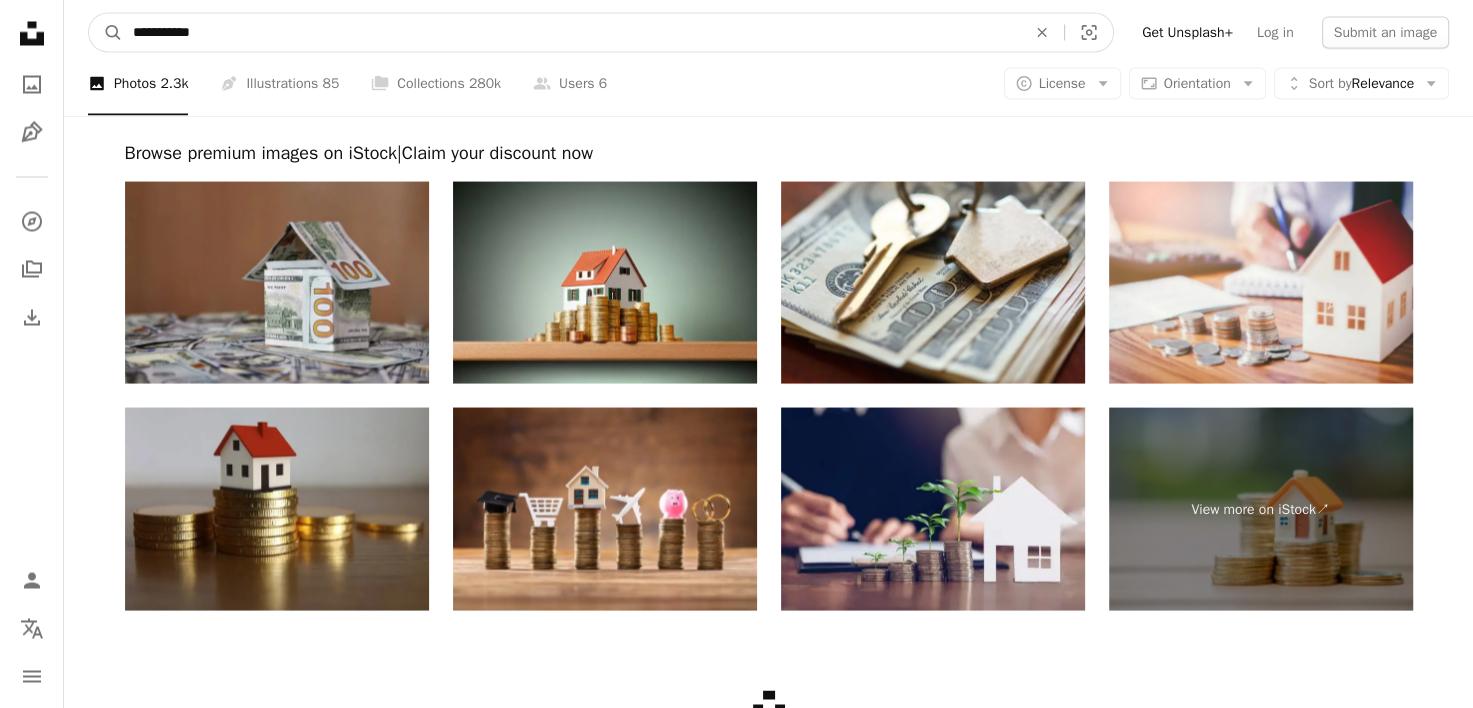 click on "**********" at bounding box center [571, 32] 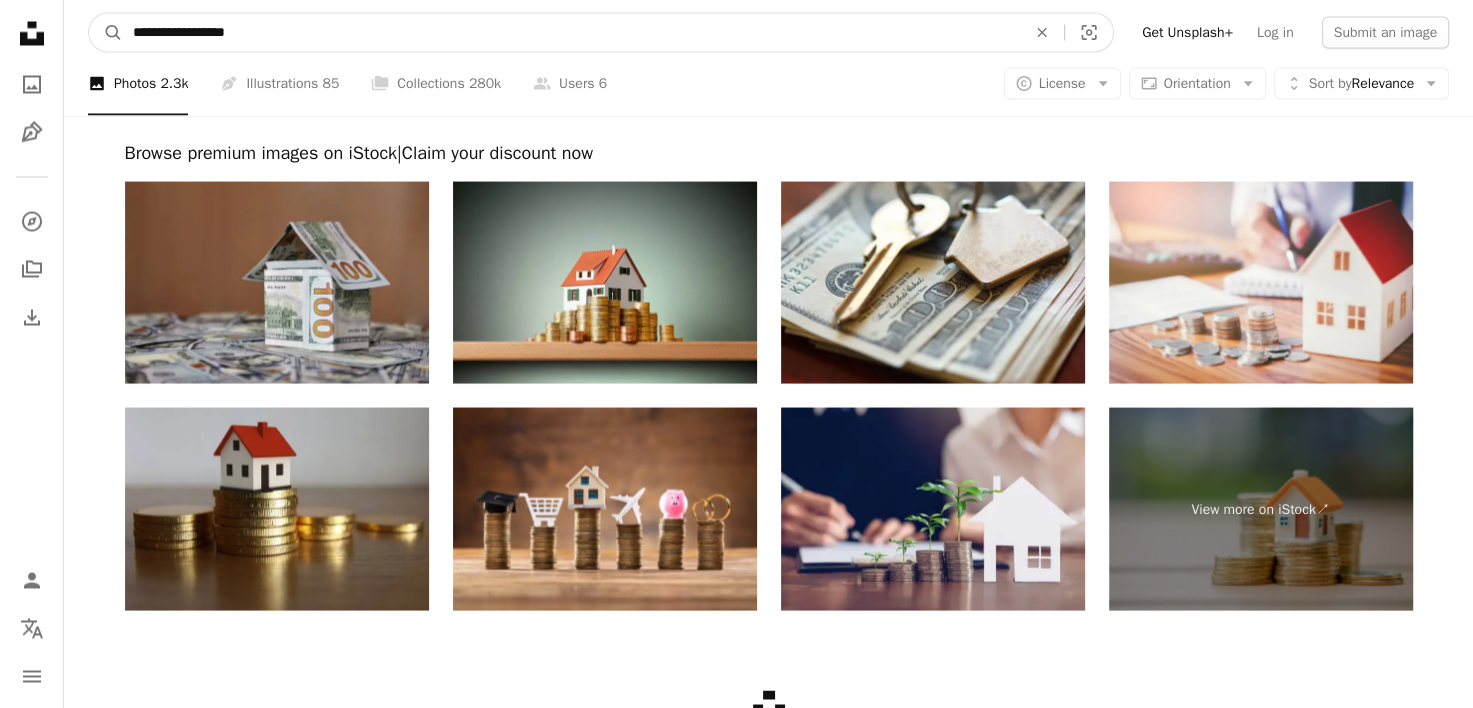 type on "**********" 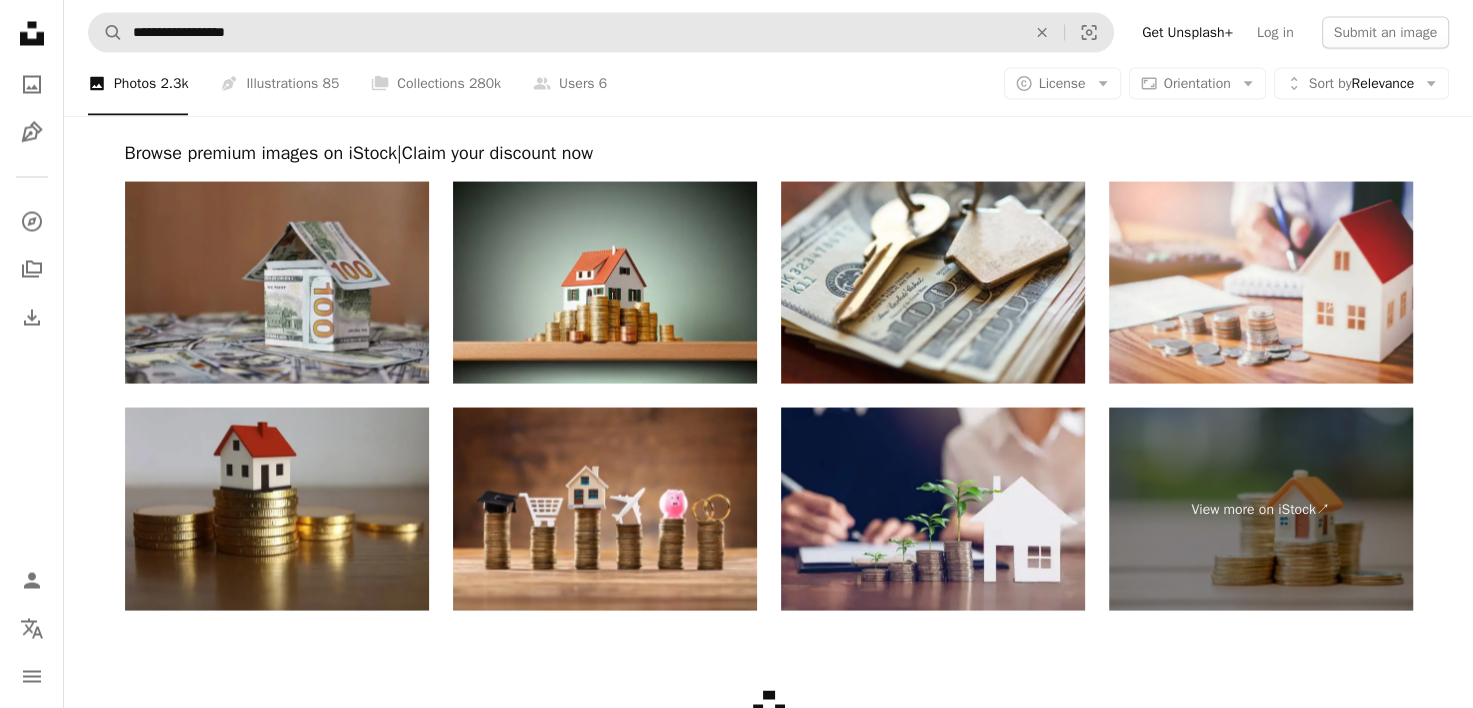 scroll, scrollTop: 0, scrollLeft: 0, axis: both 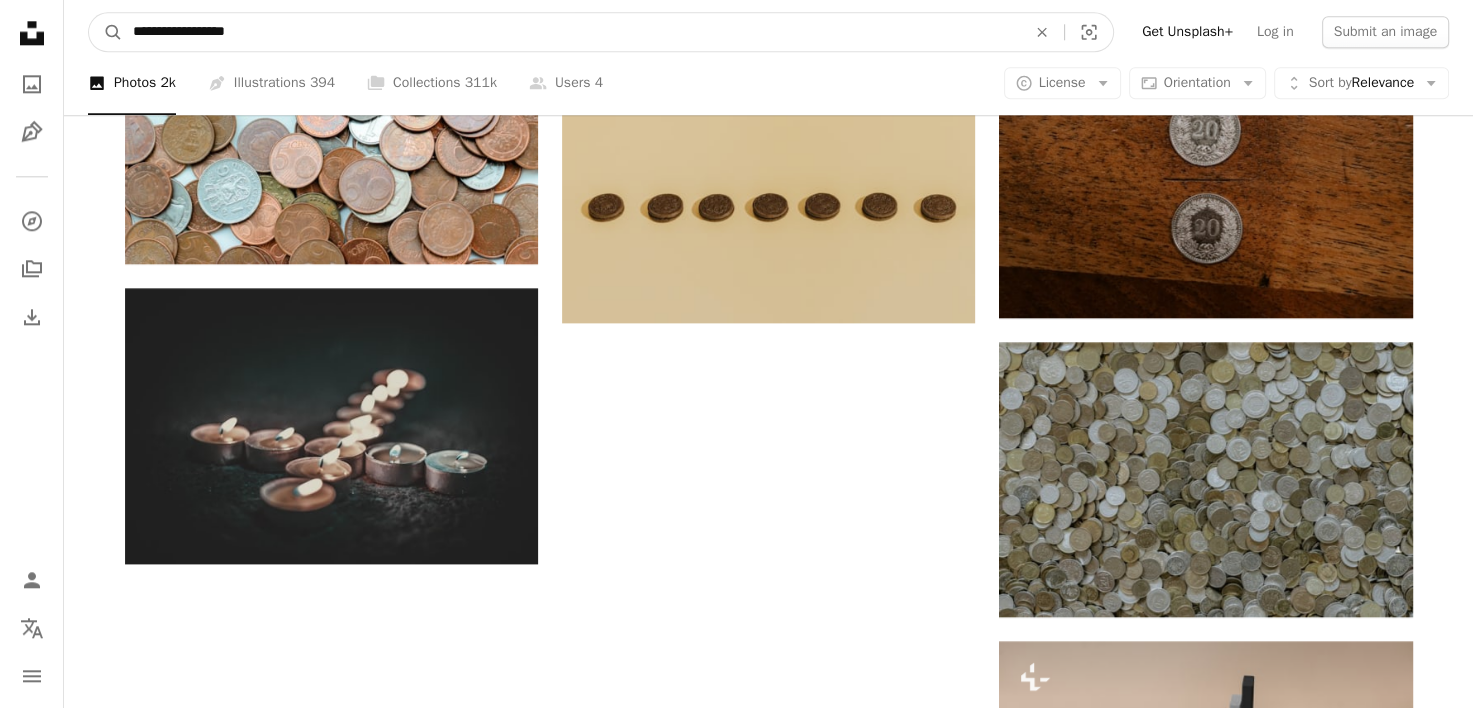 click on "**********" at bounding box center [571, 32] 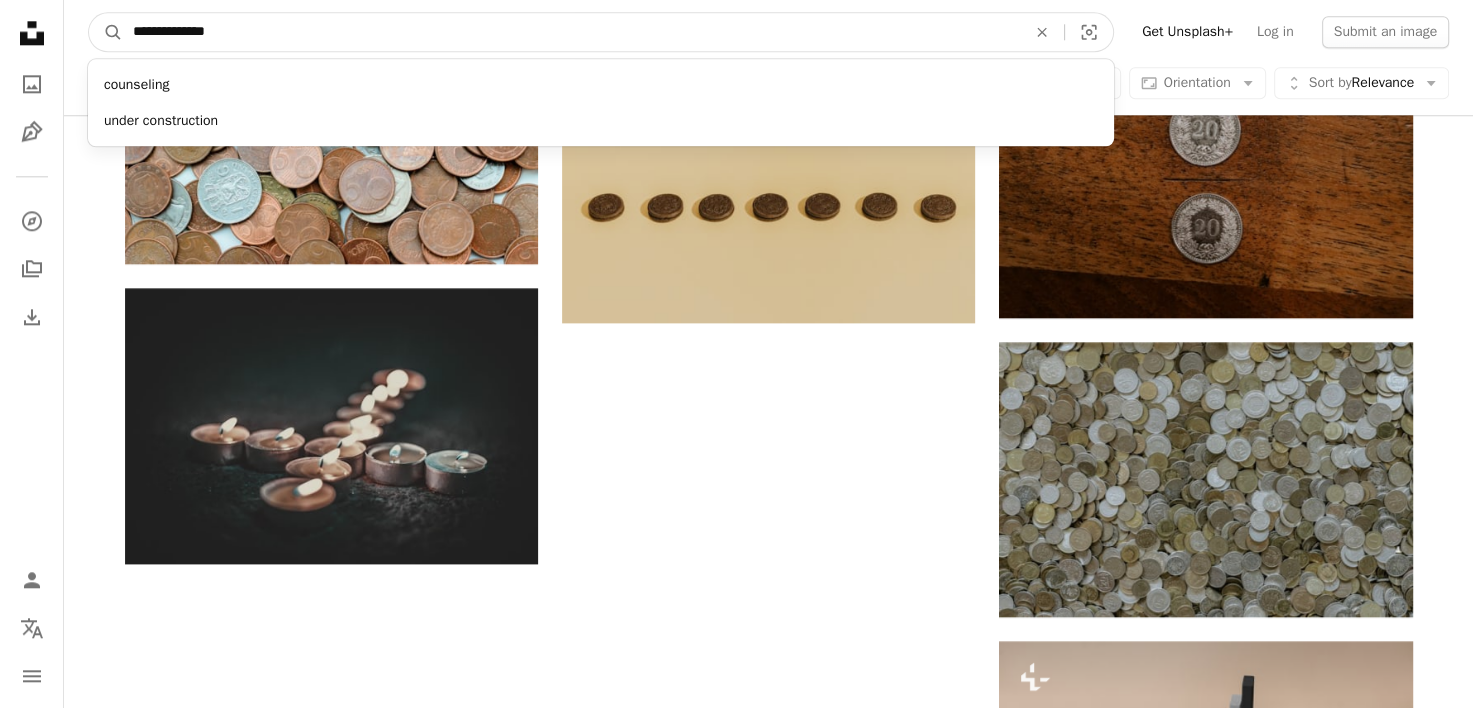 type on "**********" 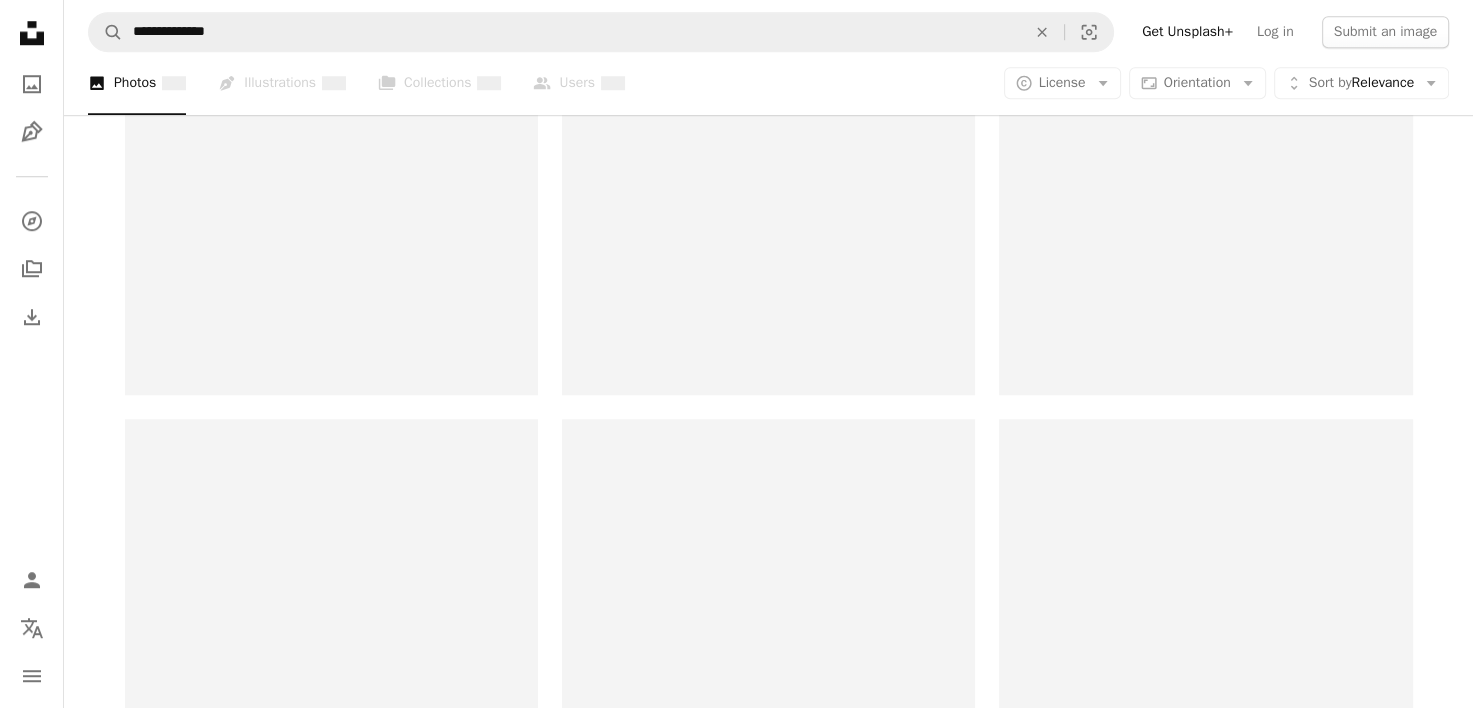 scroll, scrollTop: 0, scrollLeft: 0, axis: both 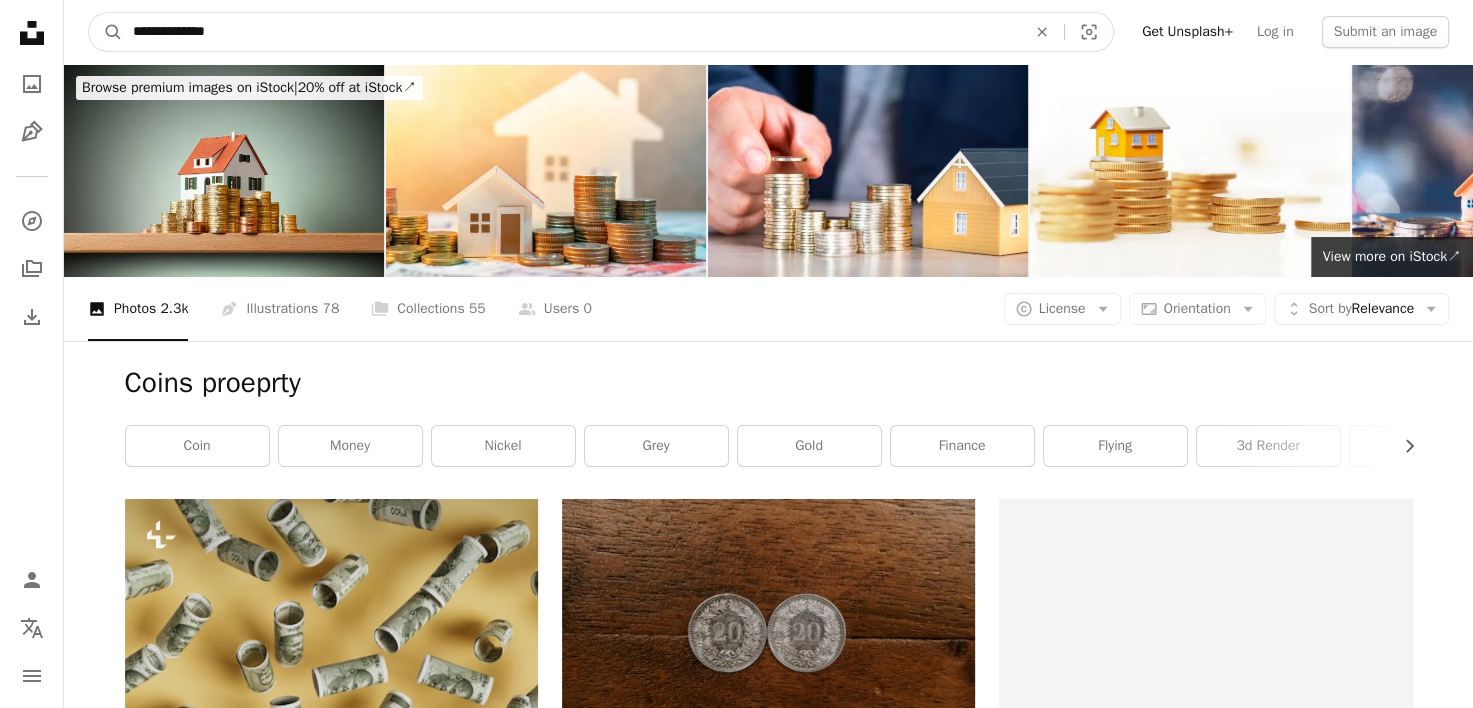 click on "**********" at bounding box center [571, 32] 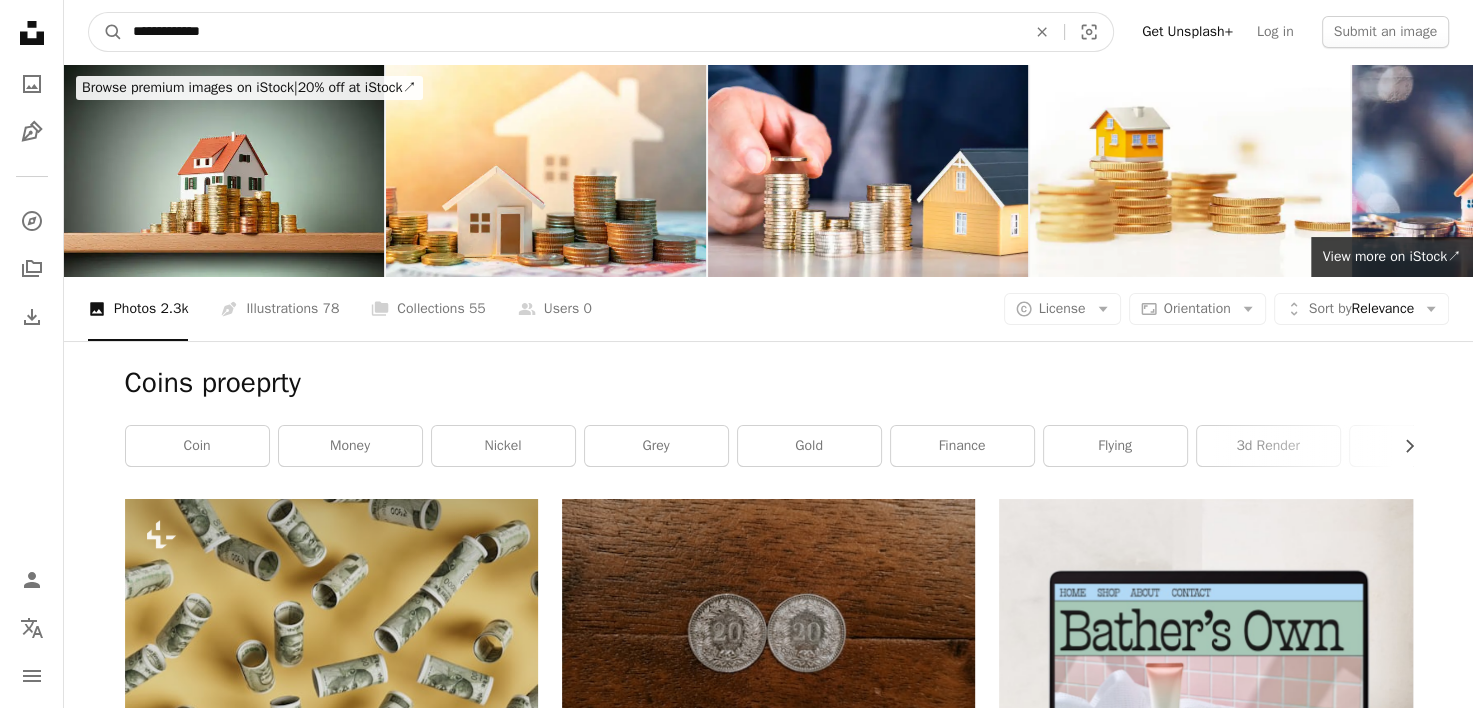 type on "**********" 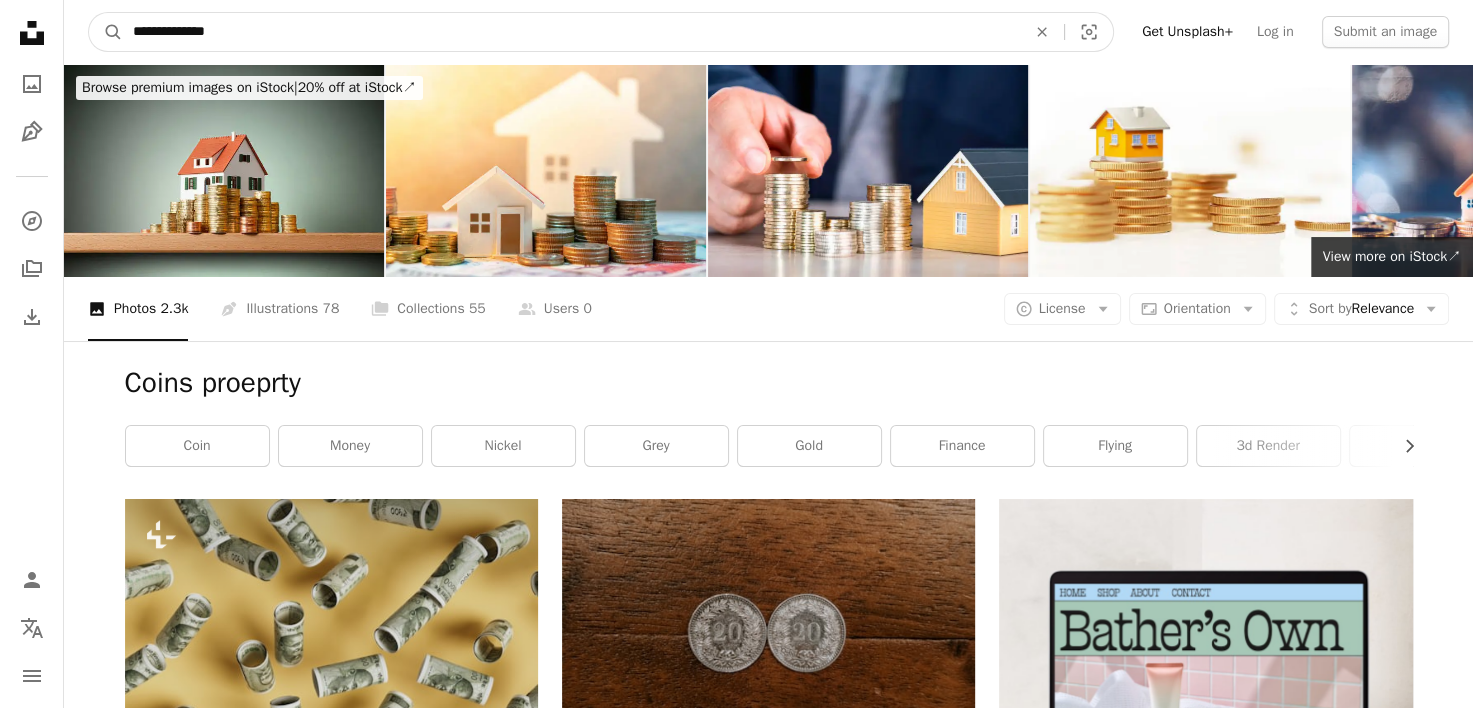 click on "A magnifying glass" at bounding box center [106, 32] 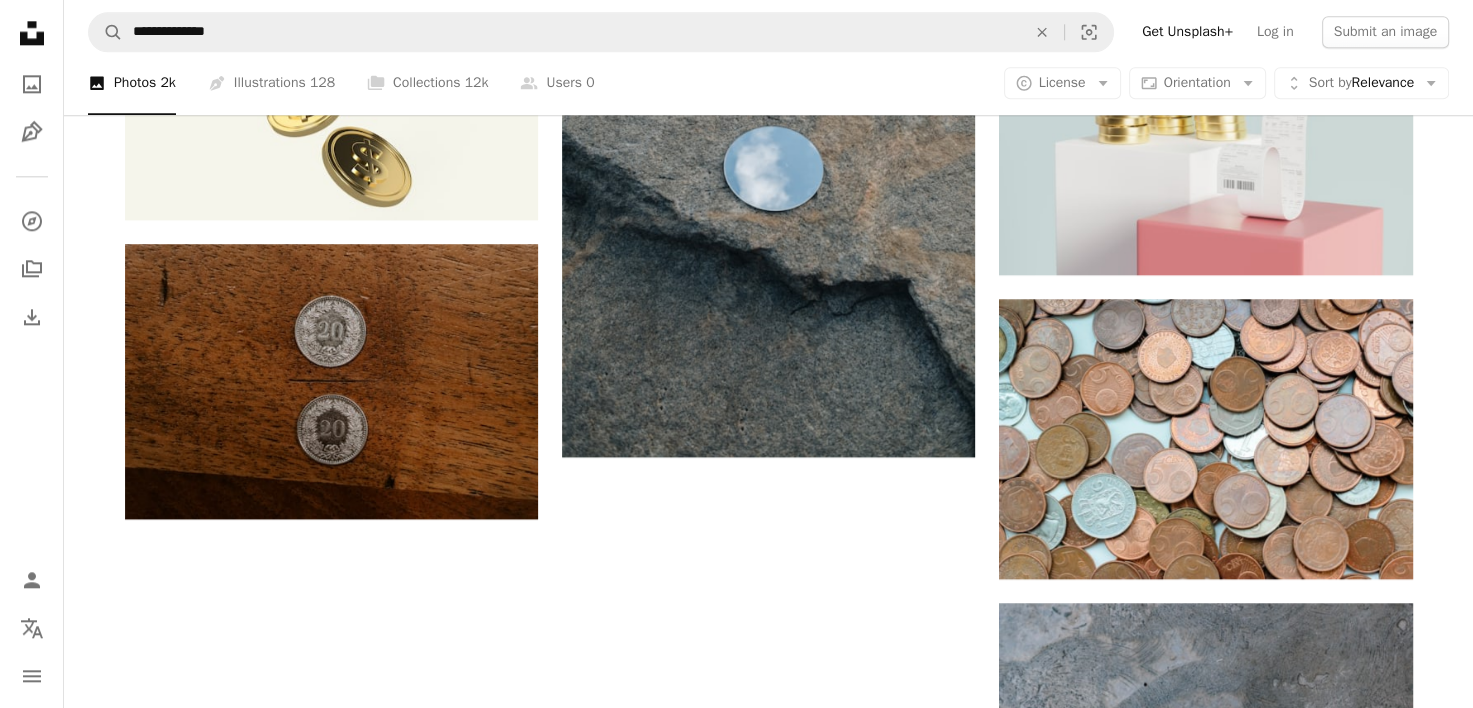 scroll, scrollTop: 2818, scrollLeft: 0, axis: vertical 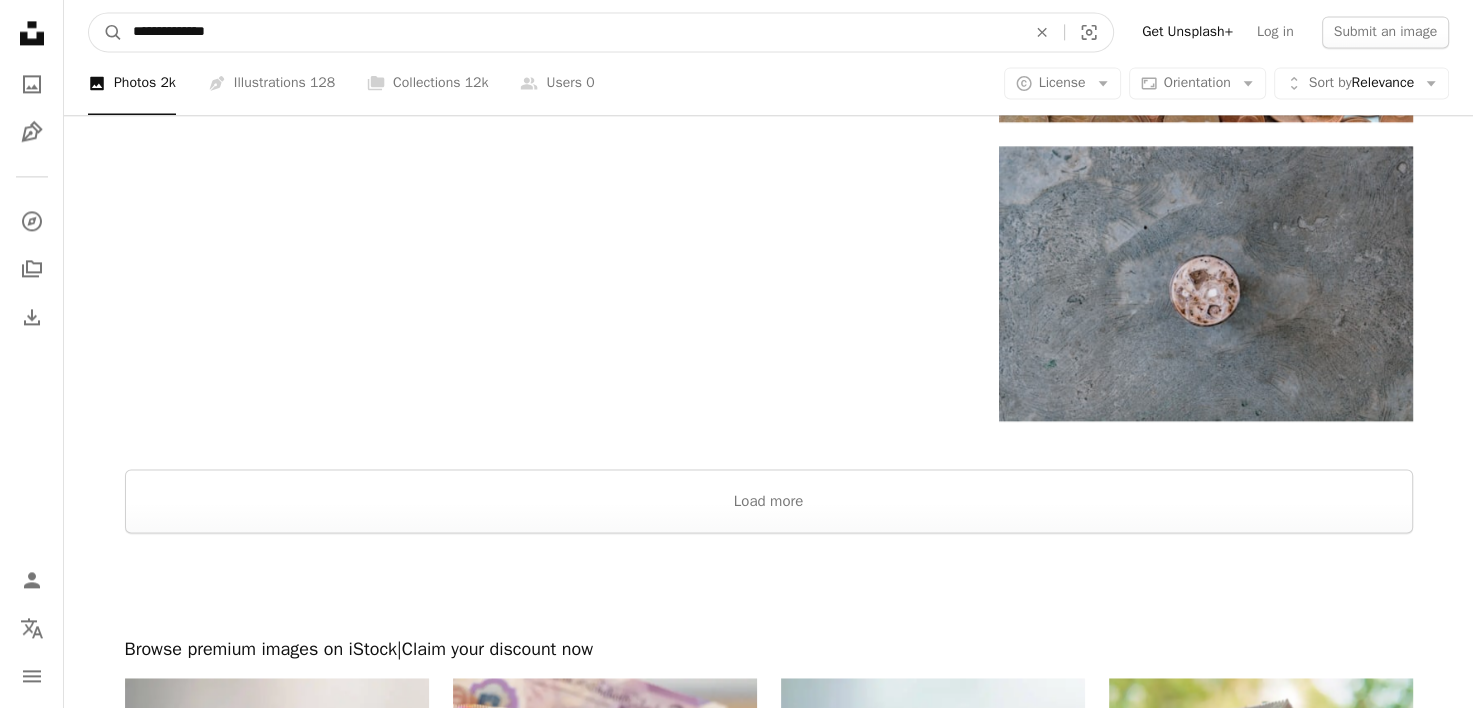 click on "**********" at bounding box center [571, 32] 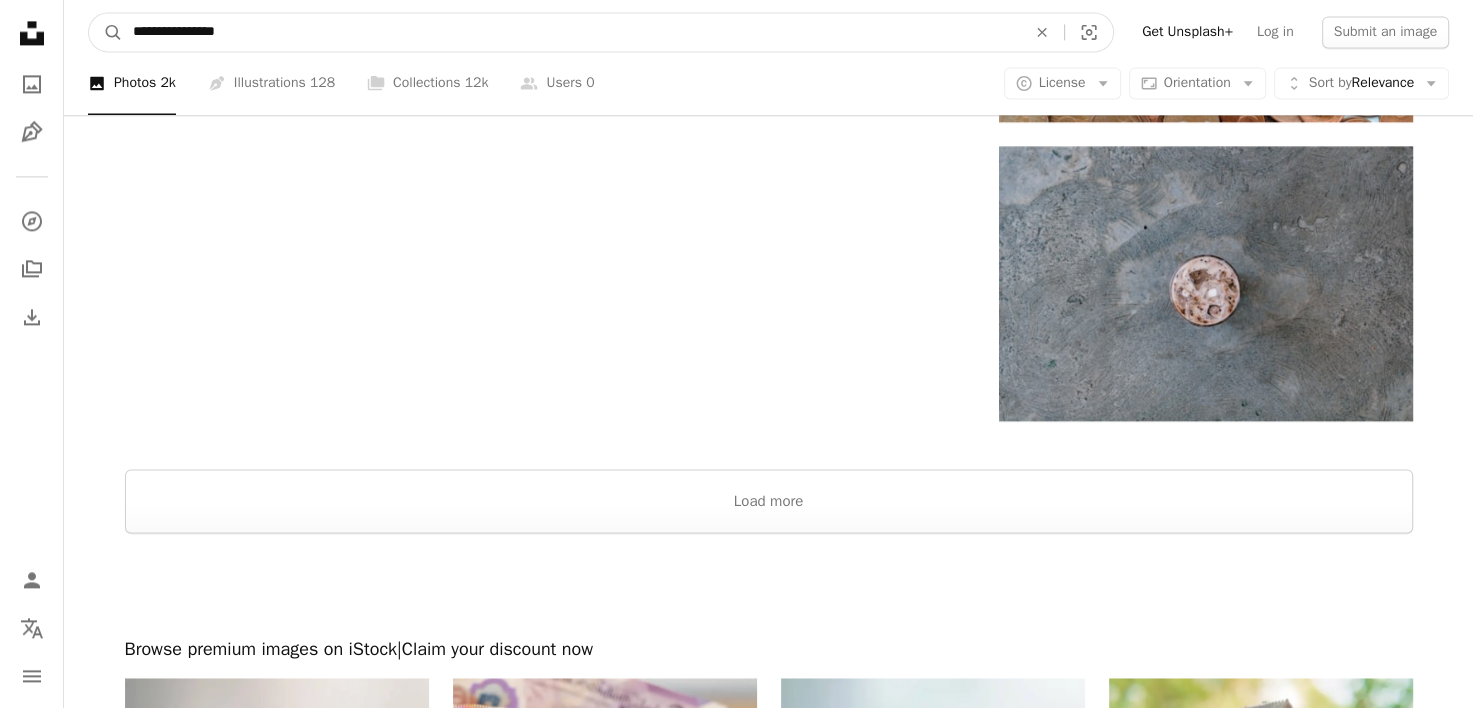 type on "**********" 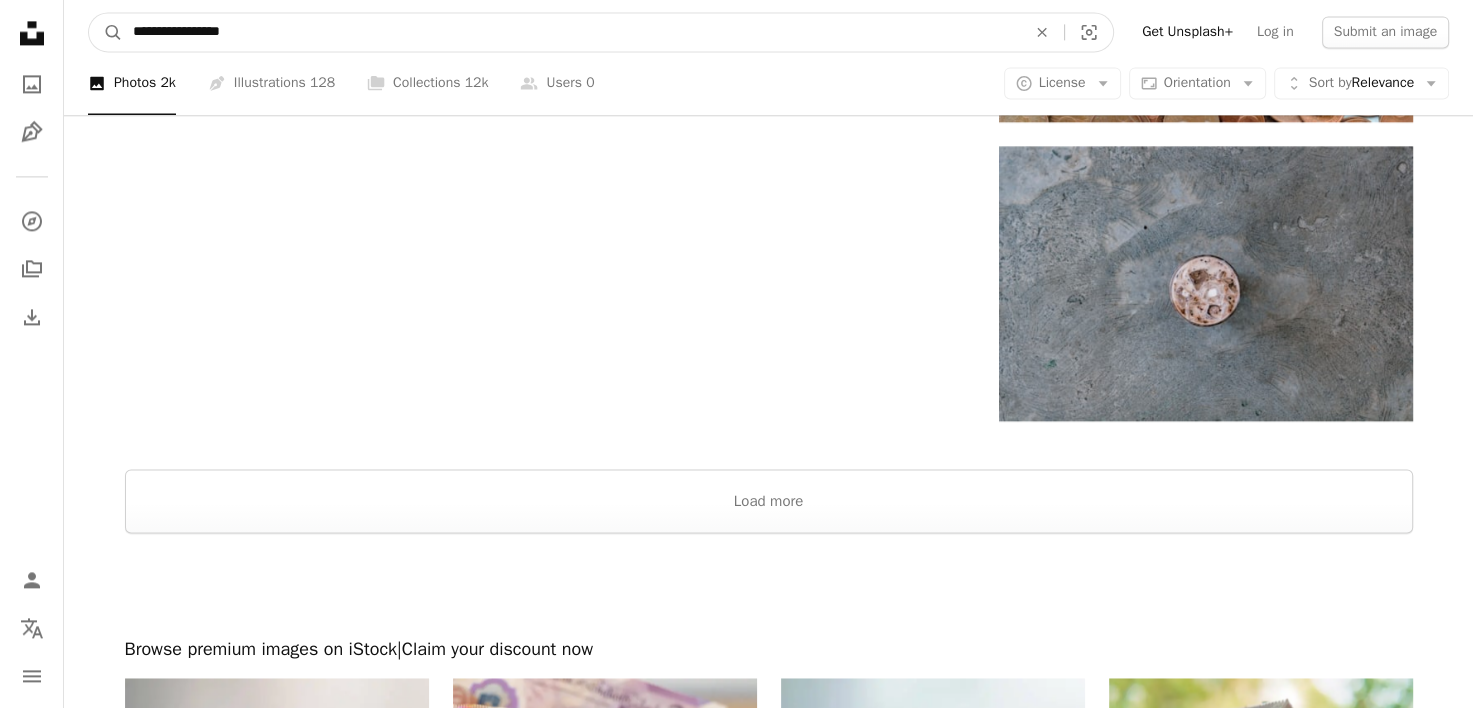 click on "A magnifying glass" at bounding box center (106, 32) 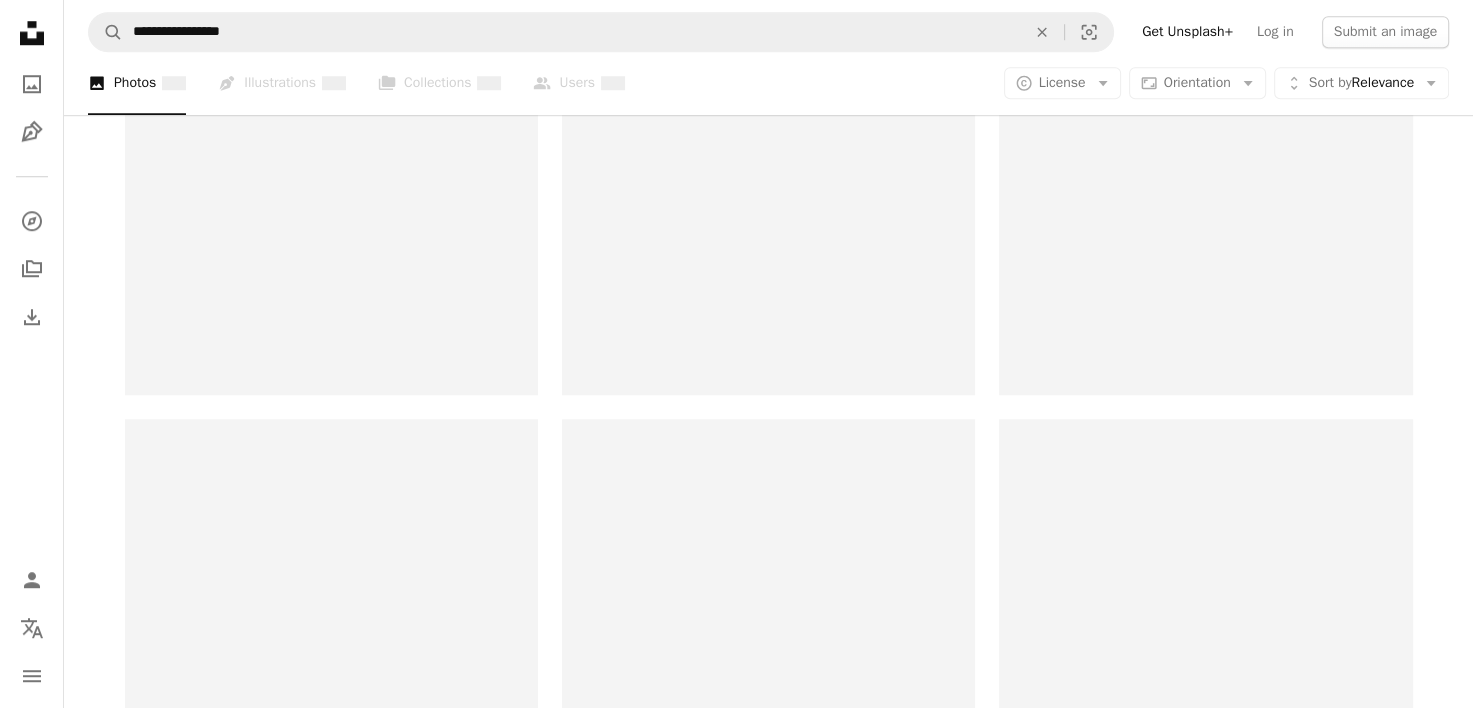 scroll, scrollTop: 0, scrollLeft: 0, axis: both 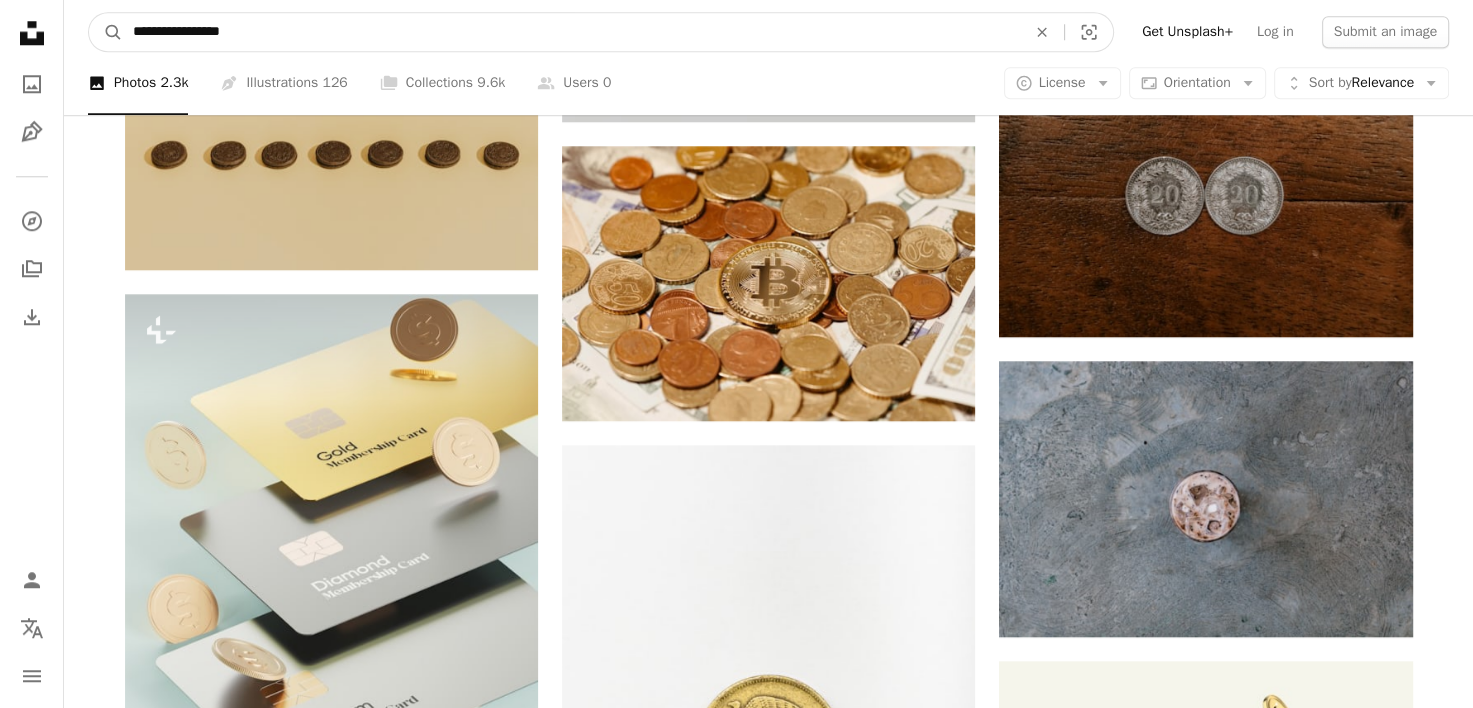click on "**********" at bounding box center [571, 32] 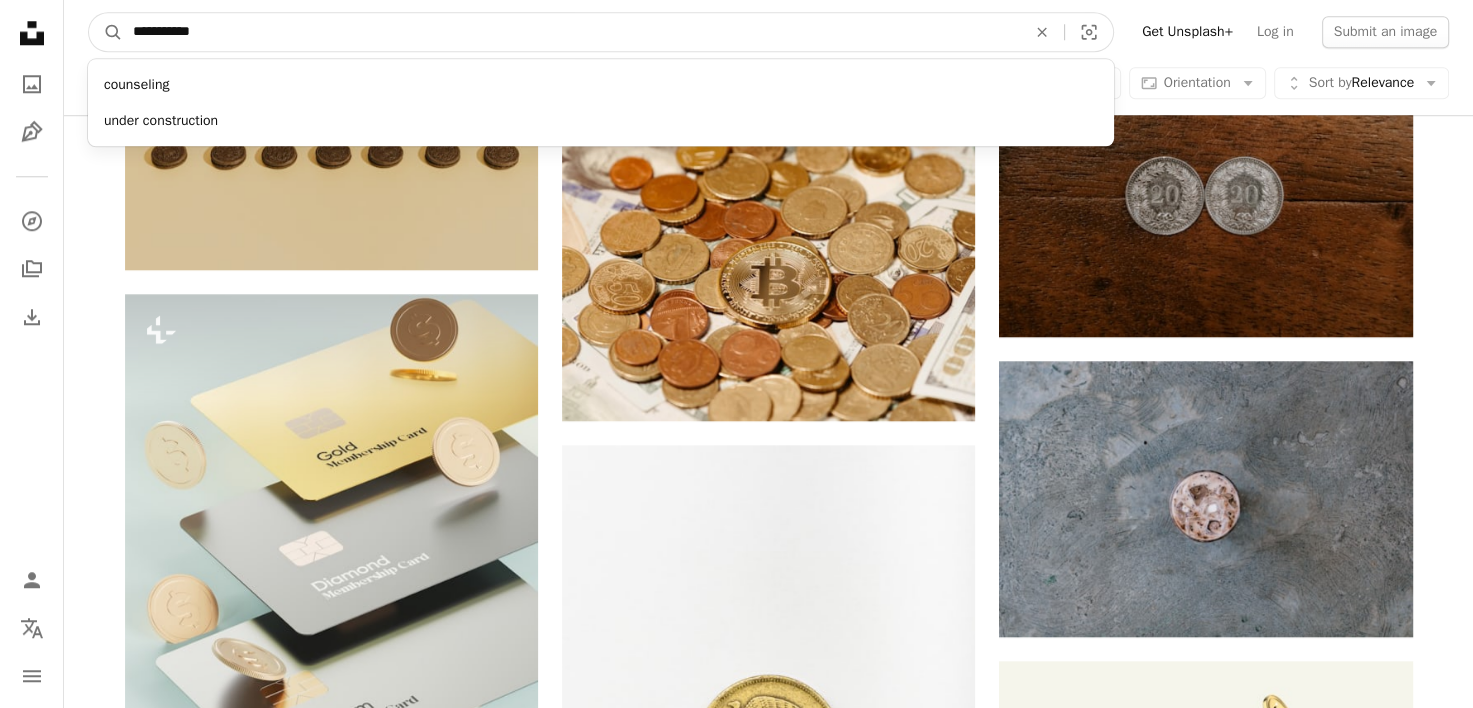 type on "**********" 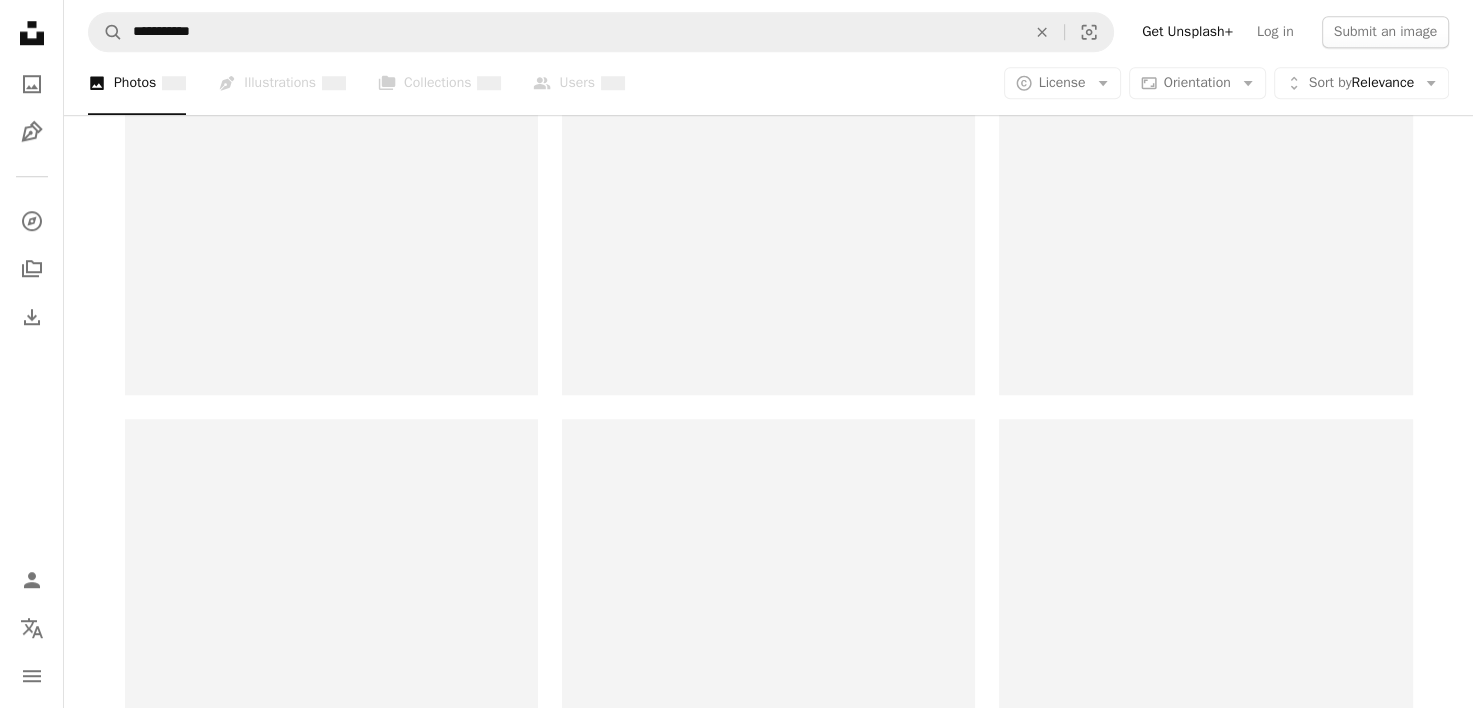 scroll, scrollTop: 0, scrollLeft: 0, axis: both 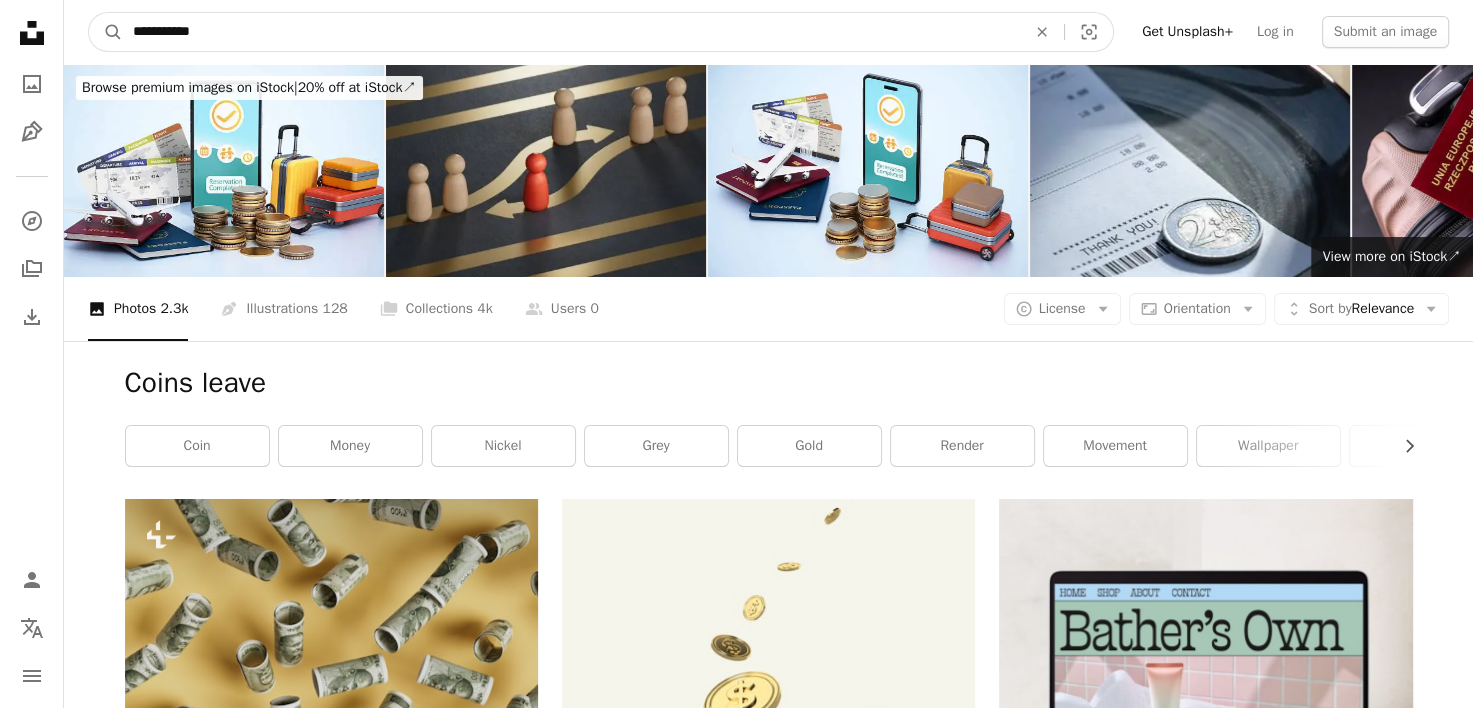 click on "**********" at bounding box center [571, 32] 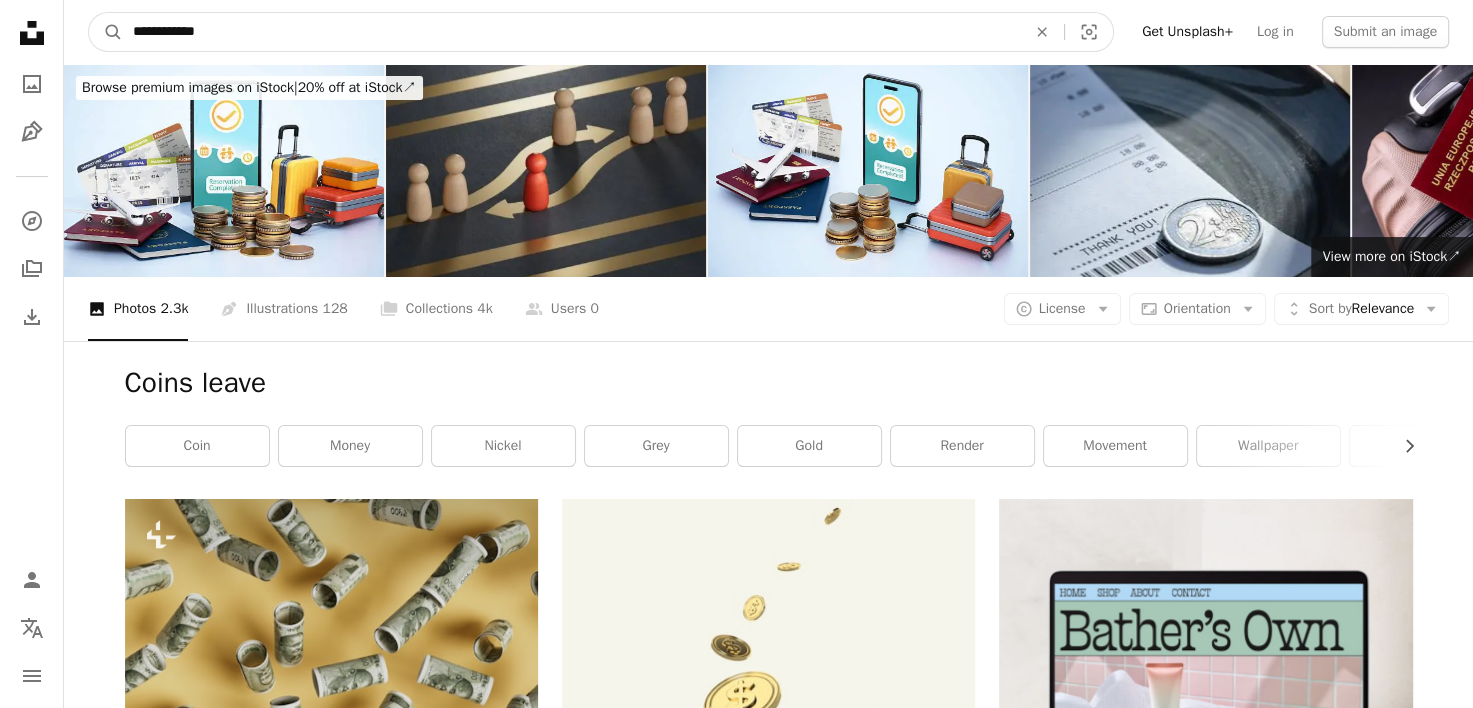 click on "A magnifying glass" at bounding box center (106, 32) 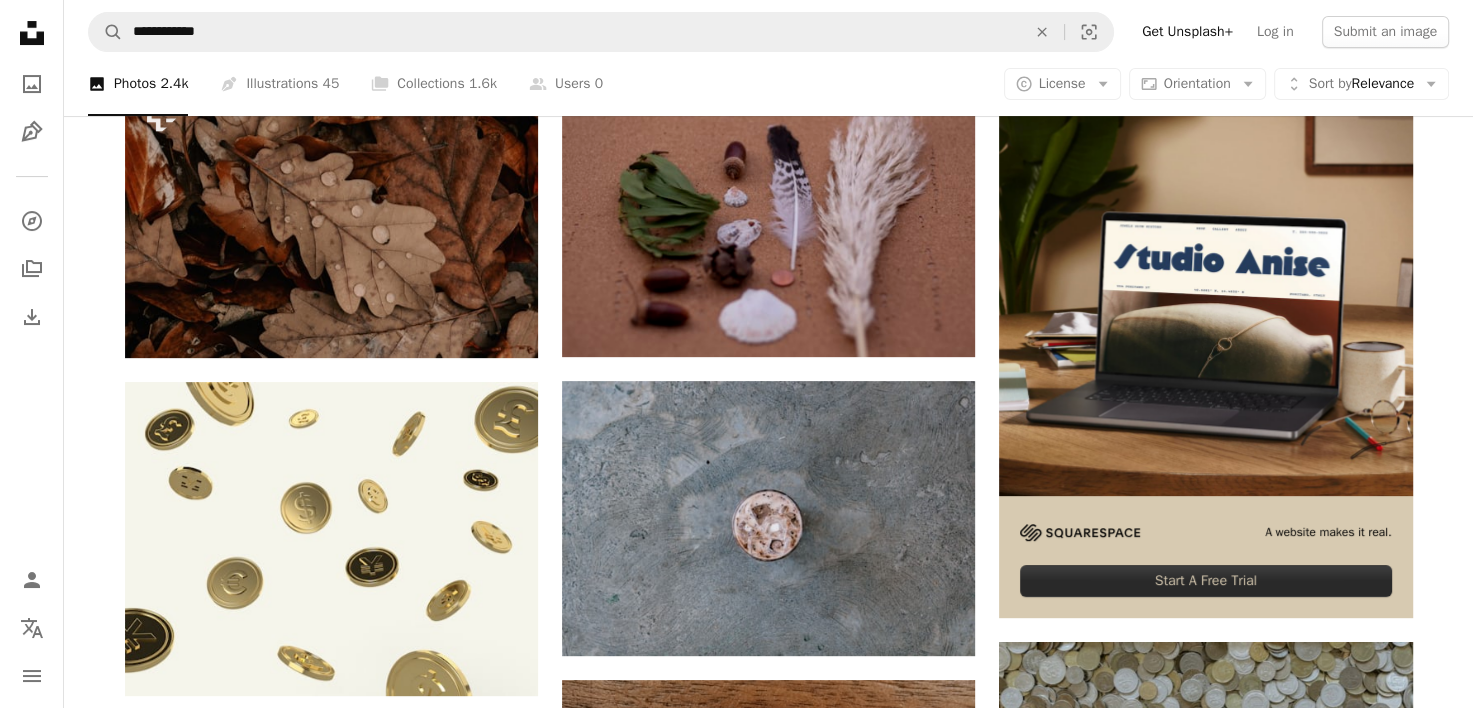 scroll, scrollTop: 0, scrollLeft: 0, axis: both 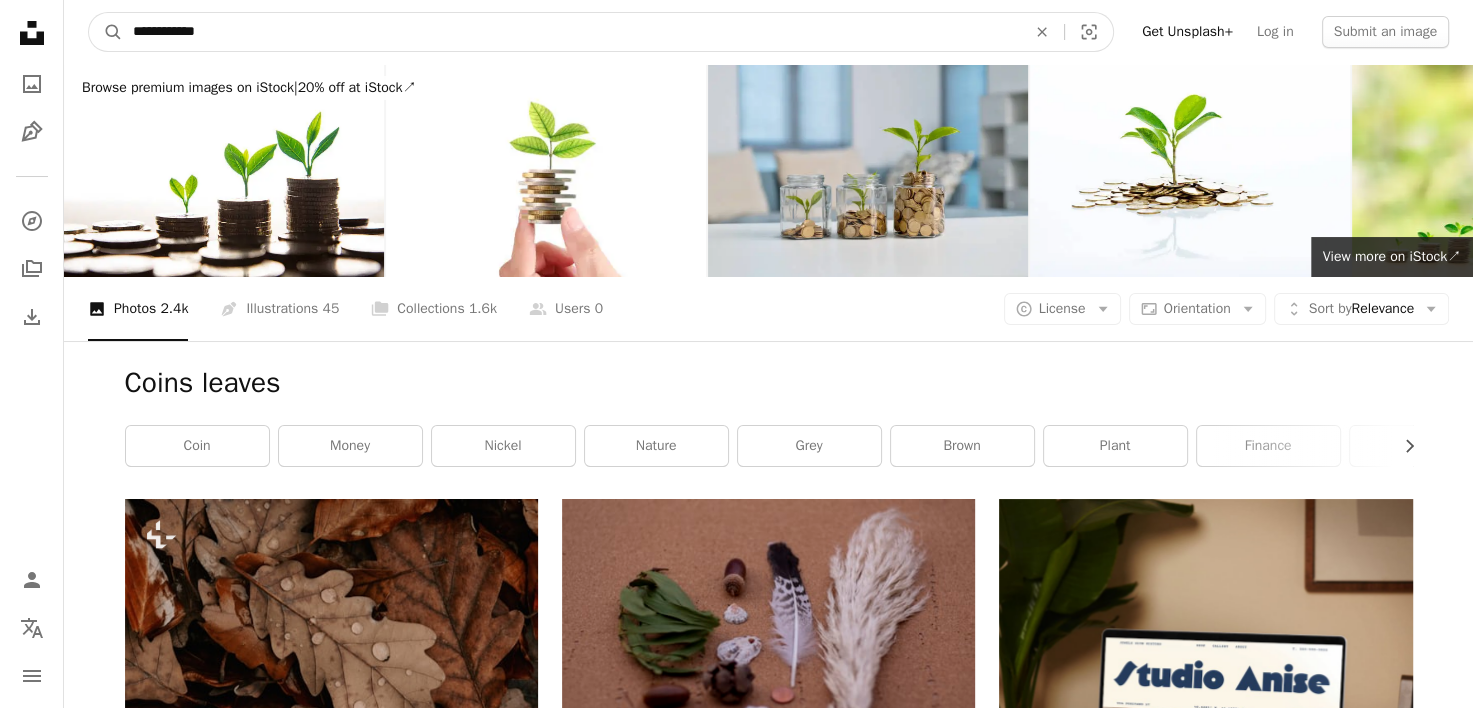 click on "**********" at bounding box center [571, 32] 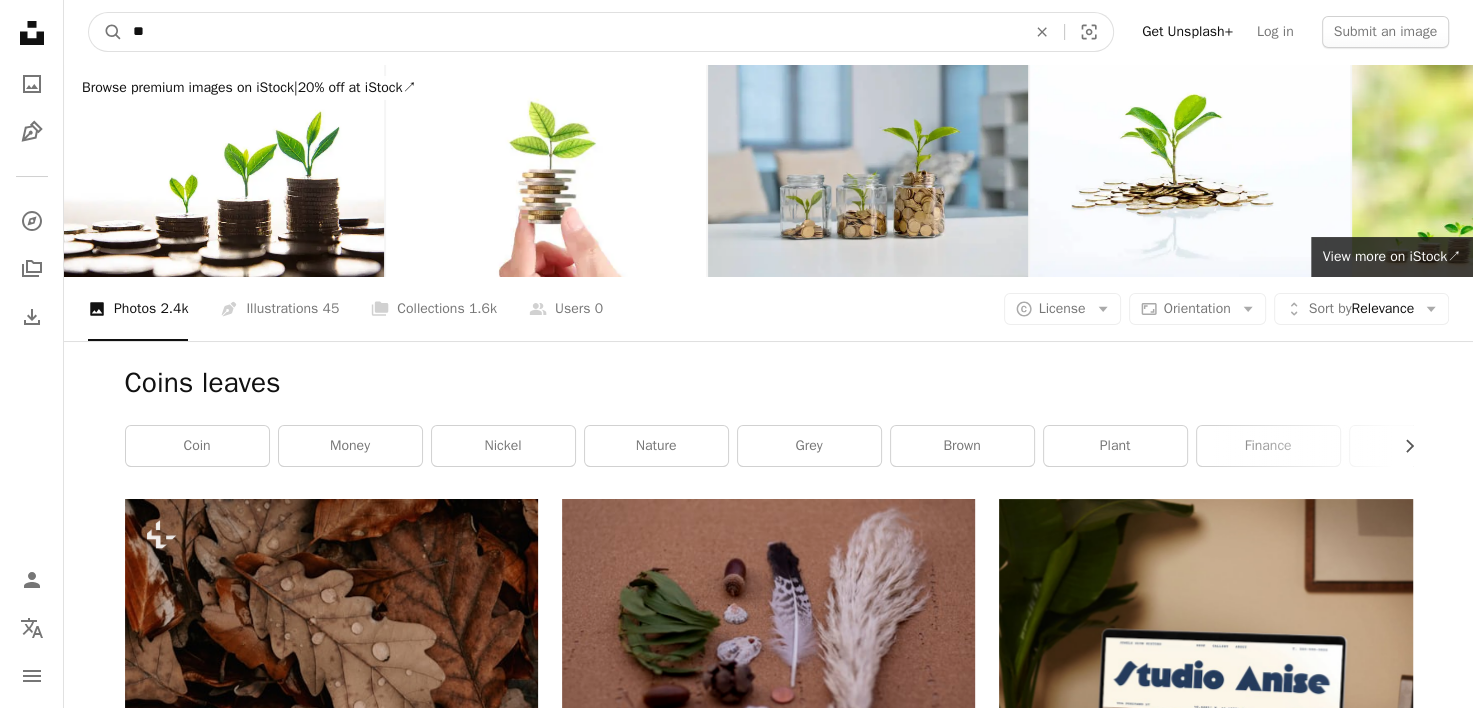 type on "*" 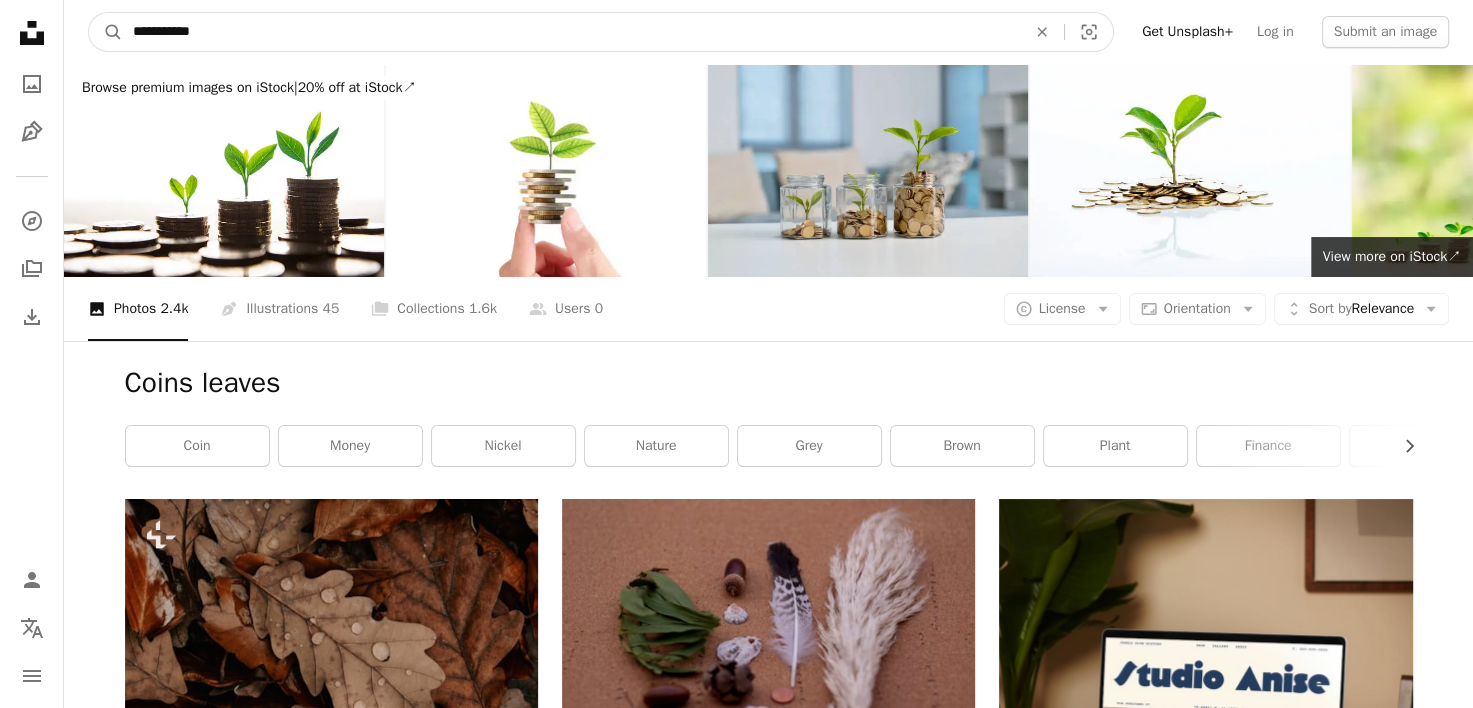 type on "**********" 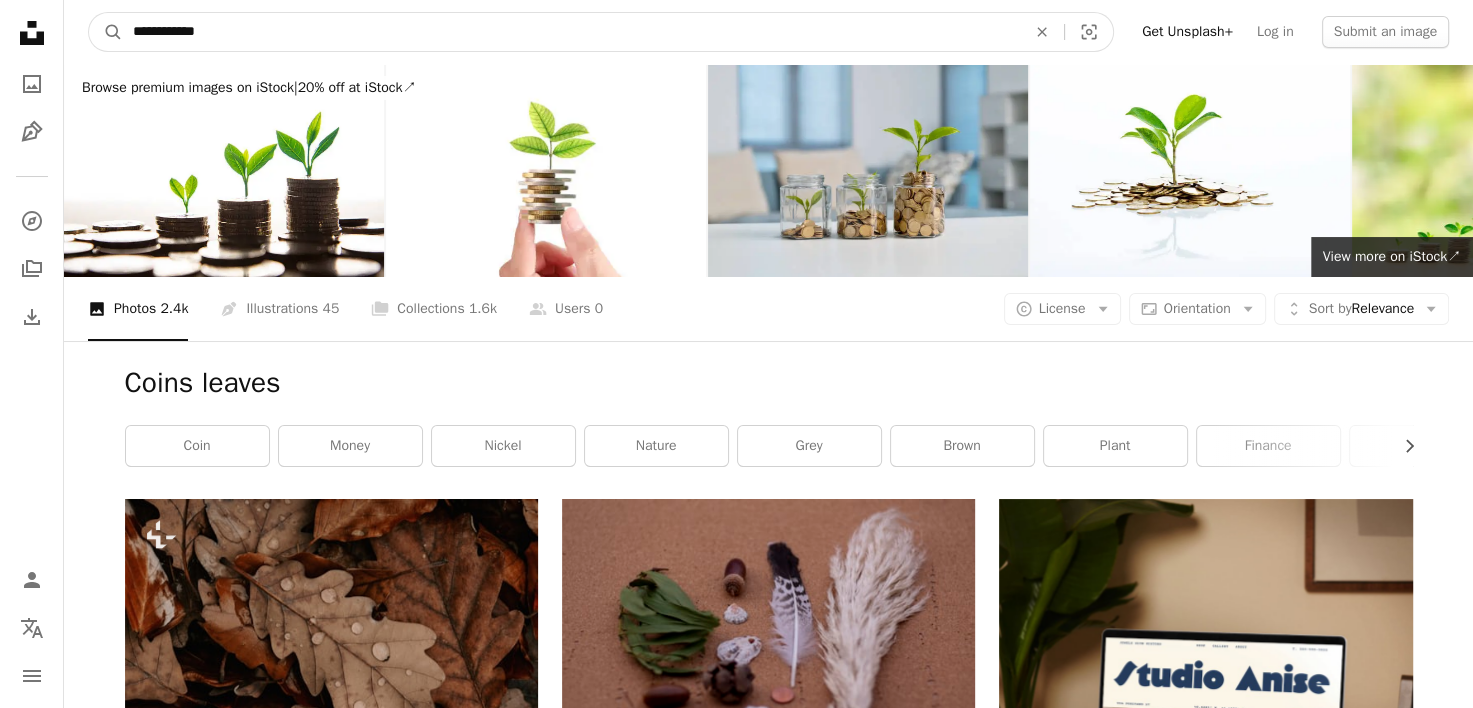 click on "A magnifying glass" at bounding box center (106, 32) 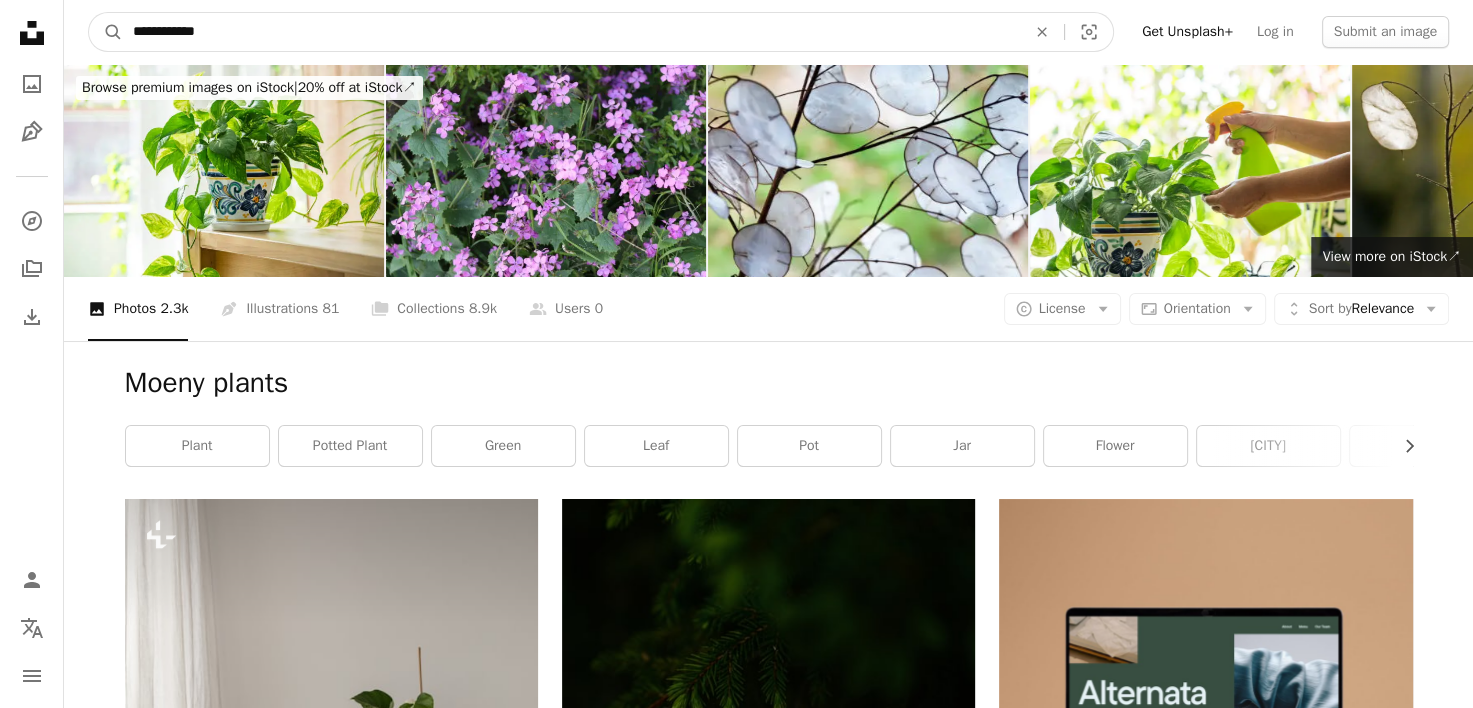 click on "**********" at bounding box center [571, 32] 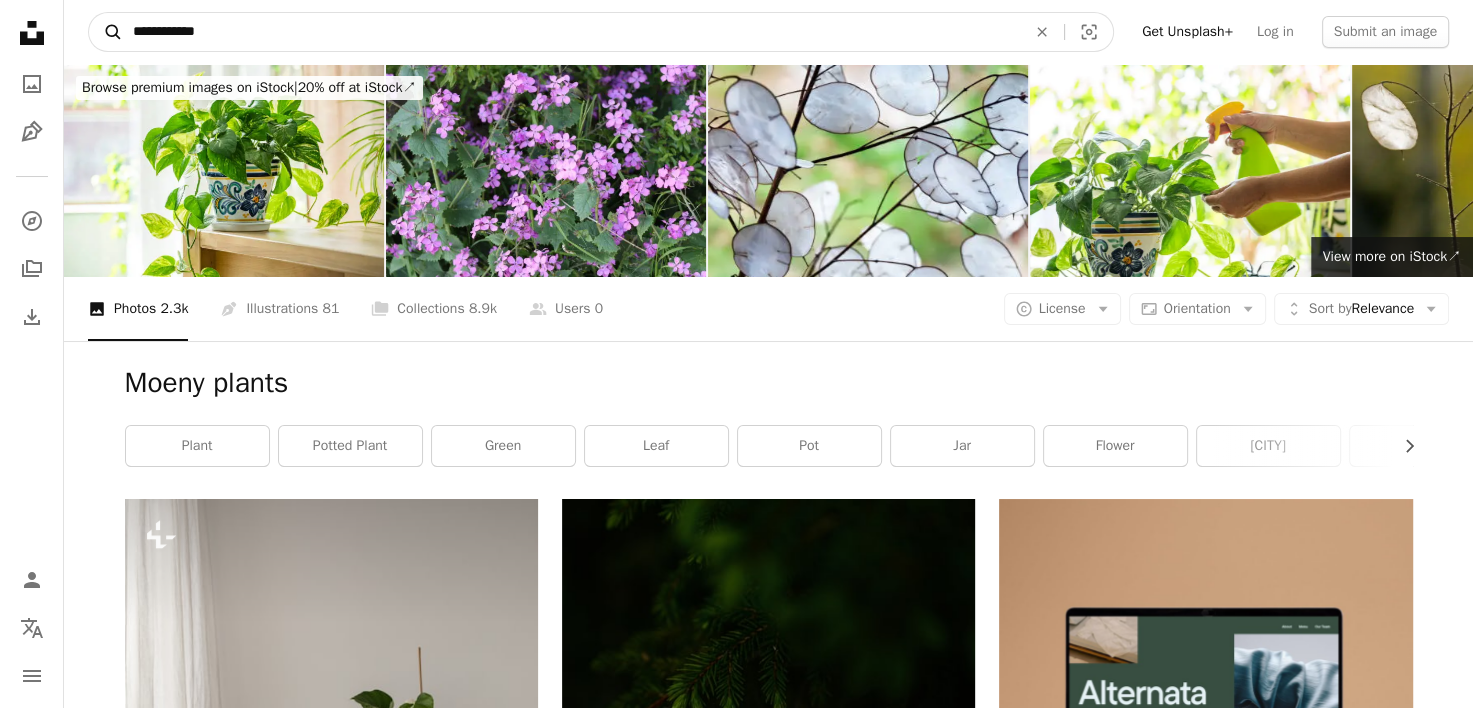 drag, startPoint x: 262, startPoint y: 26, endPoint x: 99, endPoint y: 21, distance: 163.07668 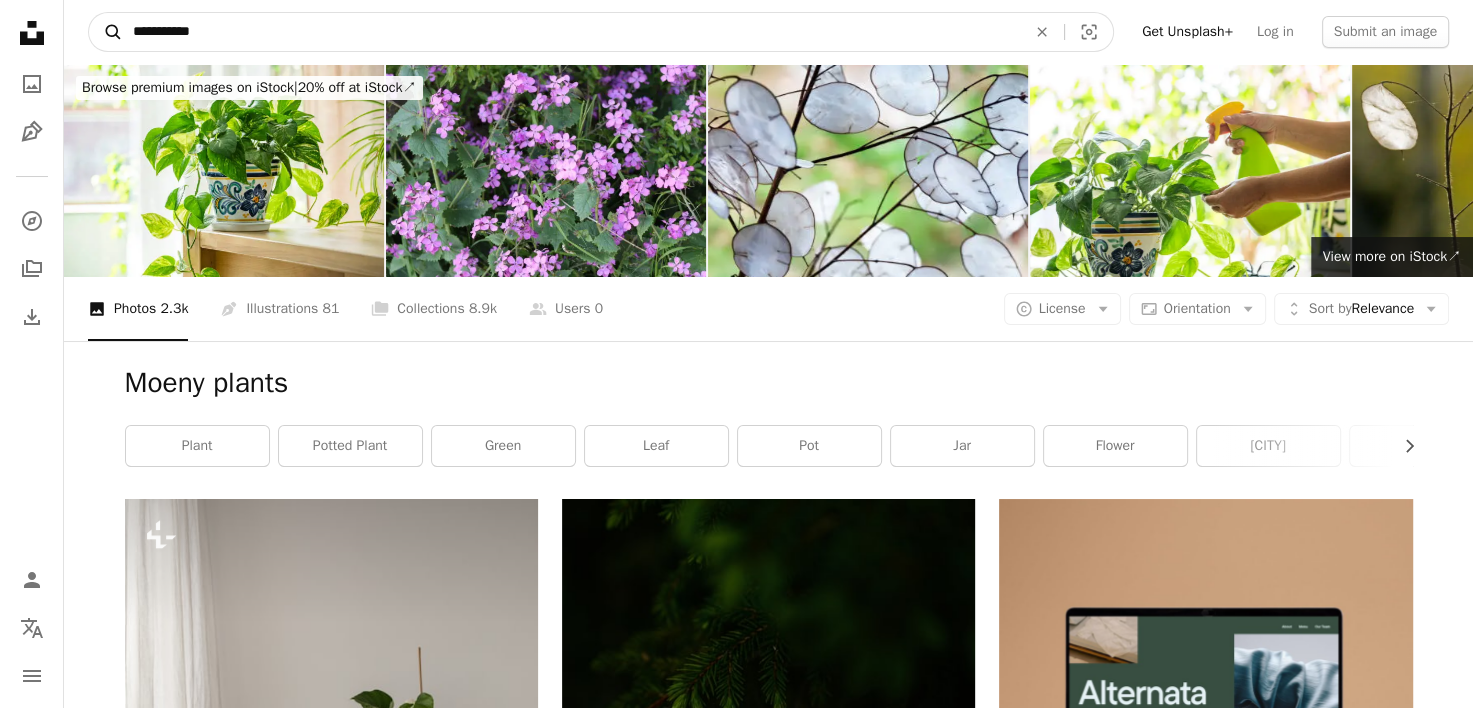 type on "**********" 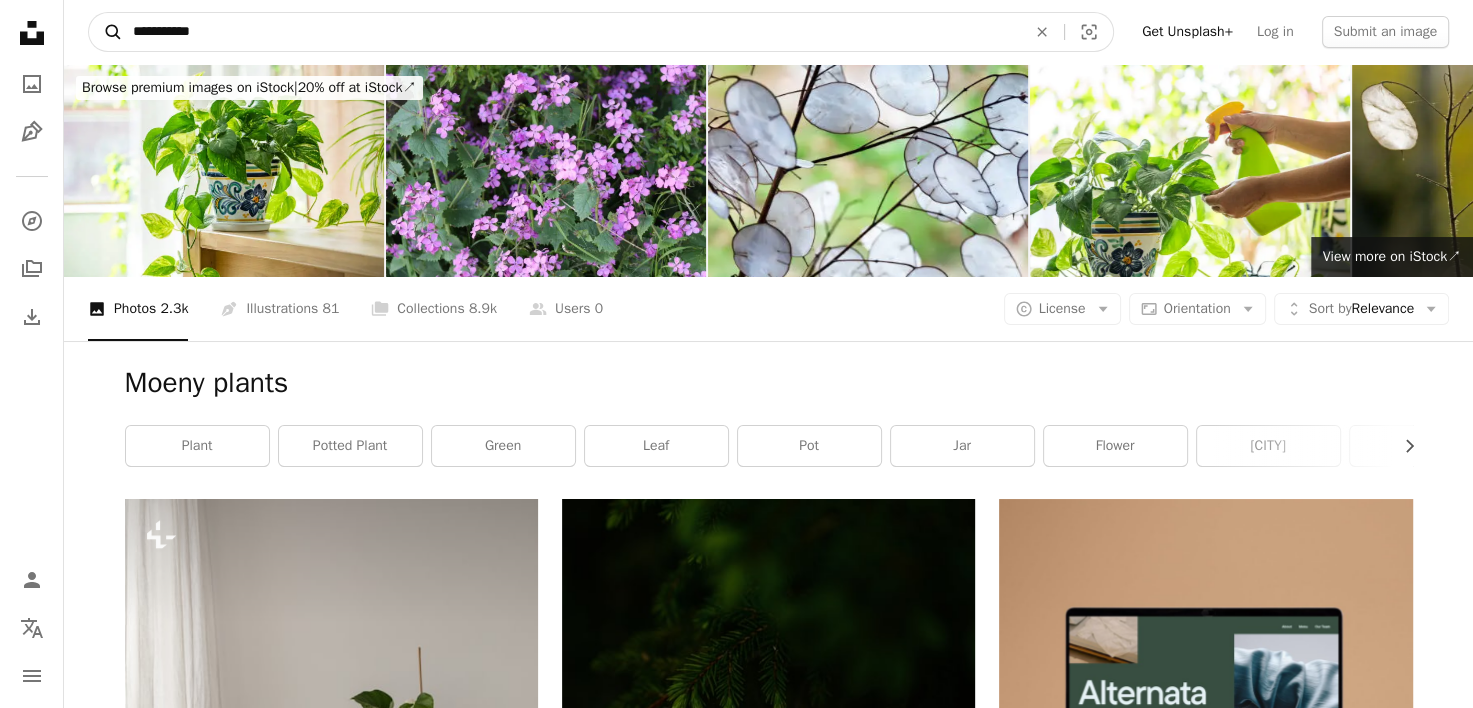 click on "A magnifying glass" at bounding box center [106, 32] 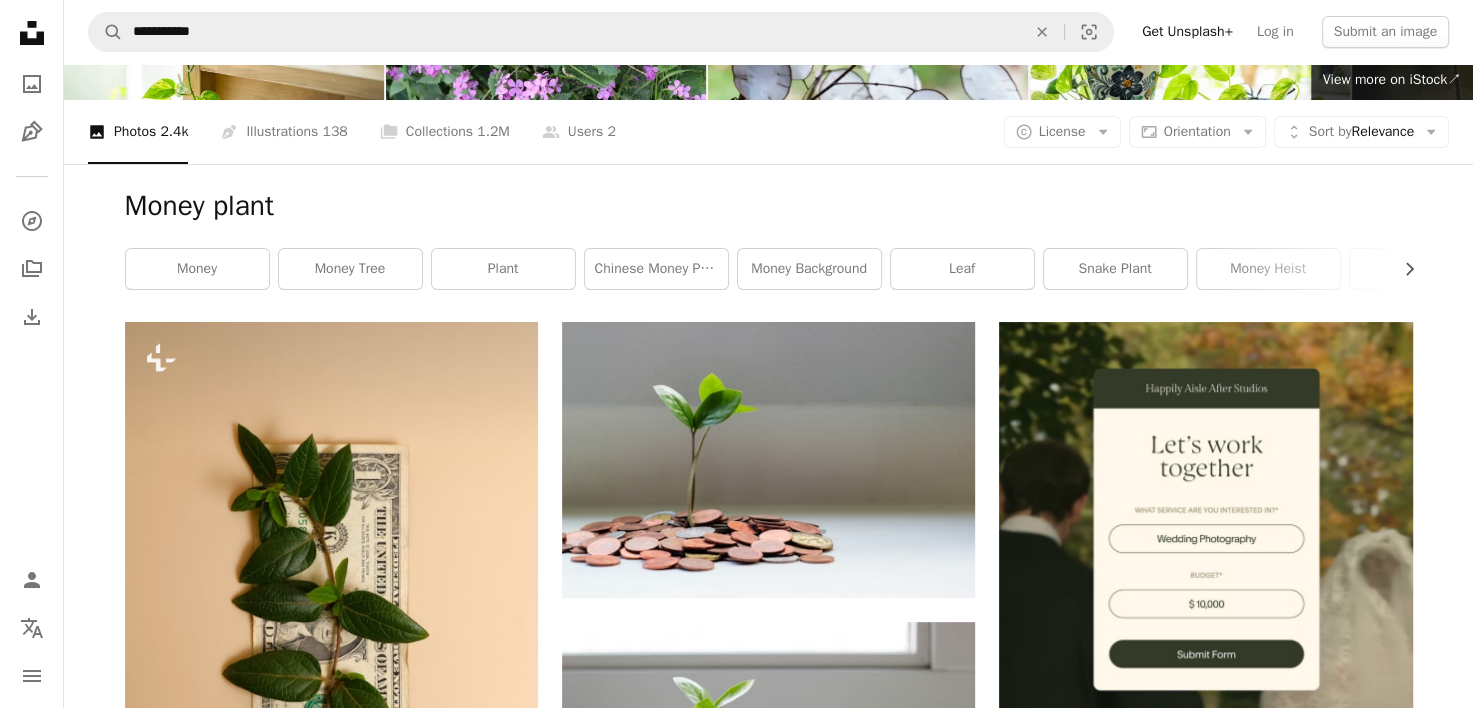 scroll, scrollTop: 356, scrollLeft: 0, axis: vertical 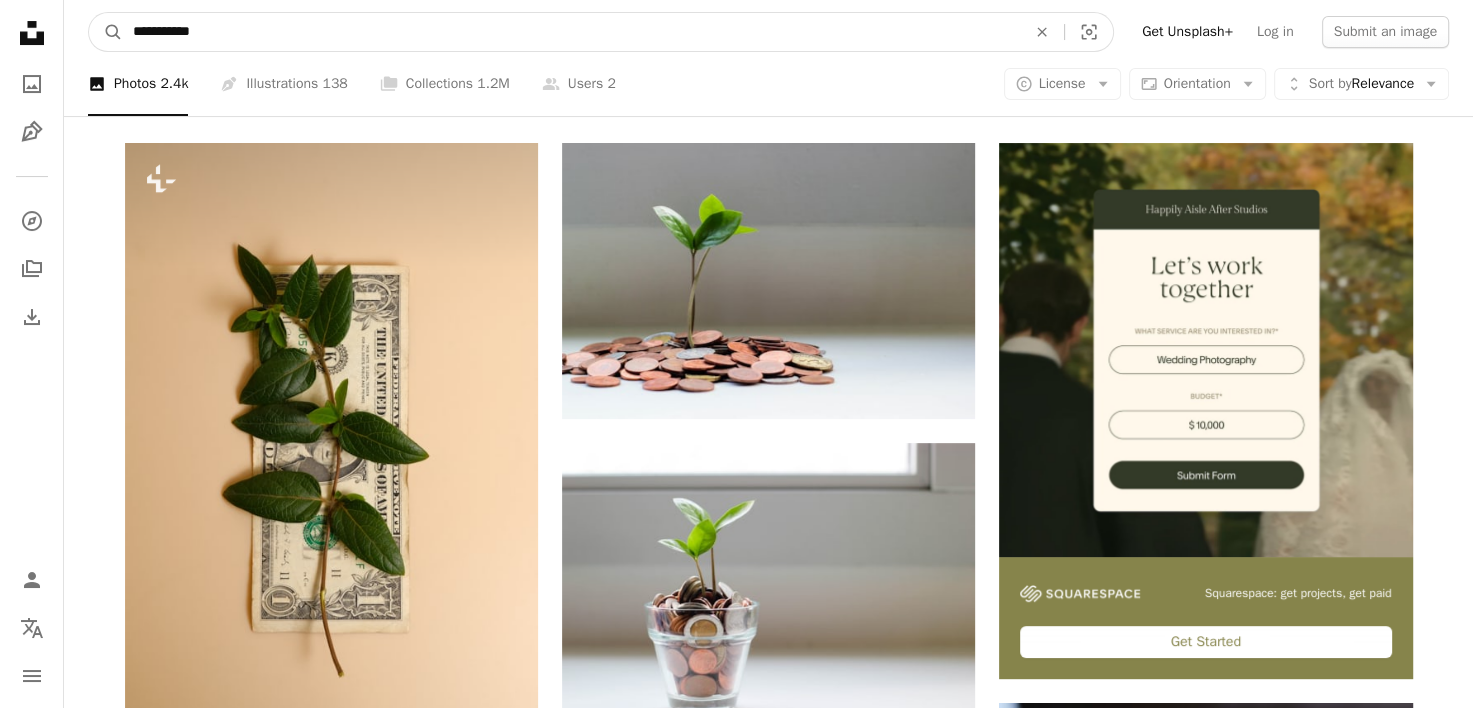 click on "**********" at bounding box center [571, 32] 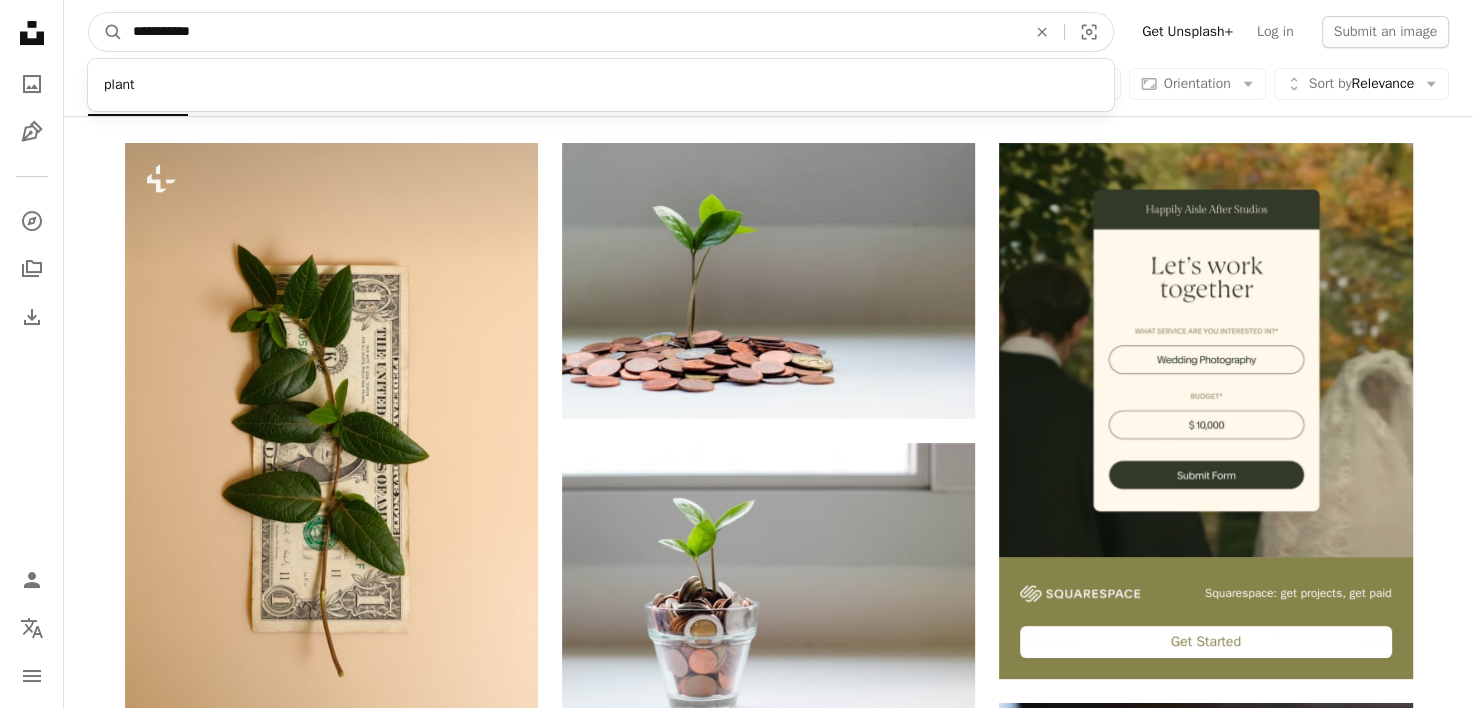 type on "**********" 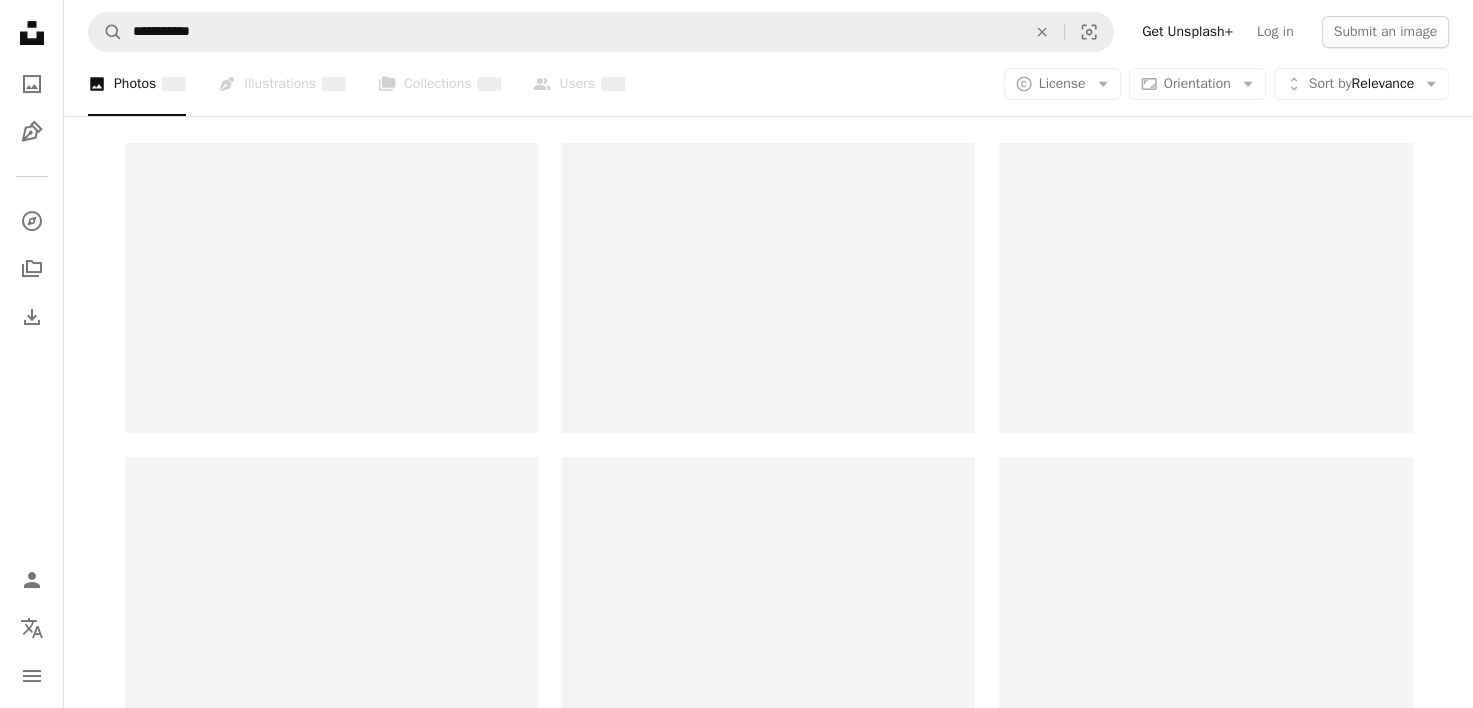 scroll, scrollTop: 0, scrollLeft: 0, axis: both 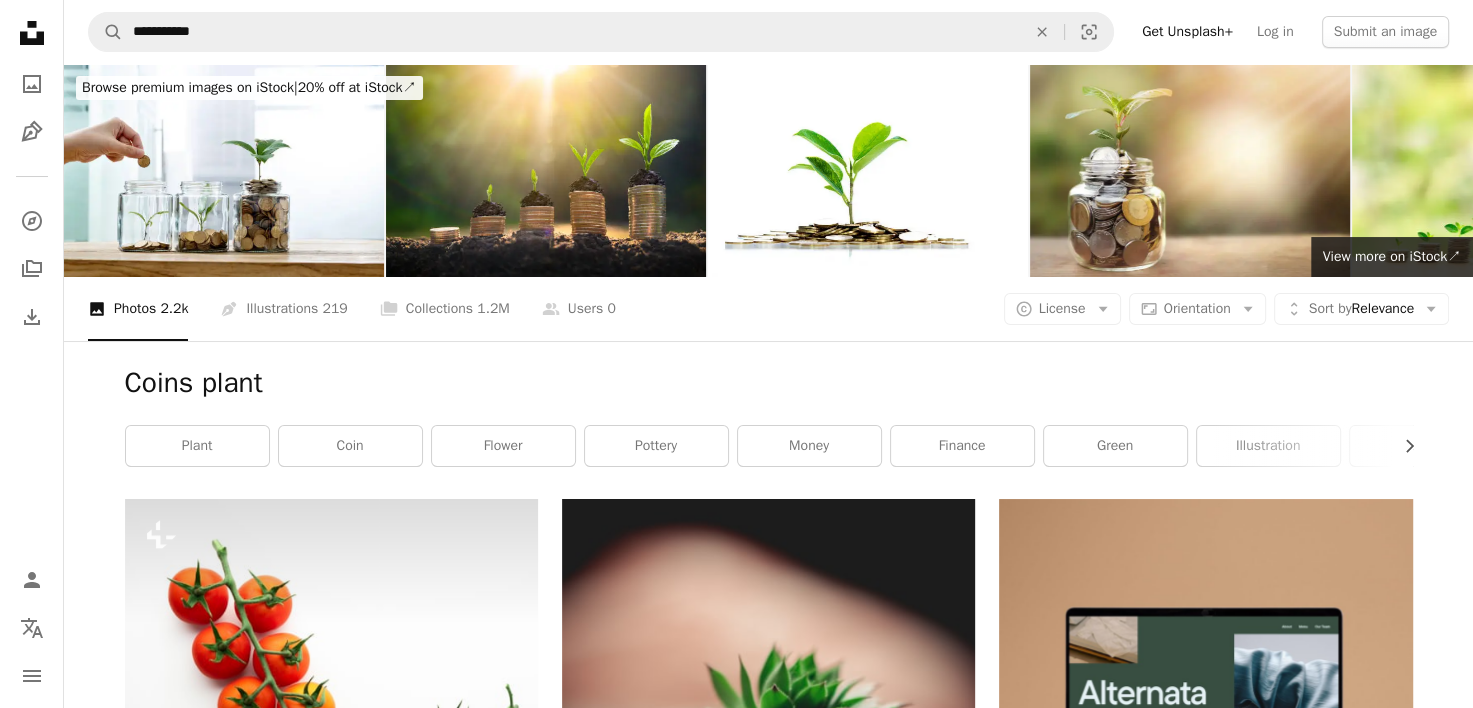 click on "**********" at bounding box center (768, 32) 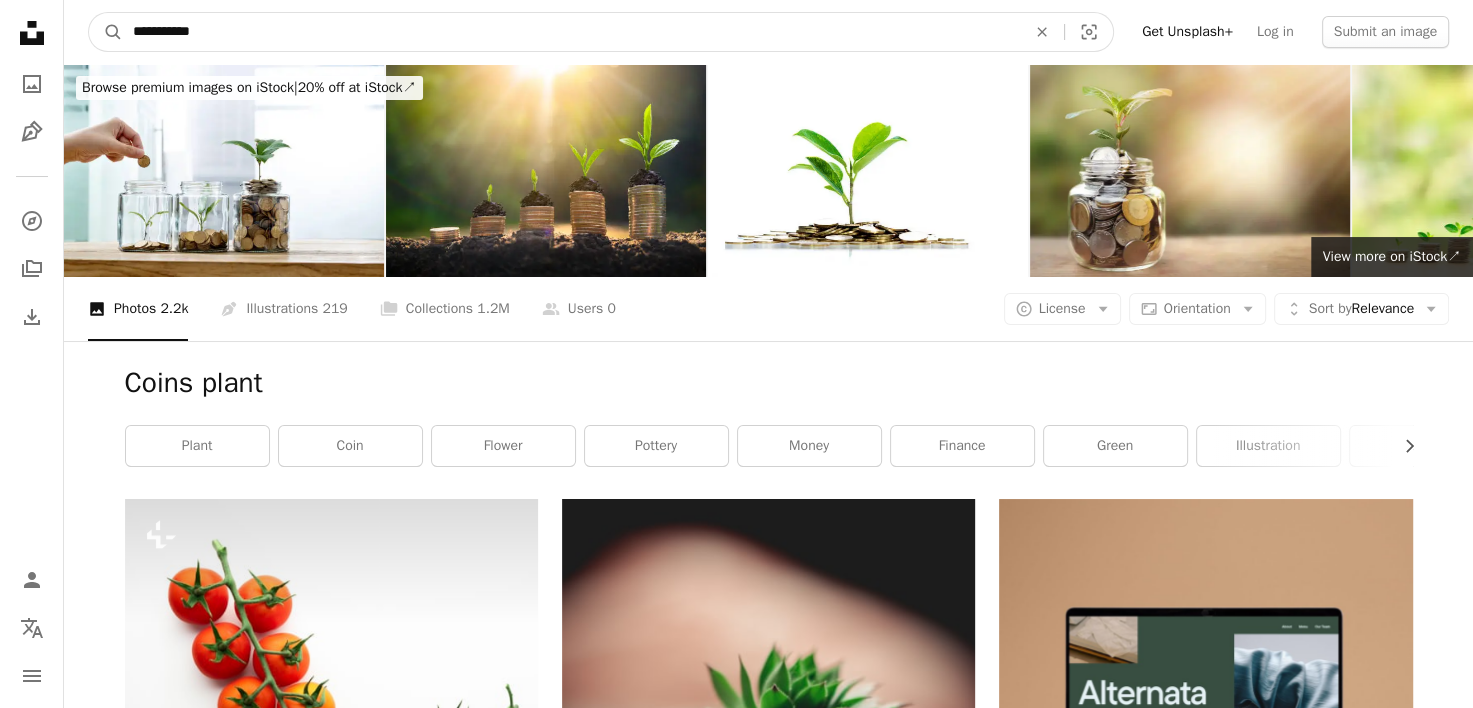 click on "**********" at bounding box center (571, 32) 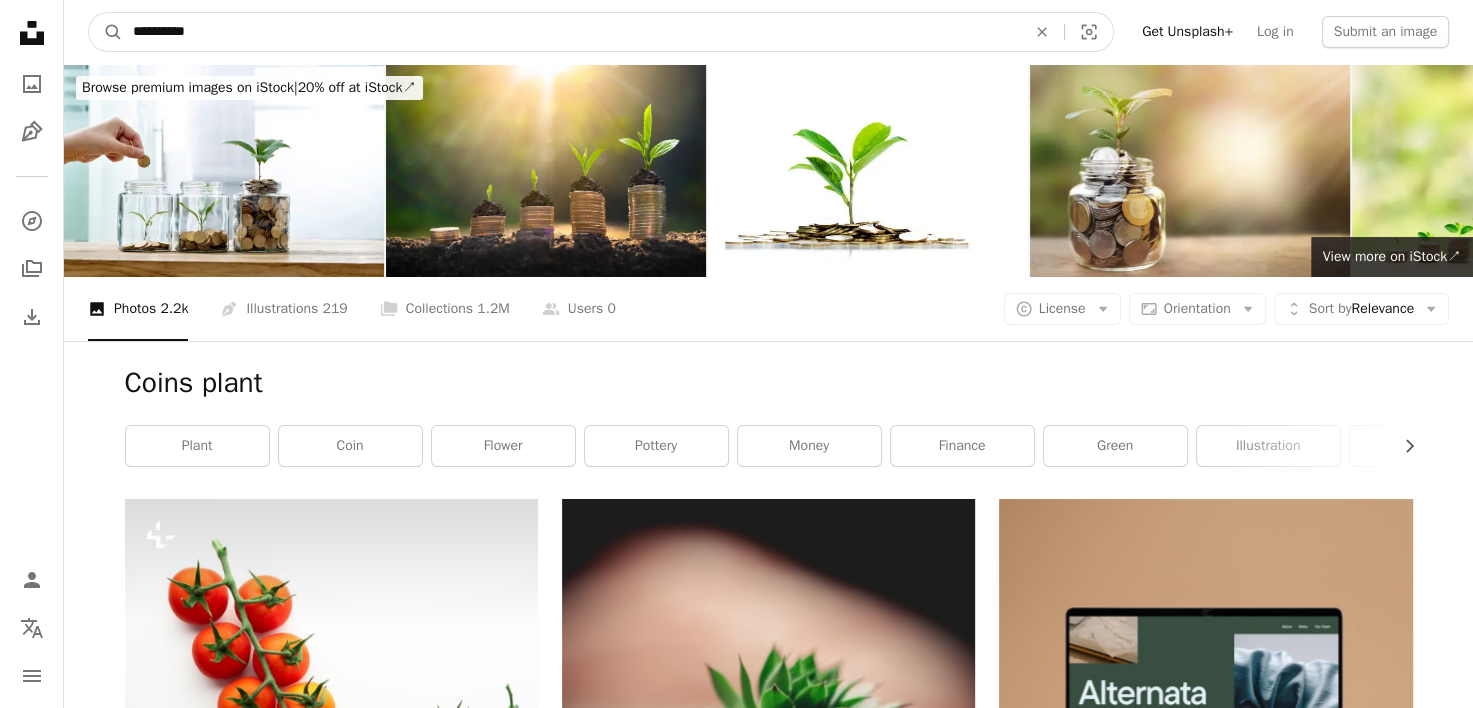 type on "**********" 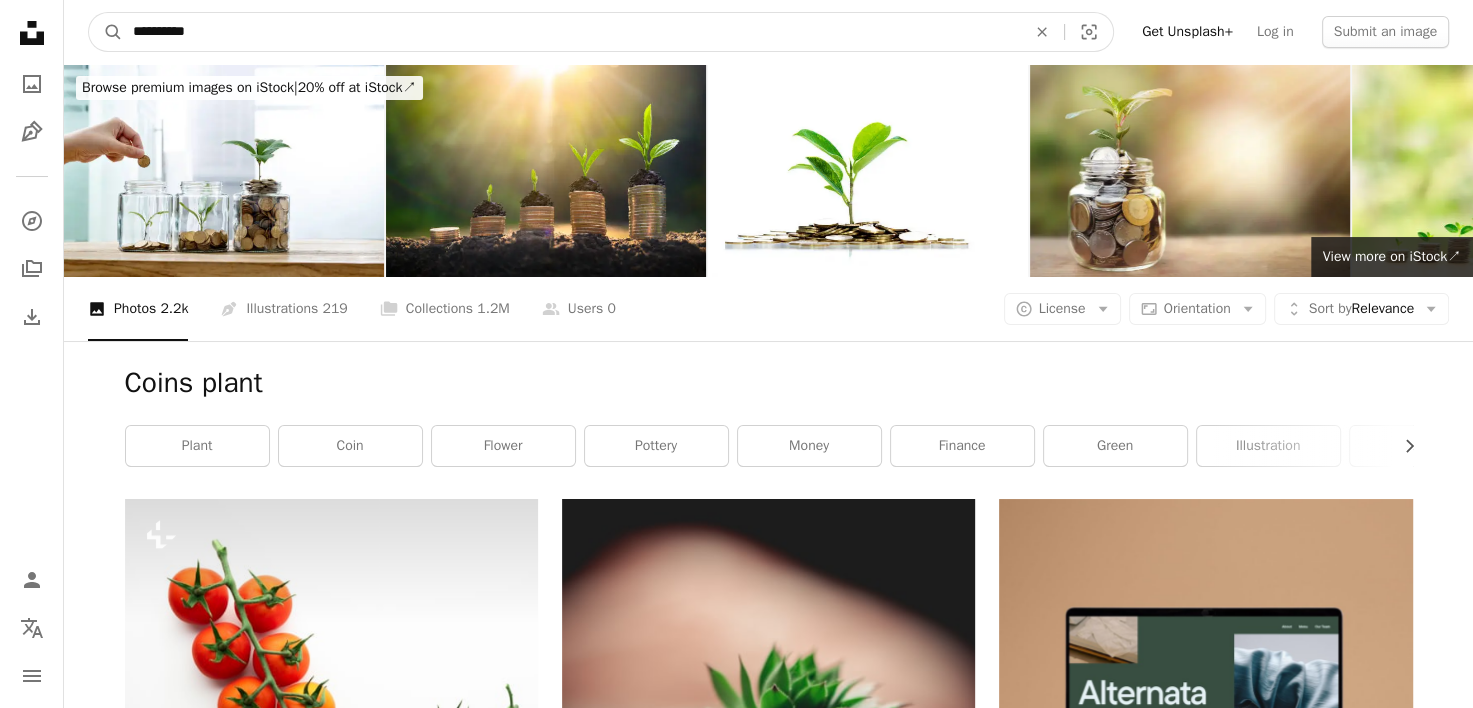 click on "A magnifying glass" at bounding box center [106, 32] 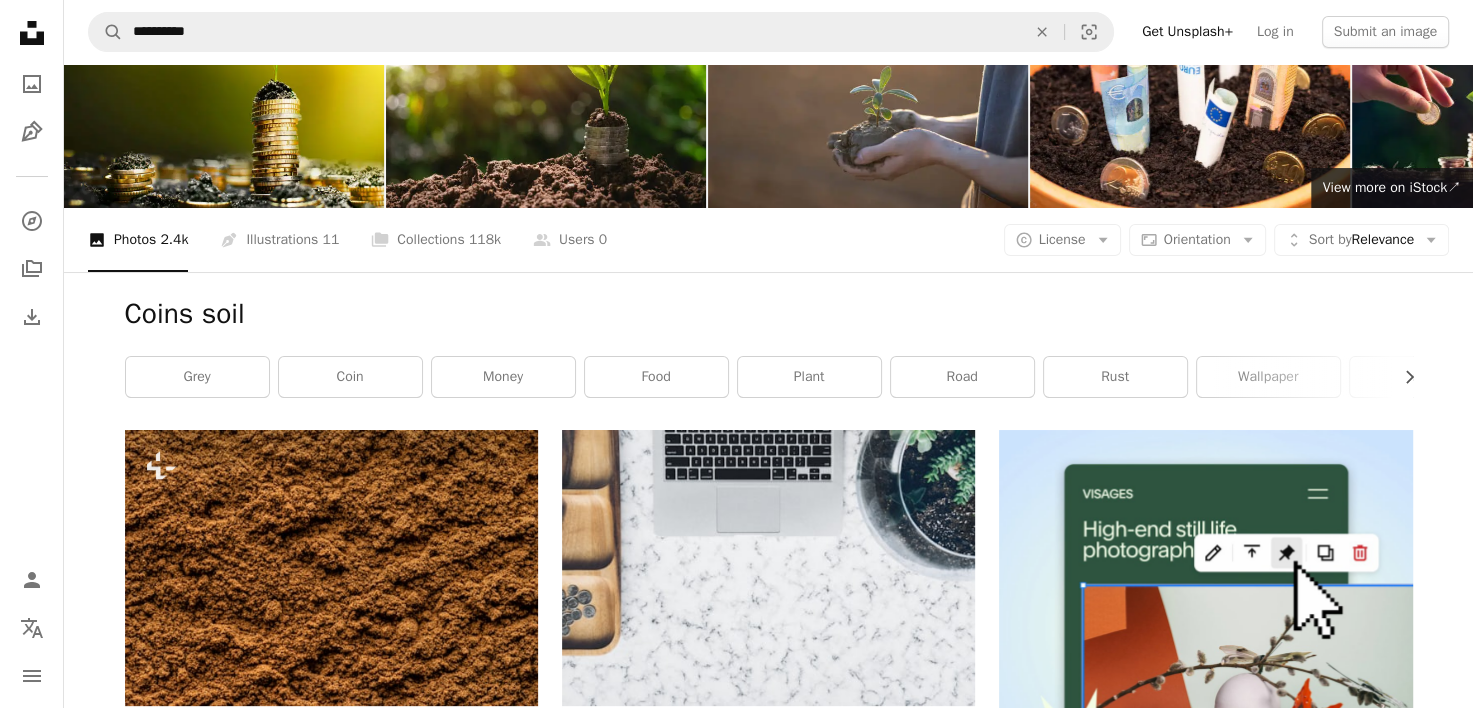 scroll, scrollTop: 0, scrollLeft: 0, axis: both 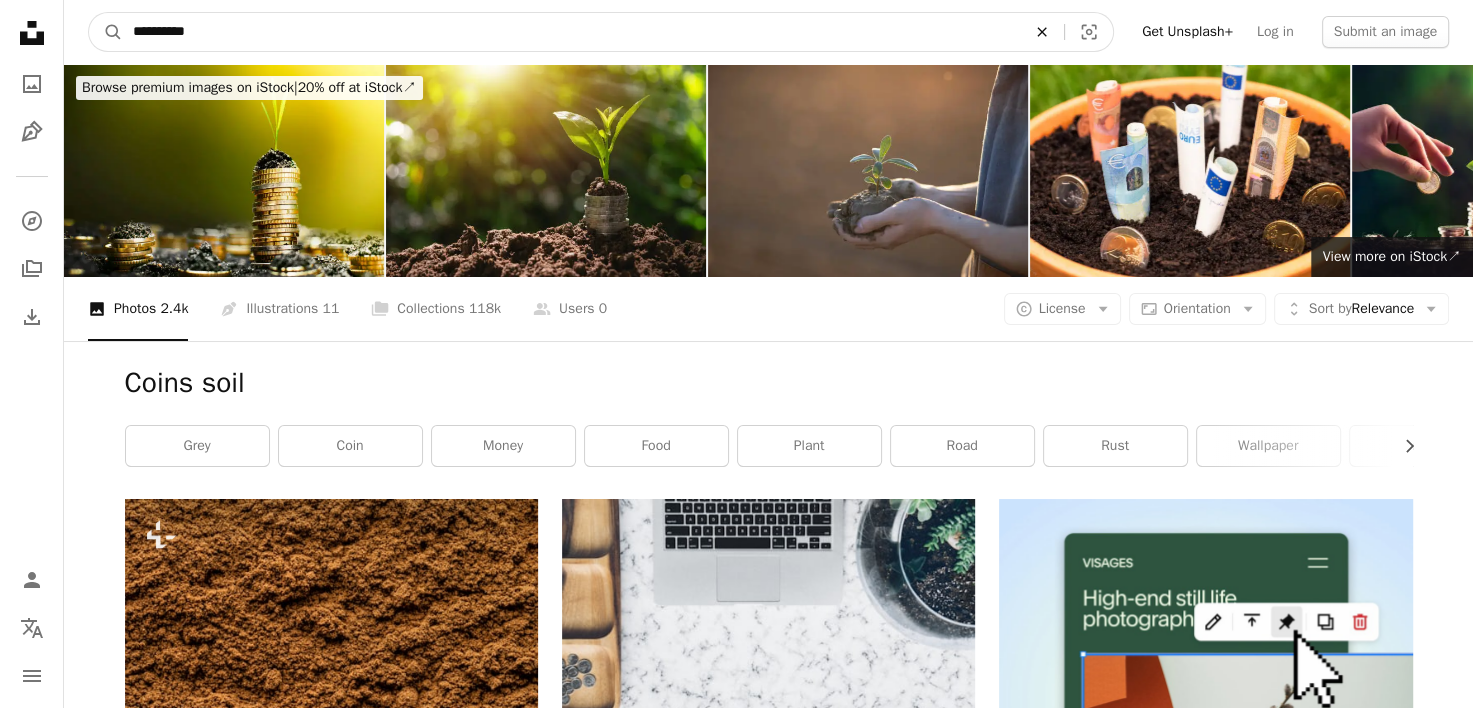click 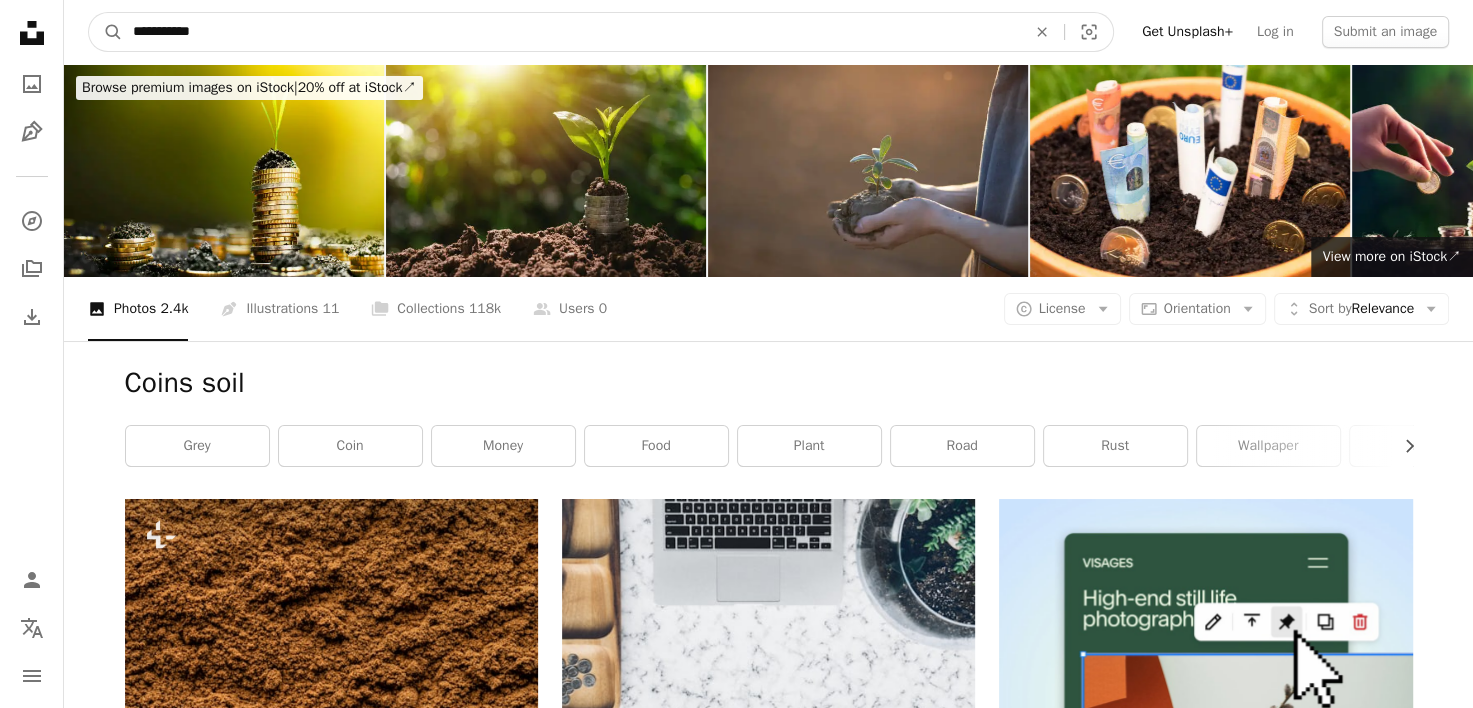 type on "**********" 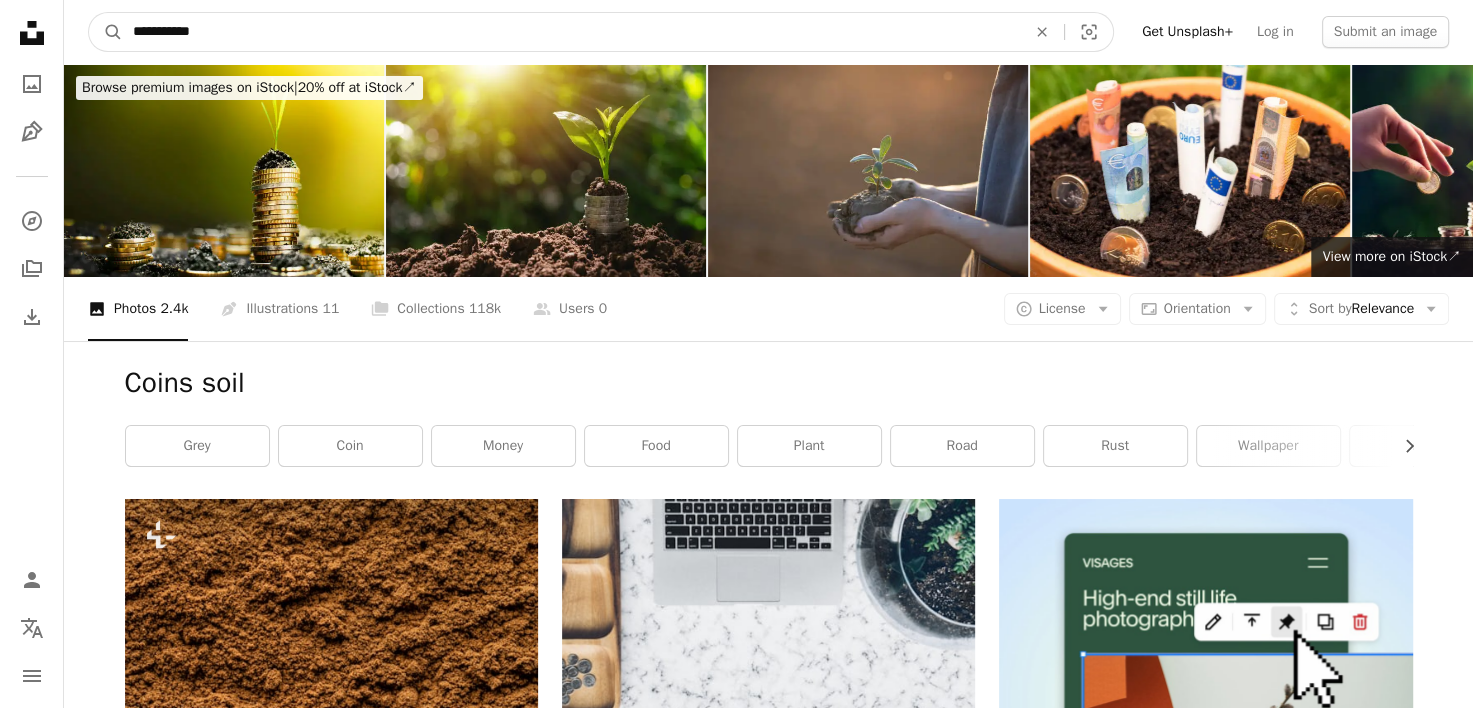 click on "A magnifying glass" at bounding box center [106, 32] 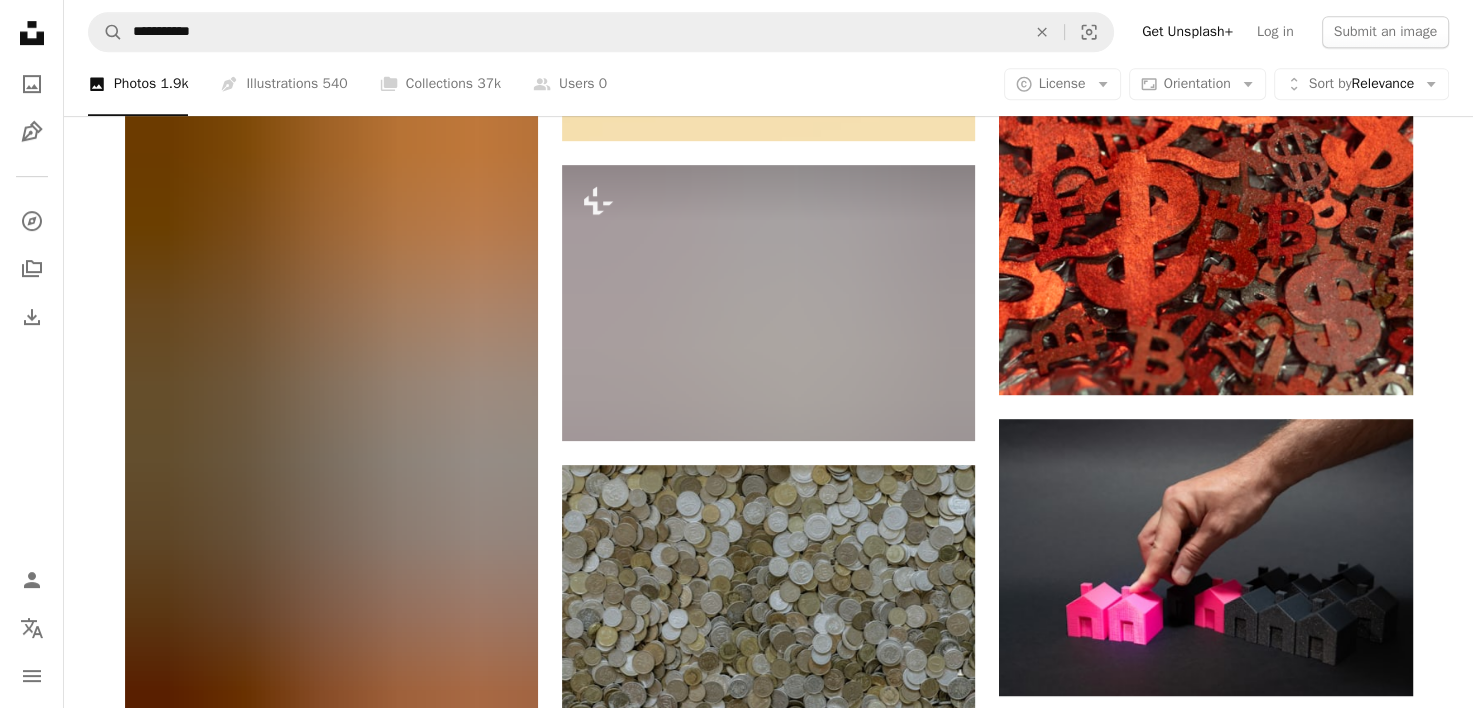 scroll, scrollTop: 0, scrollLeft: 0, axis: both 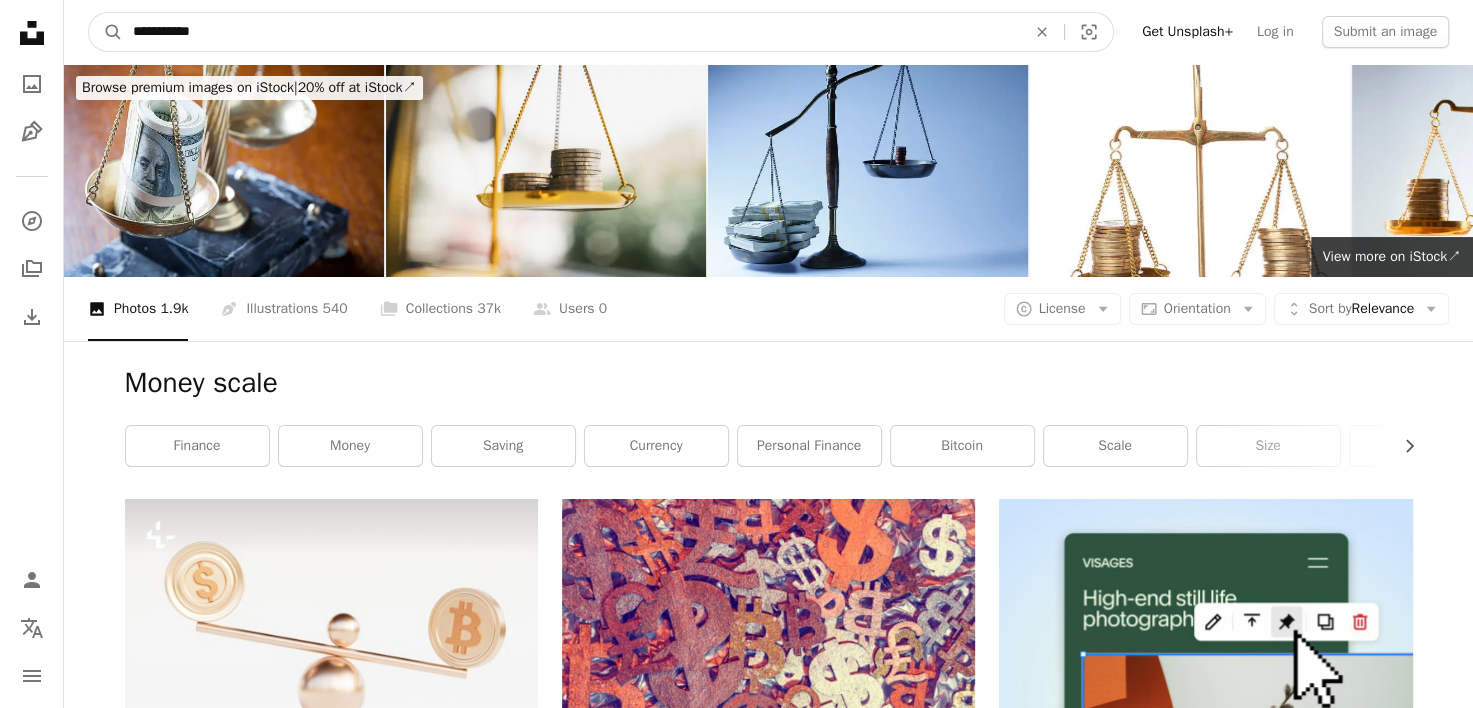 click on "**********" at bounding box center [571, 32] 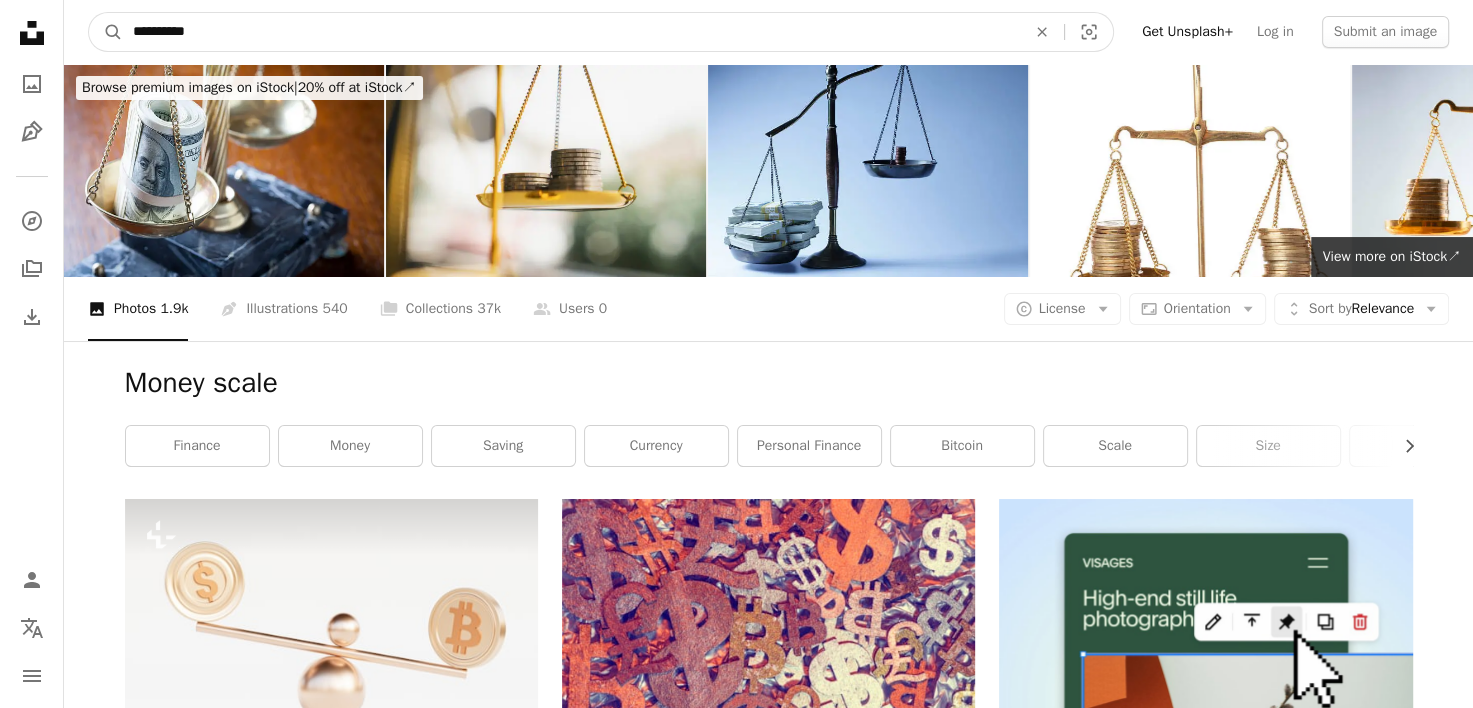 type on "**********" 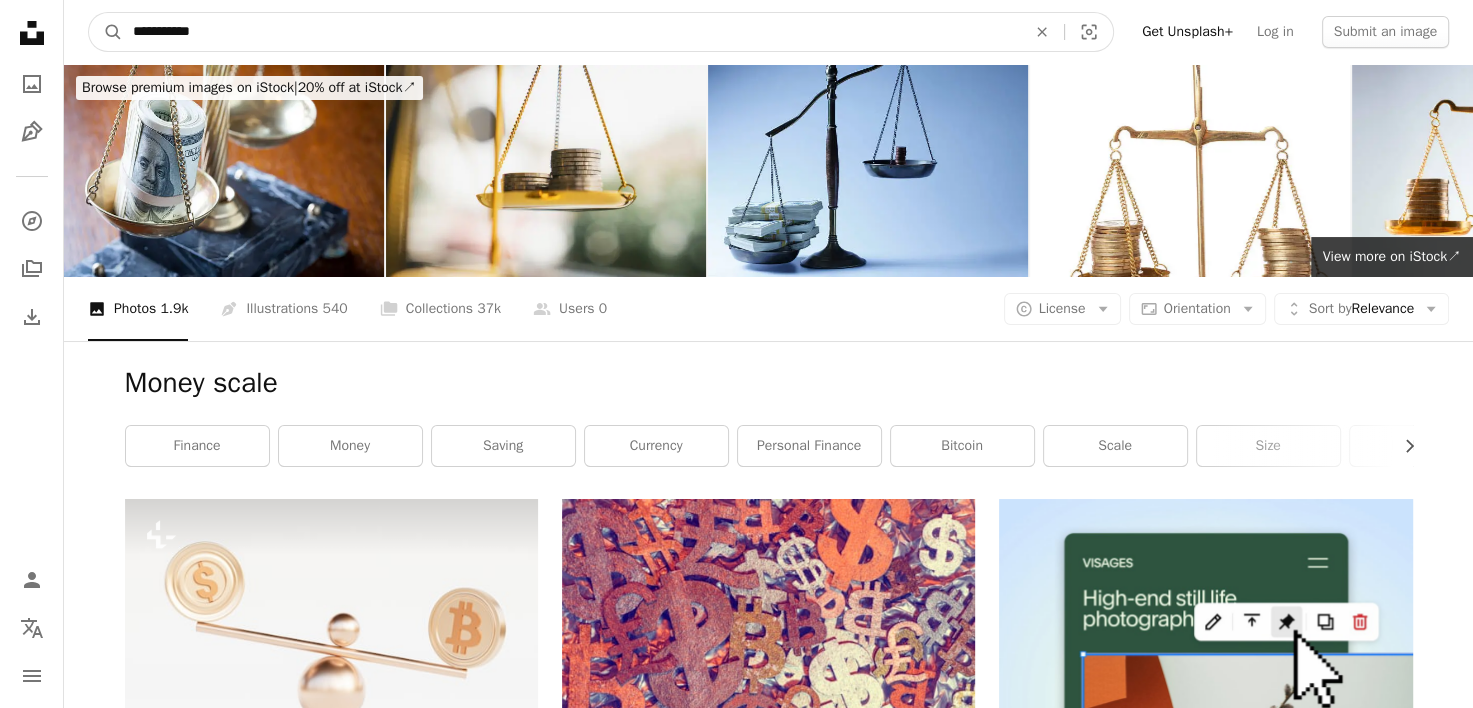 click on "A magnifying glass" at bounding box center [106, 32] 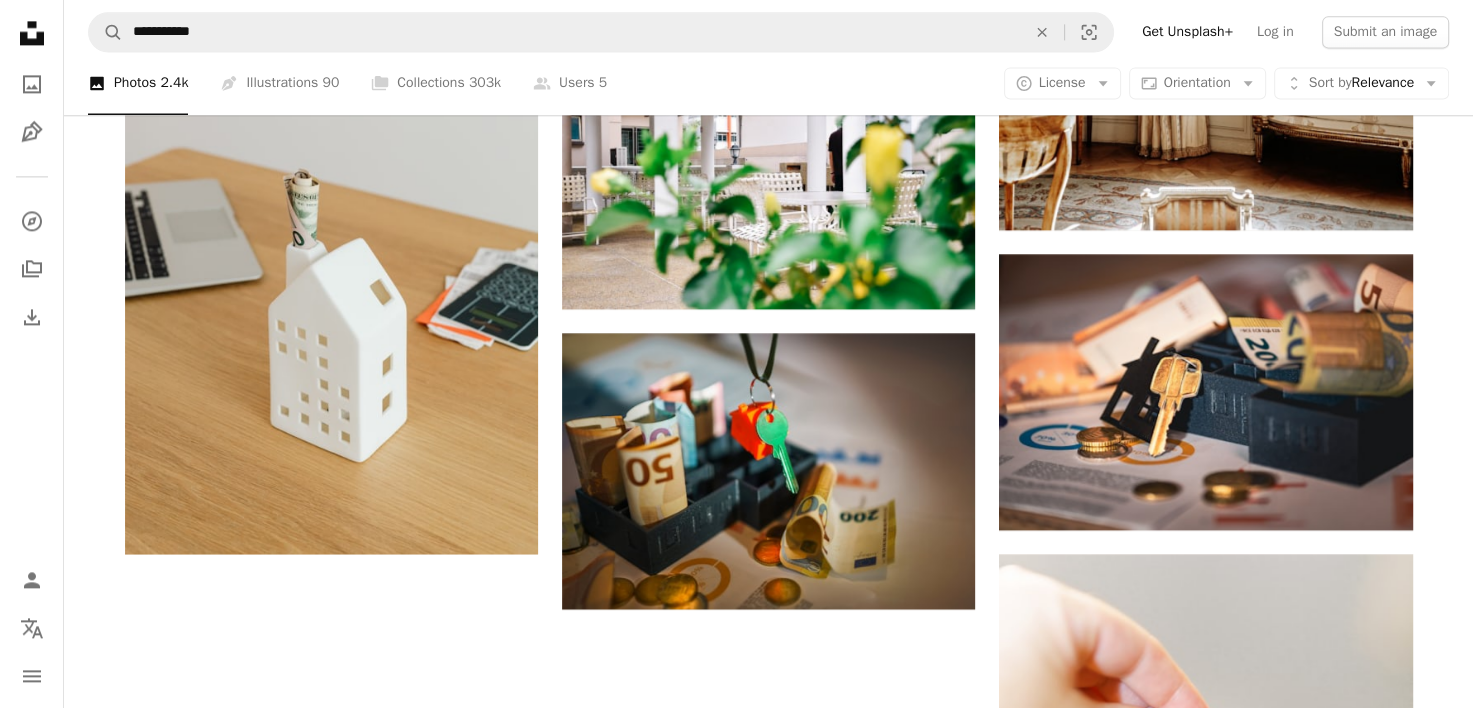 scroll, scrollTop: 3135, scrollLeft: 0, axis: vertical 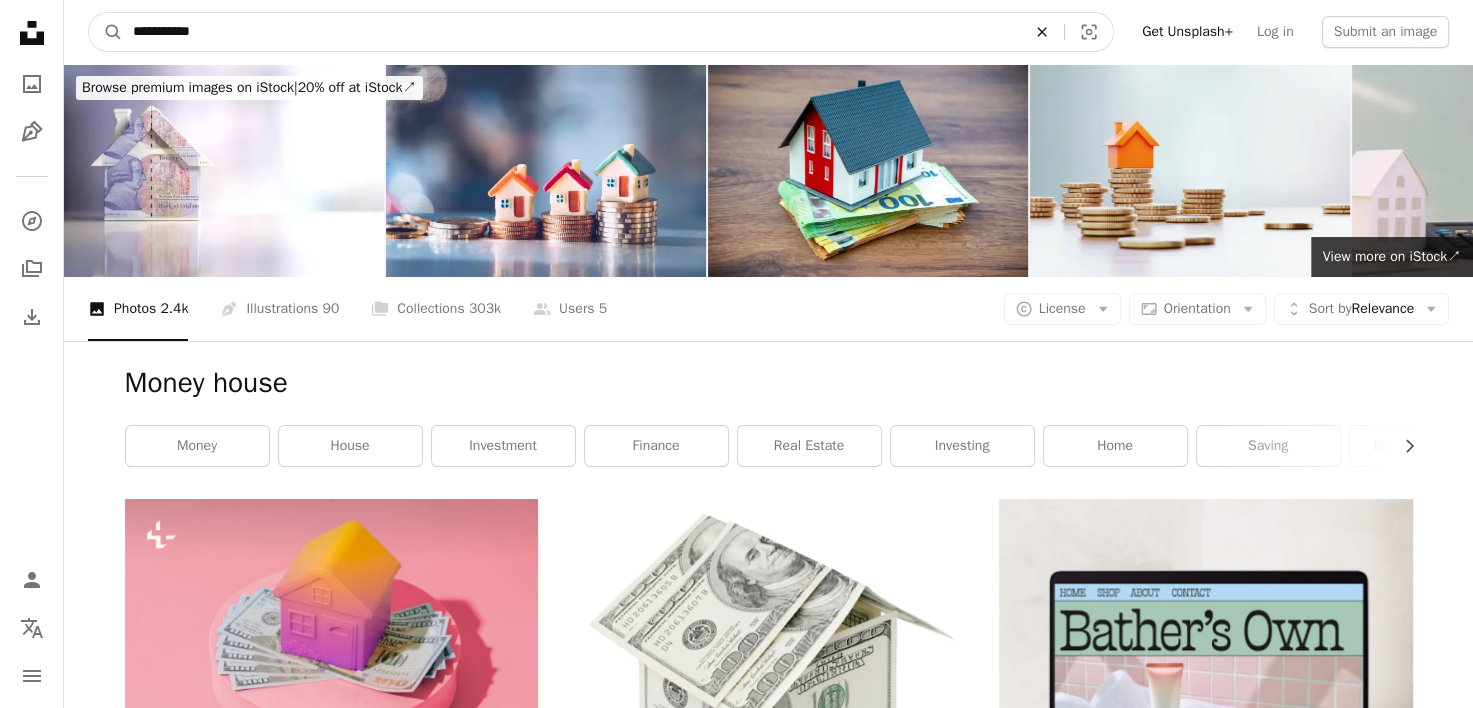 click on "An X shape" 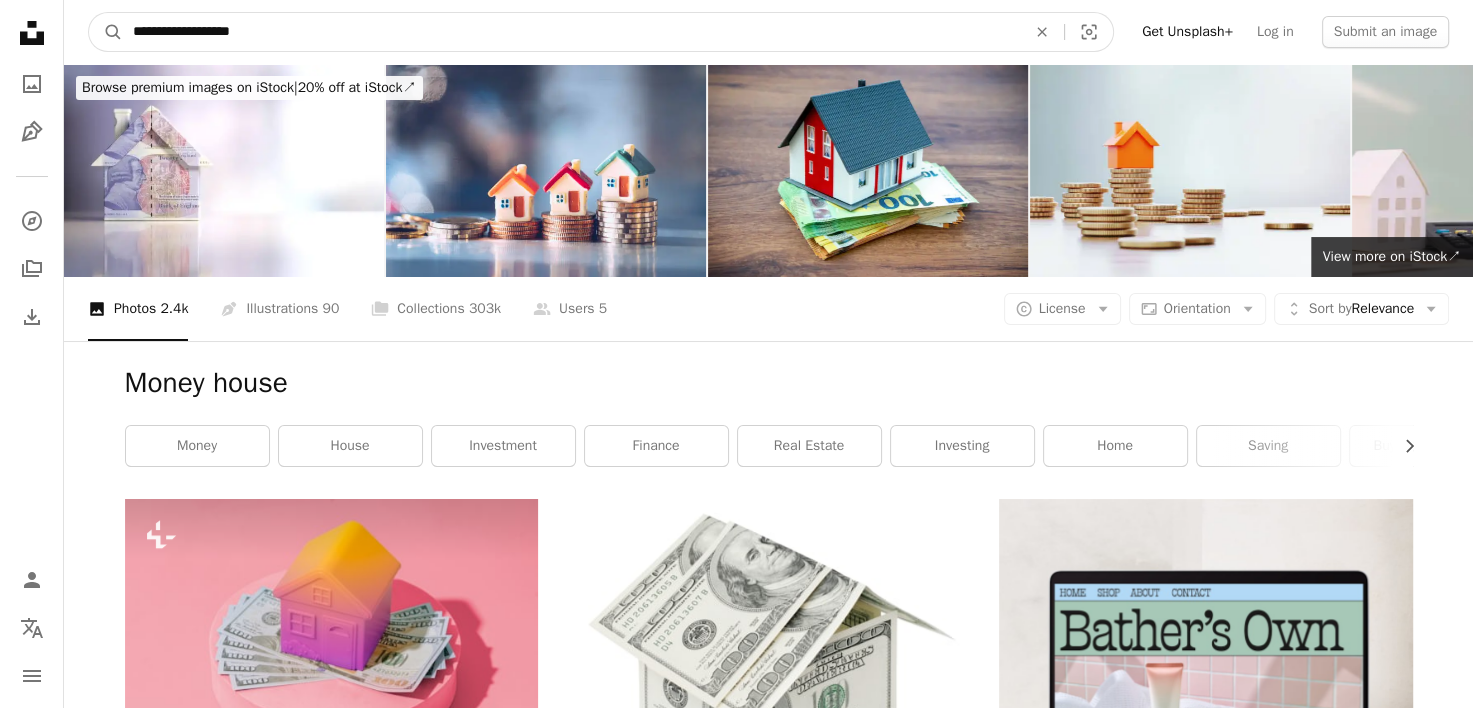 type on "**********" 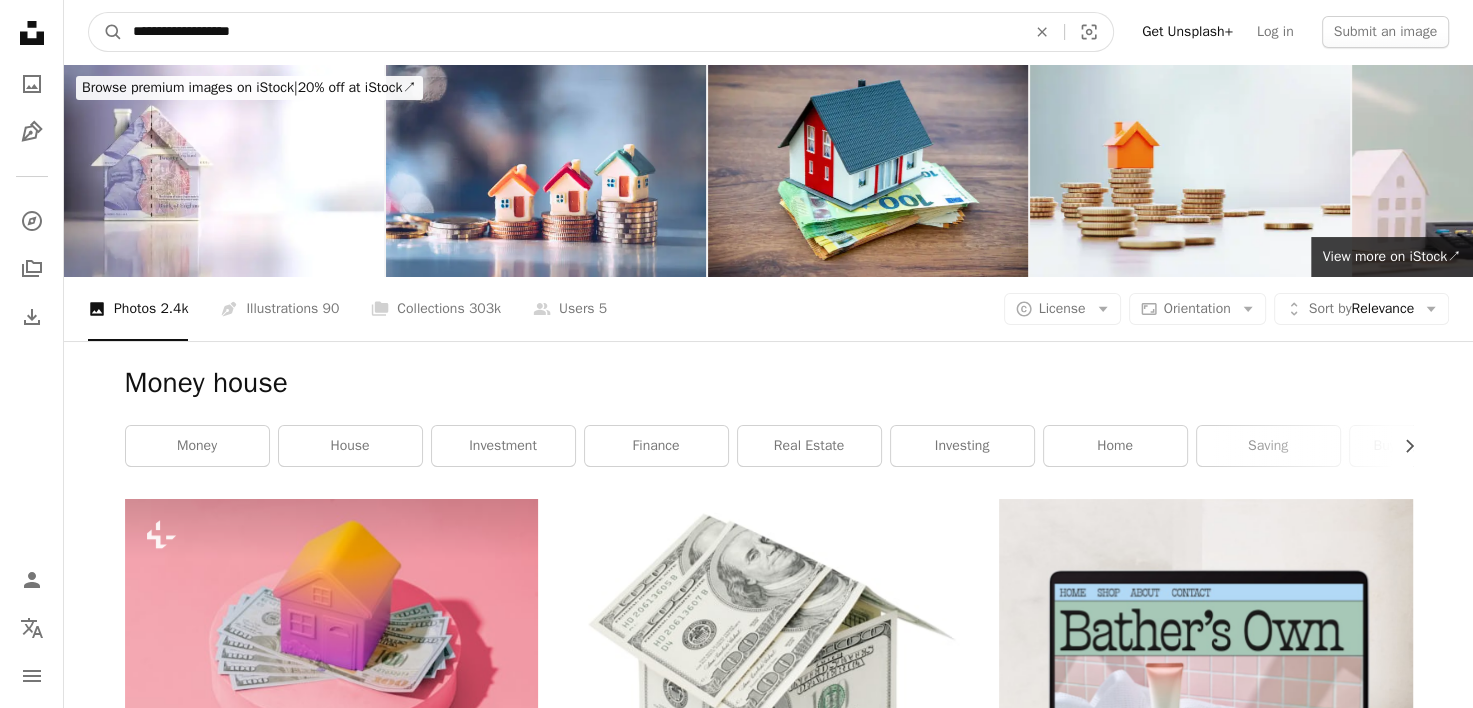 click on "A magnifying glass" at bounding box center (106, 32) 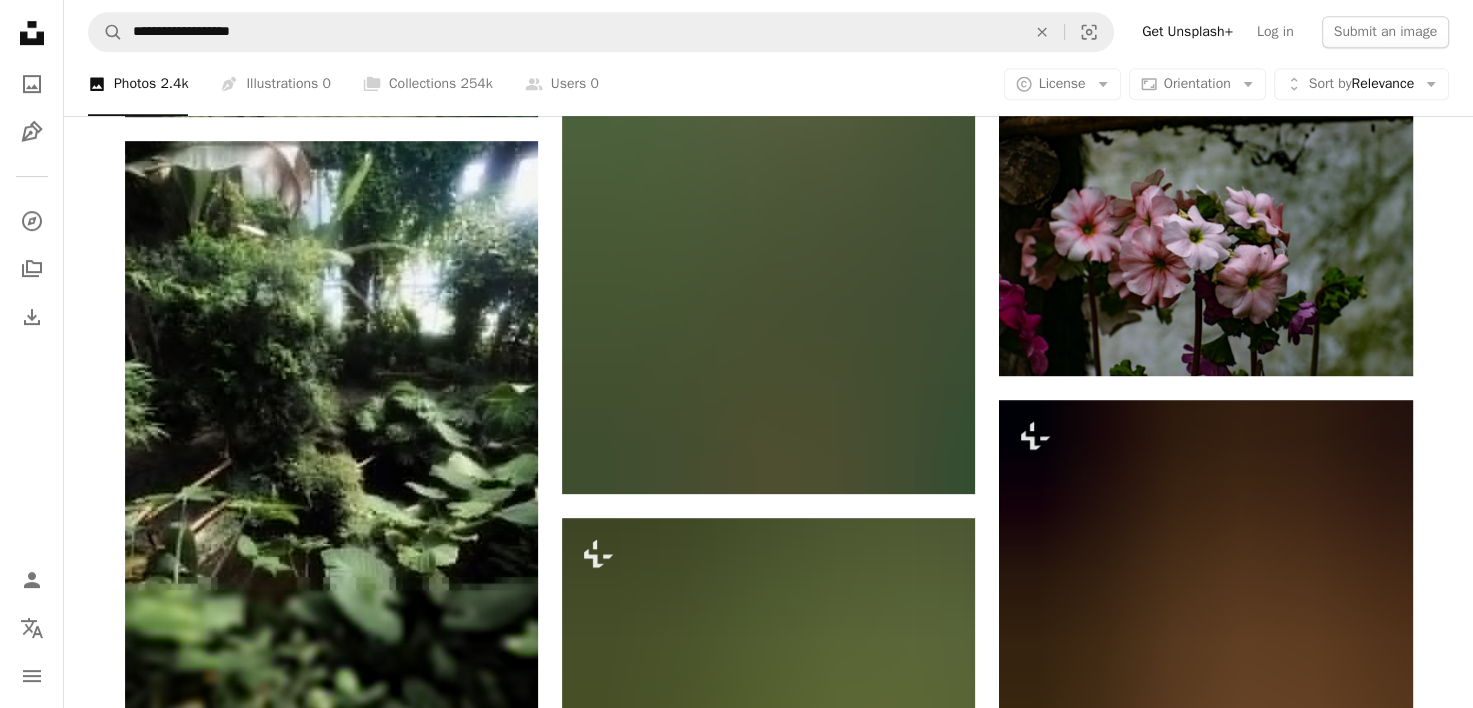 scroll, scrollTop: 0, scrollLeft: 0, axis: both 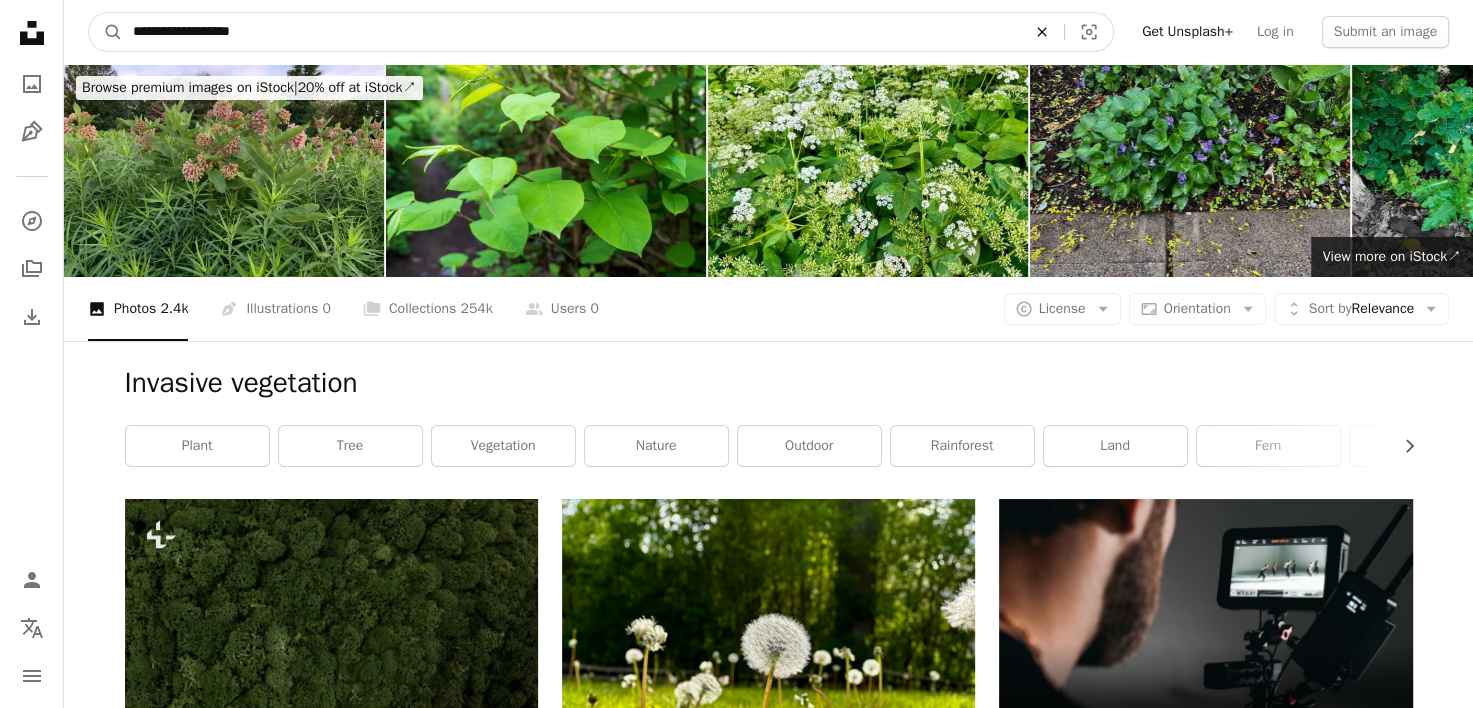 click on "An X shape" 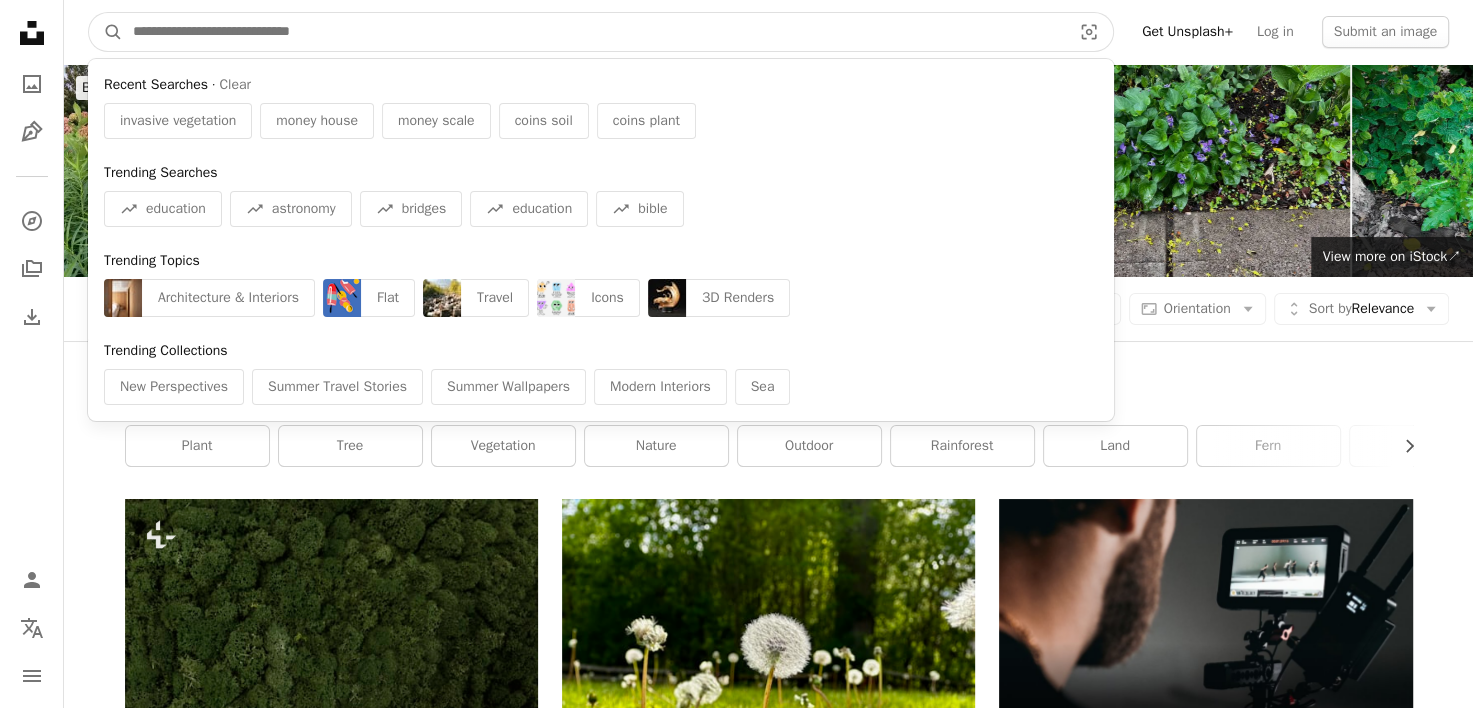 click at bounding box center (594, 32) 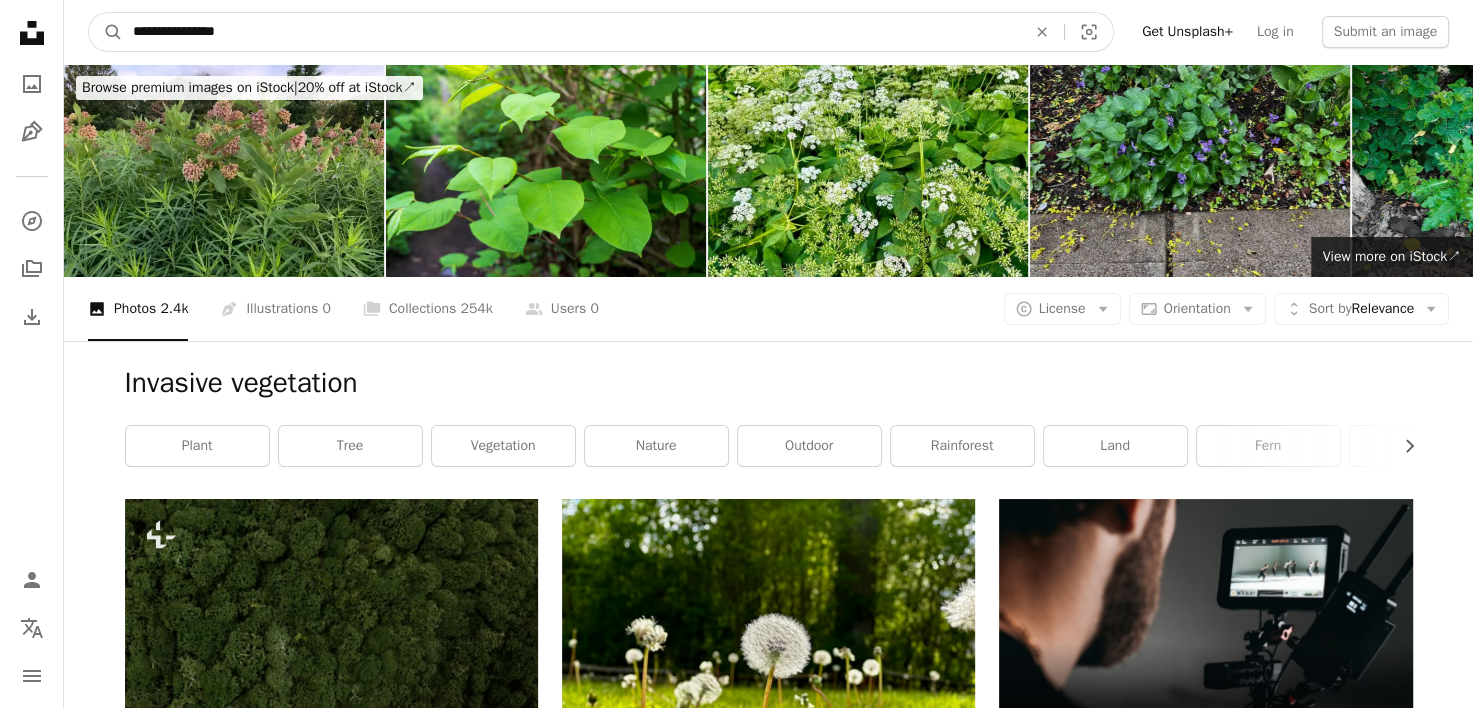 type on "**********" 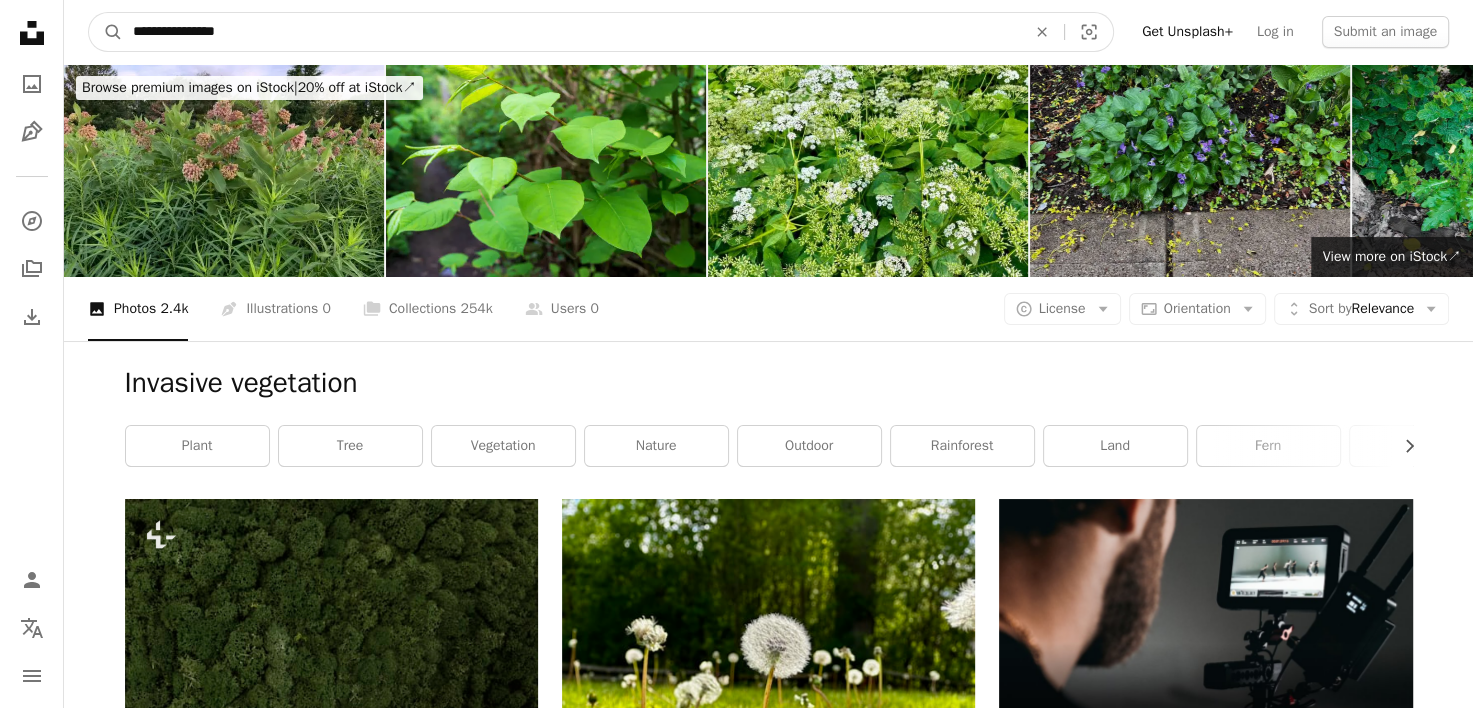 click on "A magnifying glass" at bounding box center [106, 32] 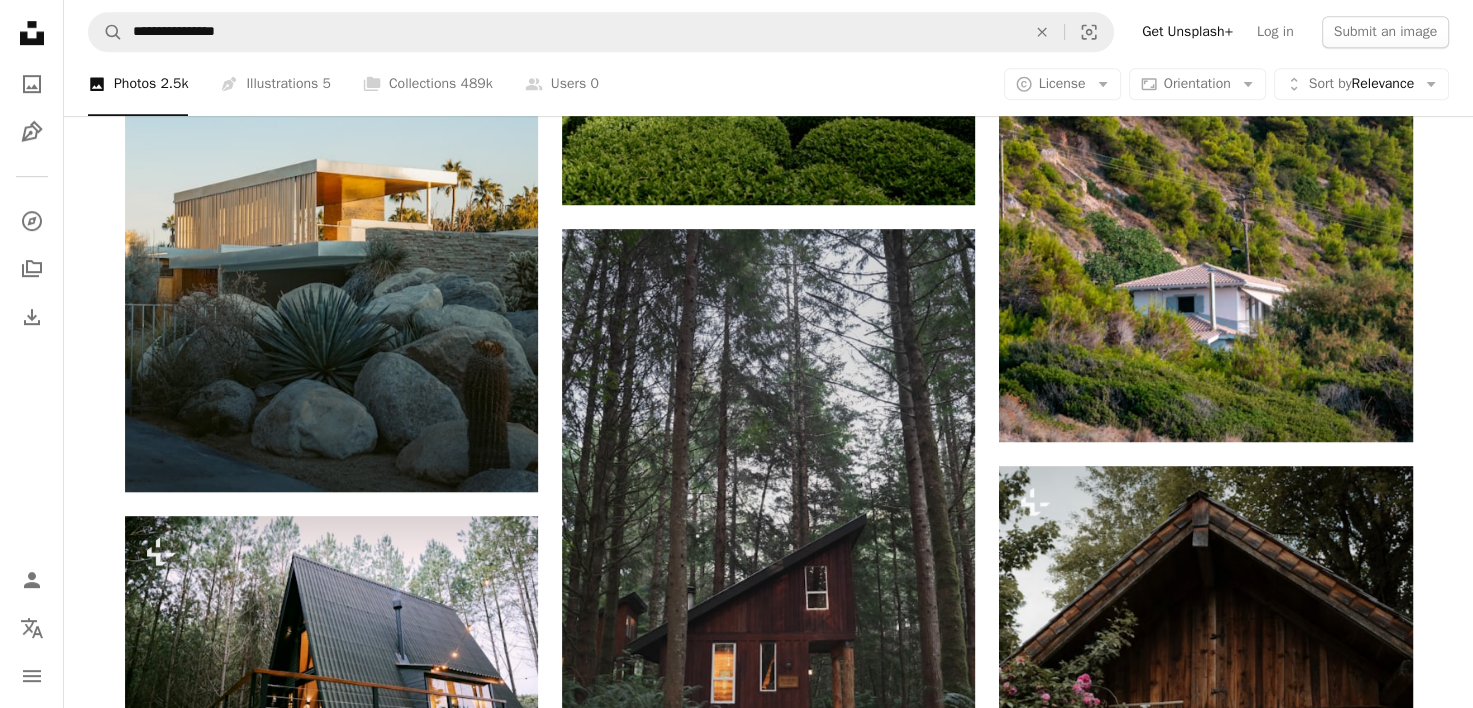 scroll, scrollTop: 1077, scrollLeft: 0, axis: vertical 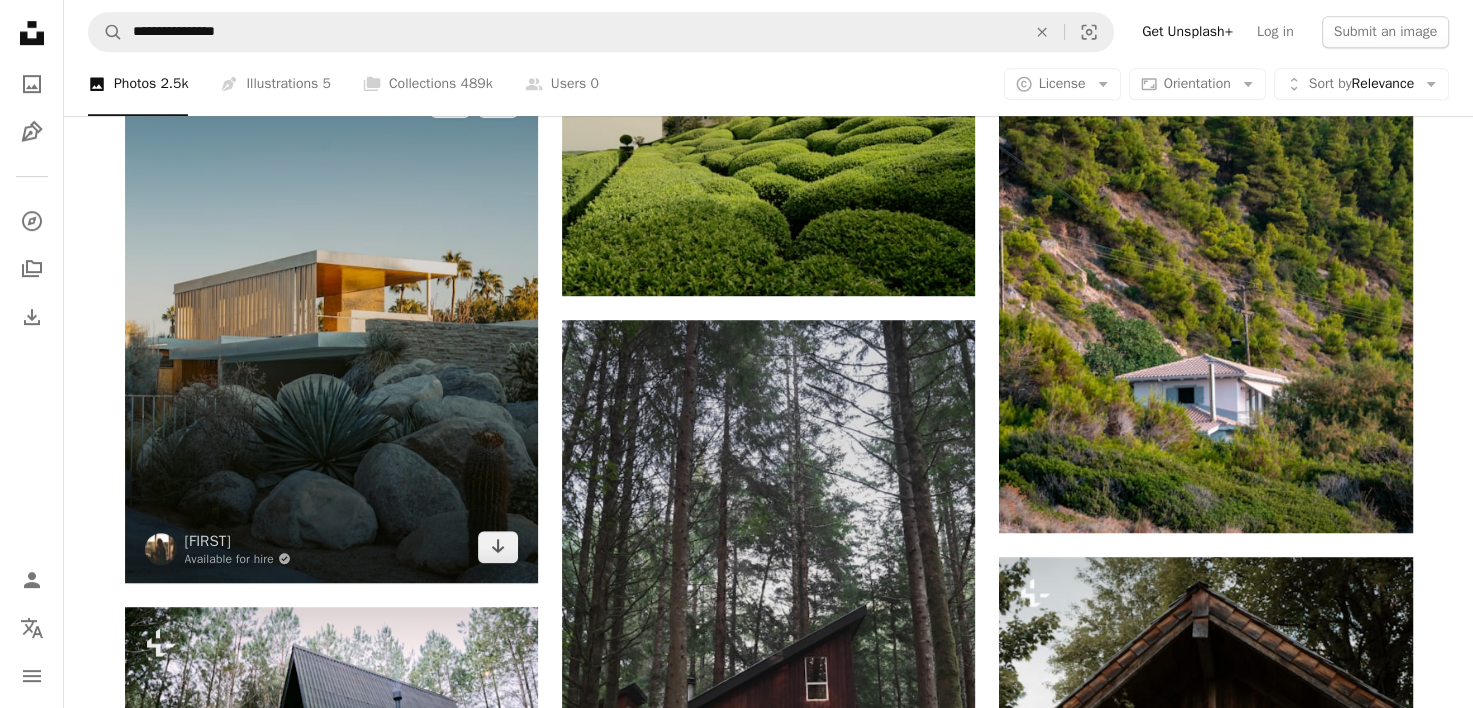 click at bounding box center (331, 324) 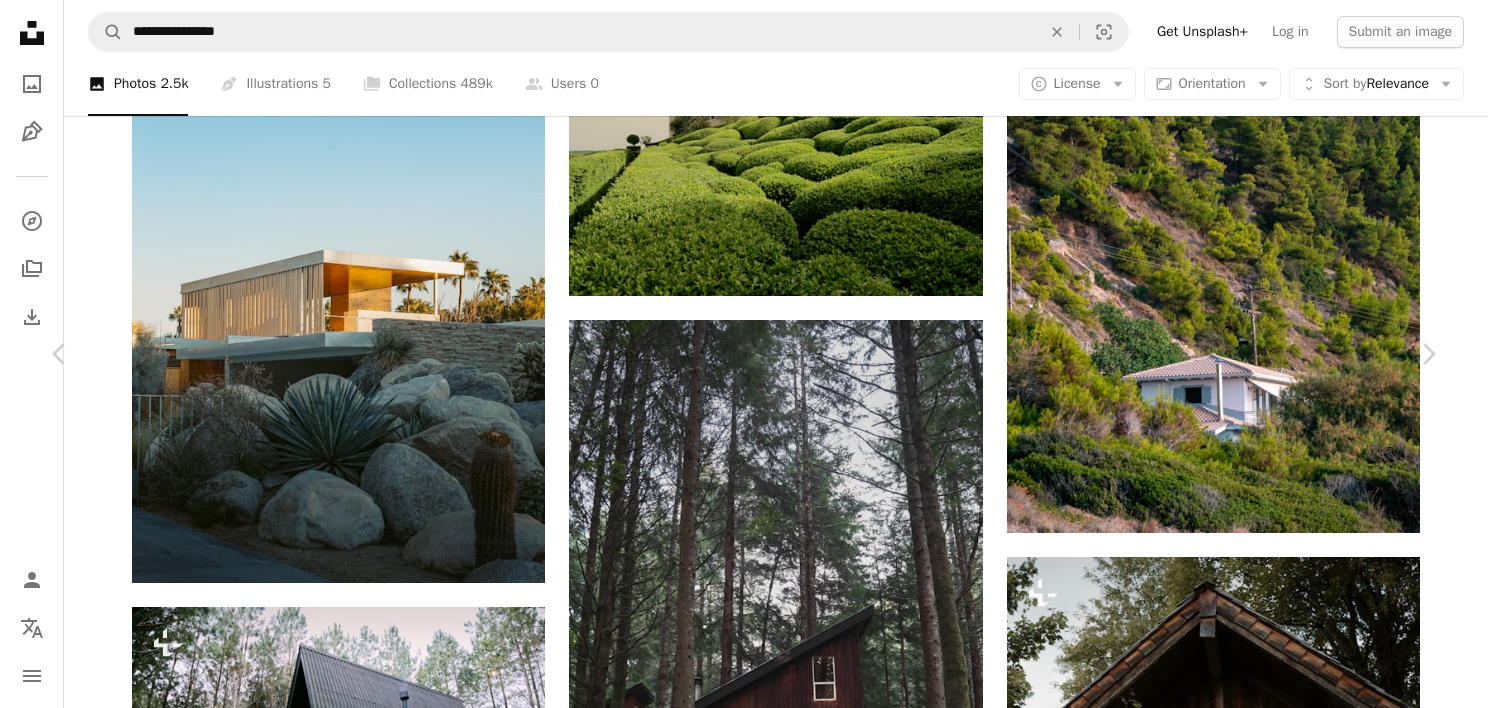 click on "Download free" at bounding box center [1239, 4305] 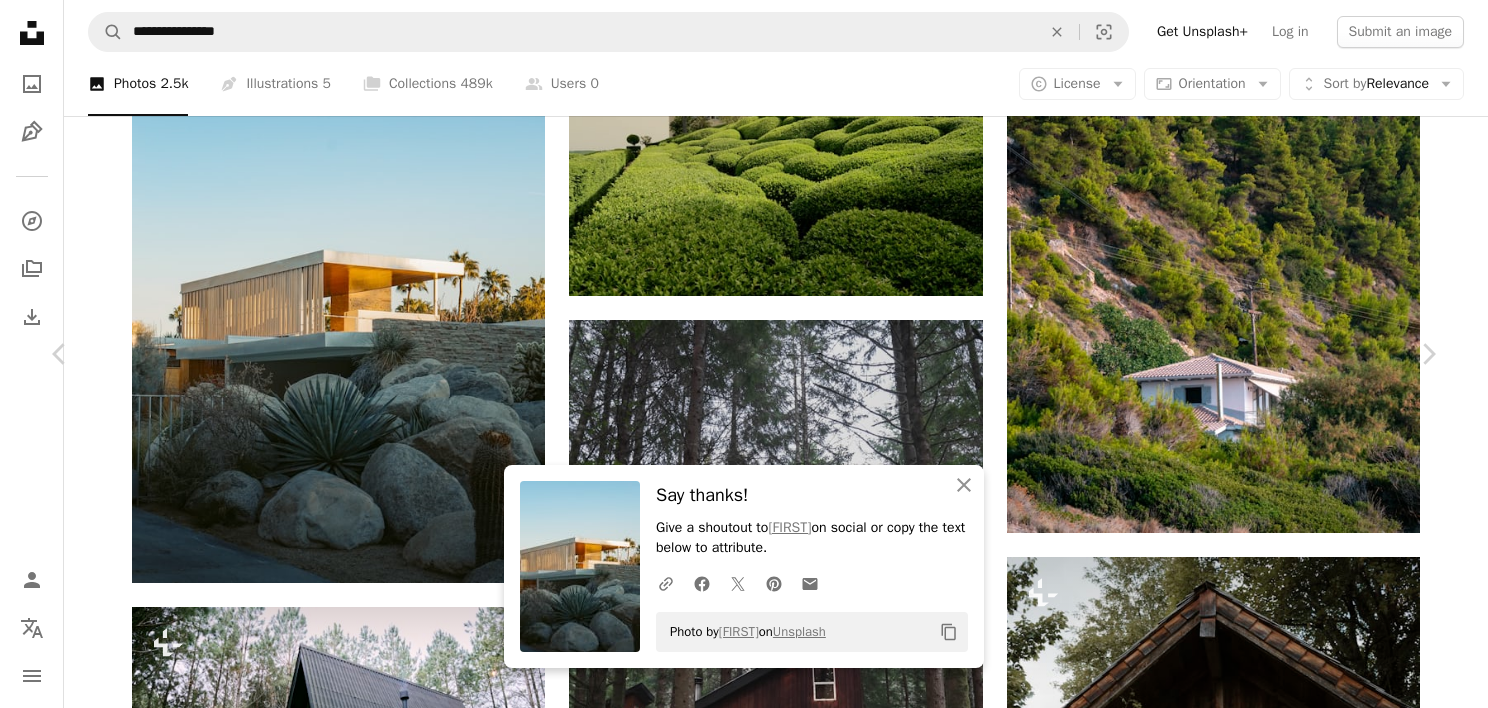 drag, startPoint x: 11, startPoint y: 24, endPoint x: 48, endPoint y: 49, distance: 44.65423 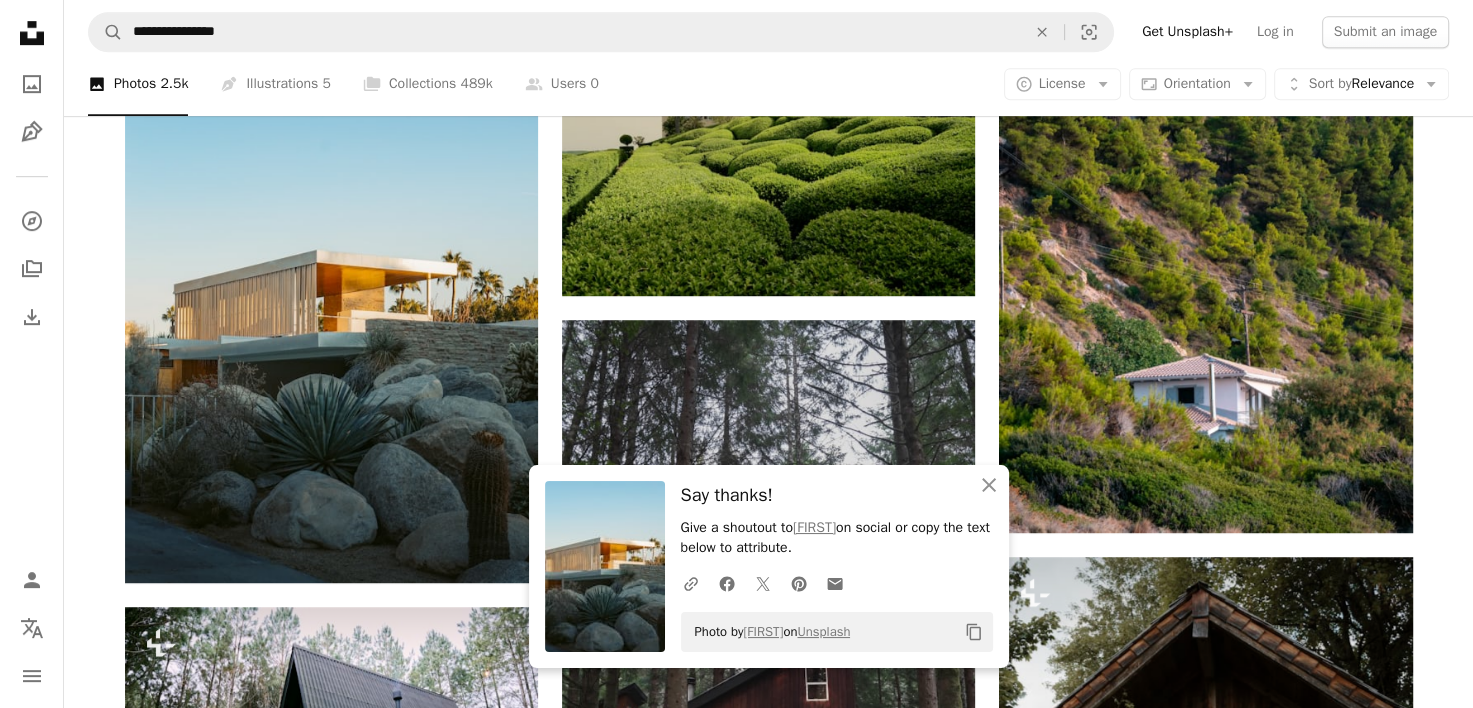 click on "Plus sign for Unsplash+ A heart A plus sign [FIRST] [LAST] For  Unsplash+ A lock   Download A heart A plus sign [FIRST] [LAST] Available for hire A checkmark inside of a circle Arrow pointing down Plus sign for Unsplash+ A heart A plus sign [FIRST] [LAST] For  Unsplash+ A lock   Download A heart A plus sign [FIRST] [LAST] Available for hire A checkmark inside of a circle Arrow pointing down A heart A plus sign [FIRST] [LAST] Available for hire A checkmark inside of a circle Arrow pointing down A heart A plus sign [FIRST] Available for hire A checkmark inside of a circle Arrow pointing down A heart A plus sign [FIRST] [LAST] Arrow pointing down A heart A plus sign [FIRST] [LAST] Arrow pointing down A heart A plus sign [FIRST] [LAST] Arrow pointing down A heart A plus sign [FIRST] [LAST] Arrow pointing down A heart A plus sign [FIRST] Available for hire A checkmark inside of a circle Arrow pointing down A heart A plus sign [FIRST] Arrow pointing down A heart A plus sign [FIRST] [LAST] Arrow pointing down A heart A plus sign" at bounding box center (769, 1381) 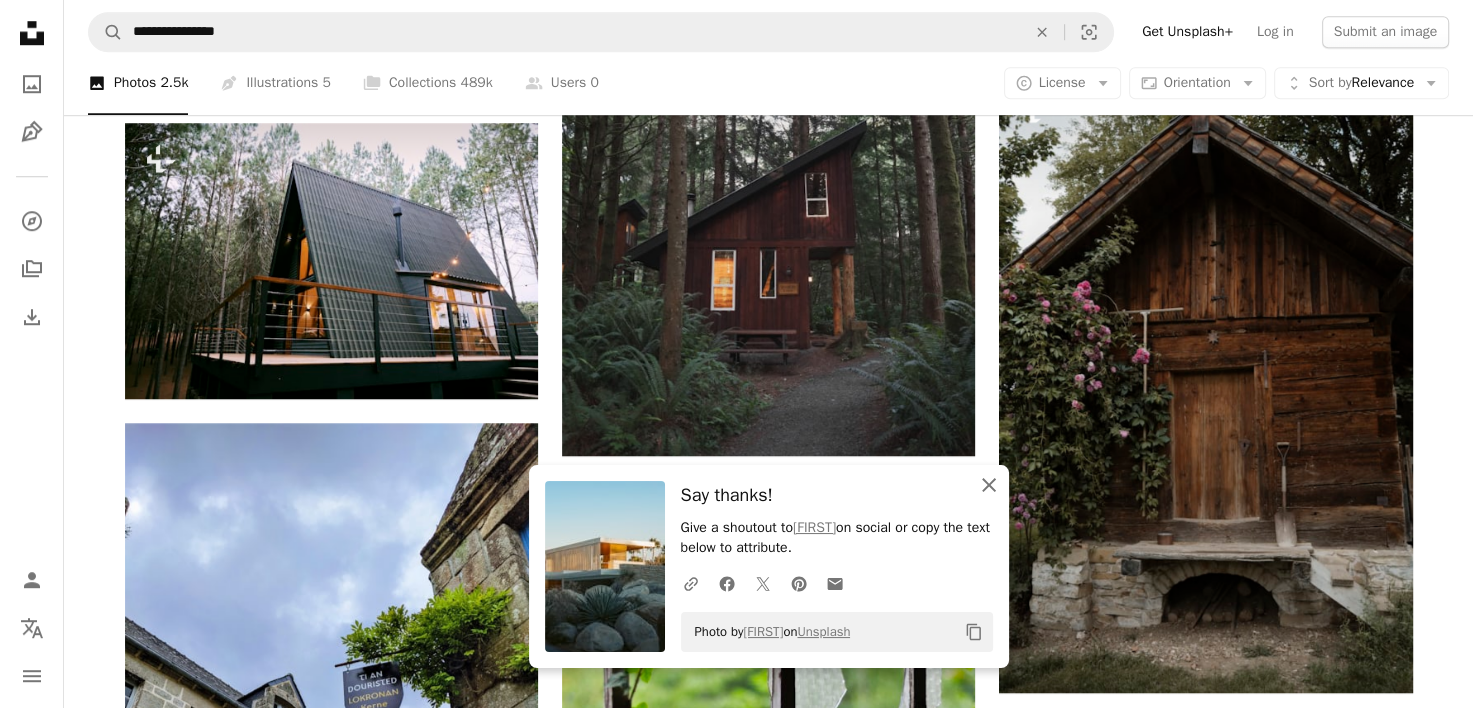 click on "An X shape" 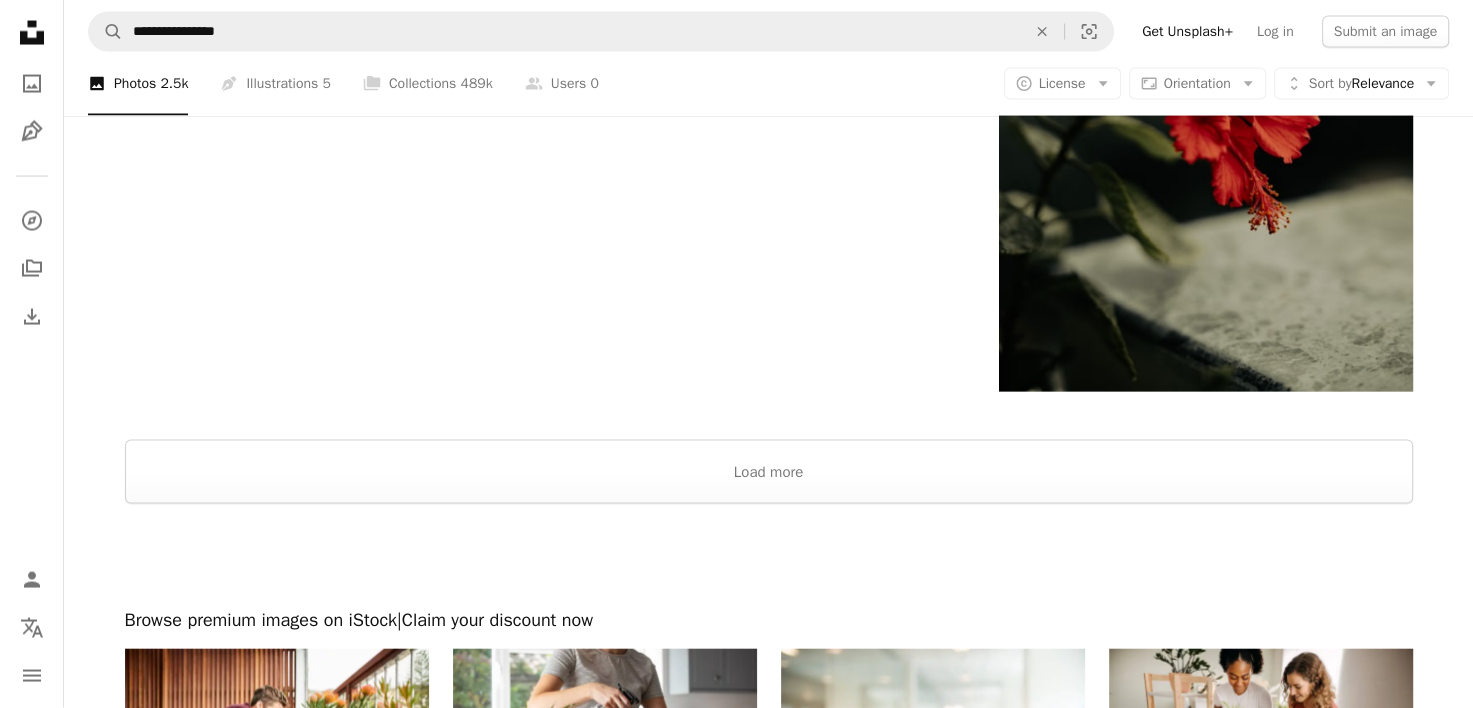 scroll, scrollTop: 4038, scrollLeft: 0, axis: vertical 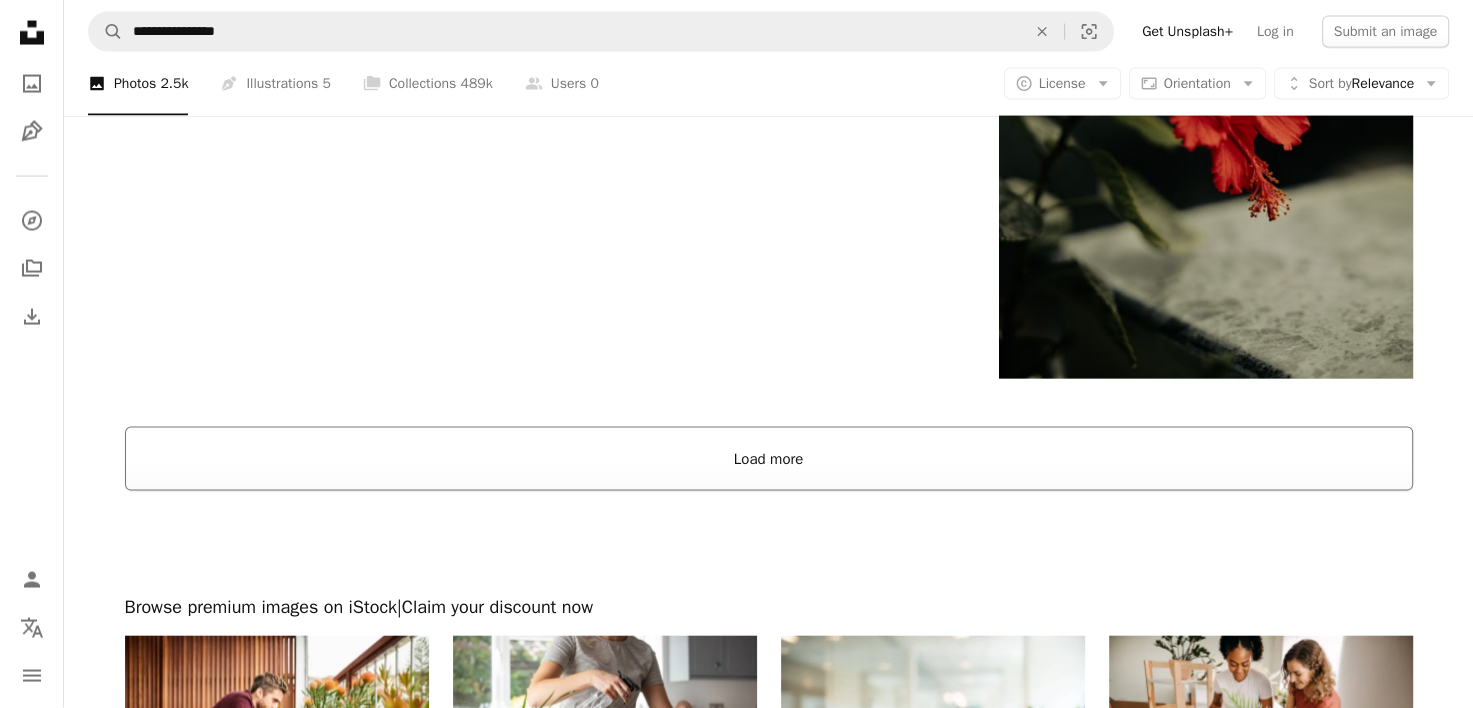 click on "Load more" at bounding box center (769, 459) 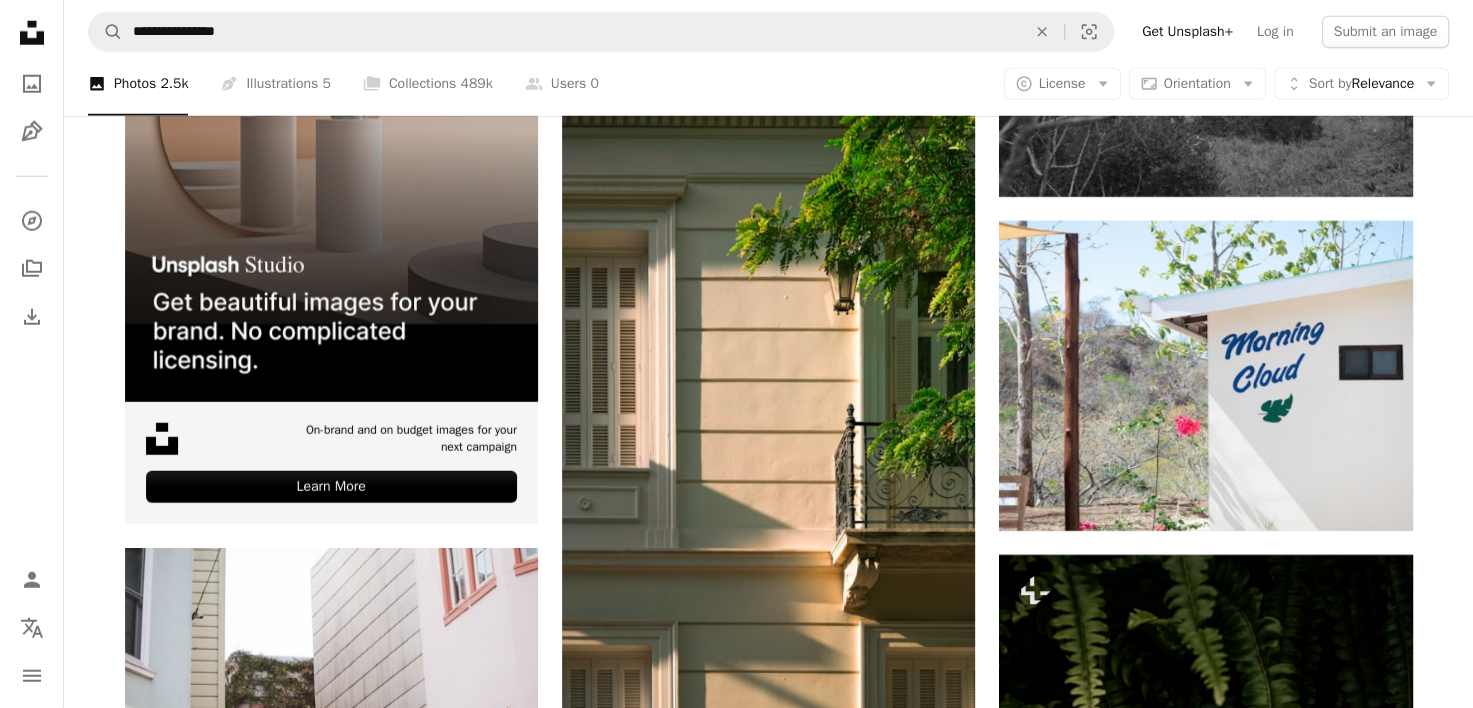 scroll, scrollTop: 5427, scrollLeft: 0, axis: vertical 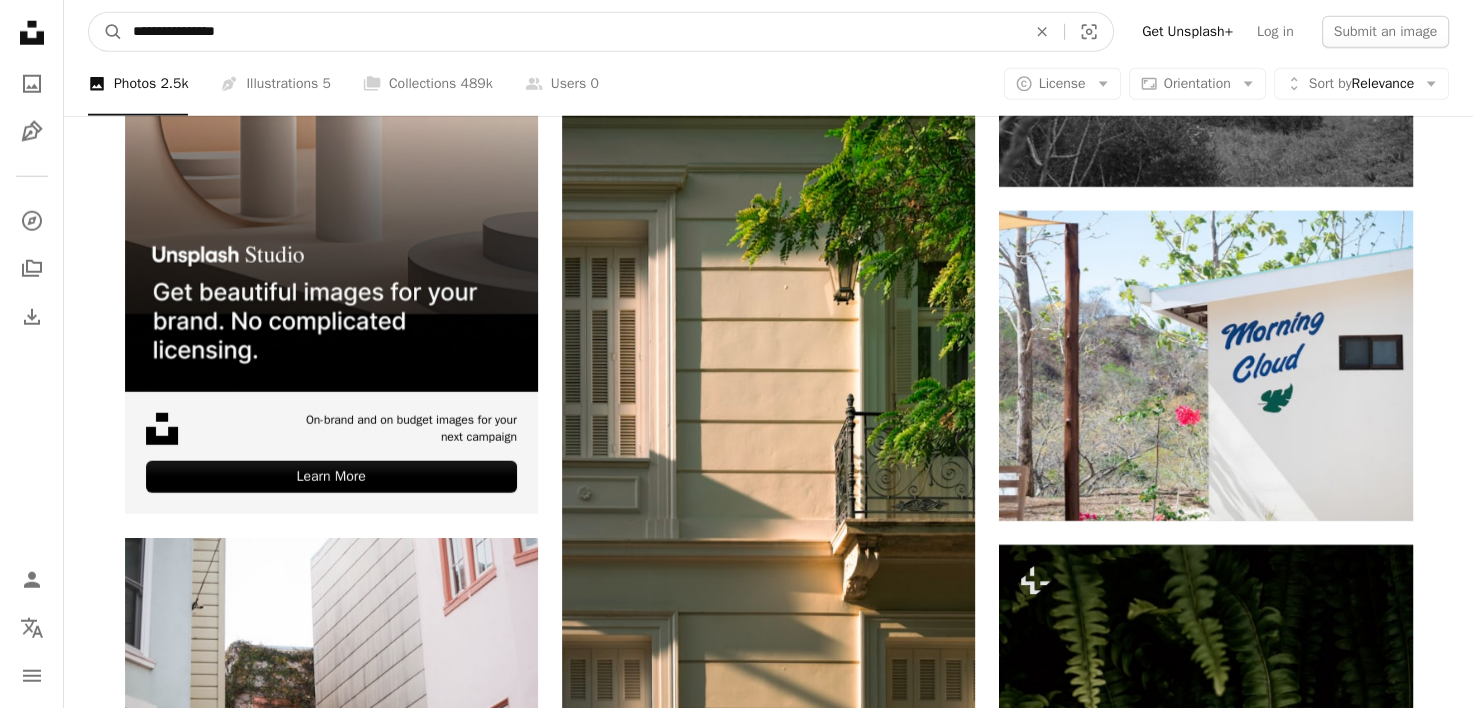 drag, startPoint x: 245, startPoint y: 24, endPoint x: -4, endPoint y: 51, distance: 250.45958 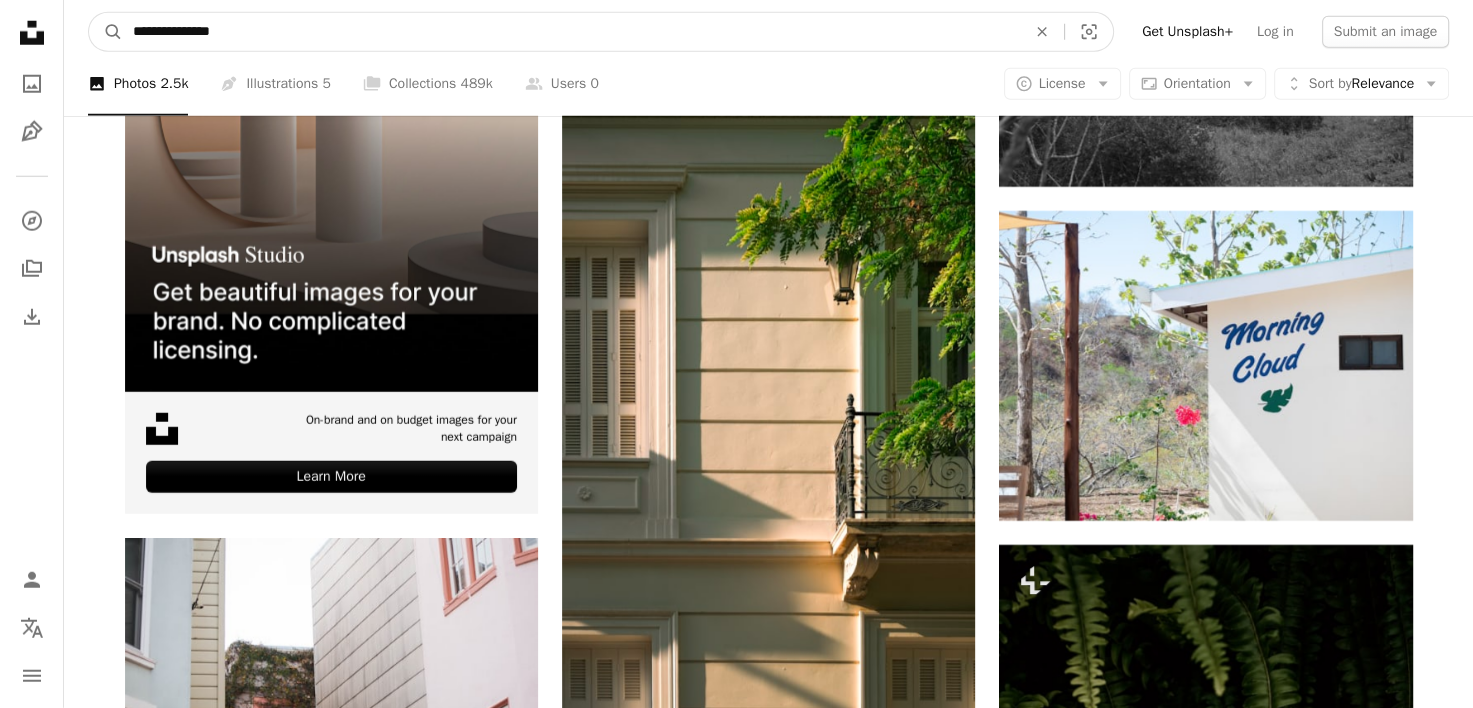 type on "**********" 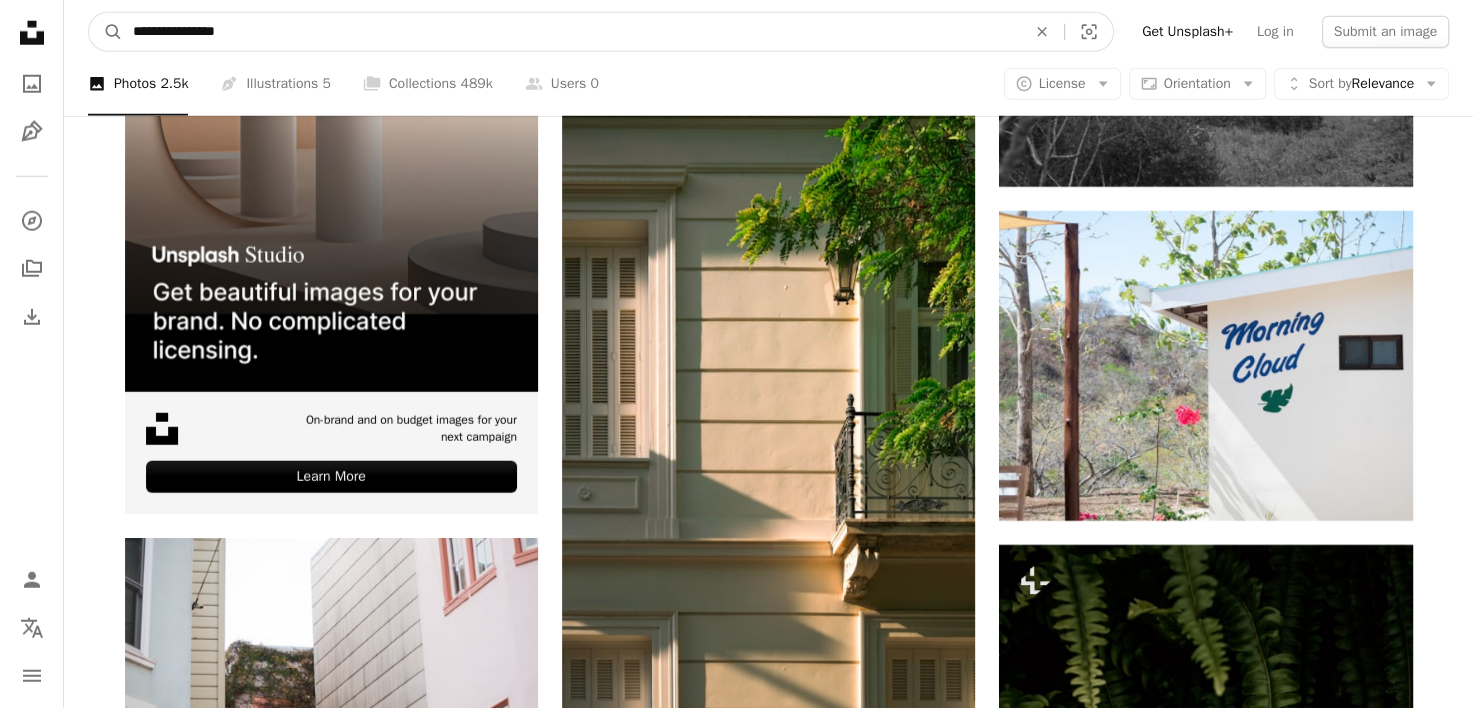 click on "A magnifying glass" at bounding box center [106, 32] 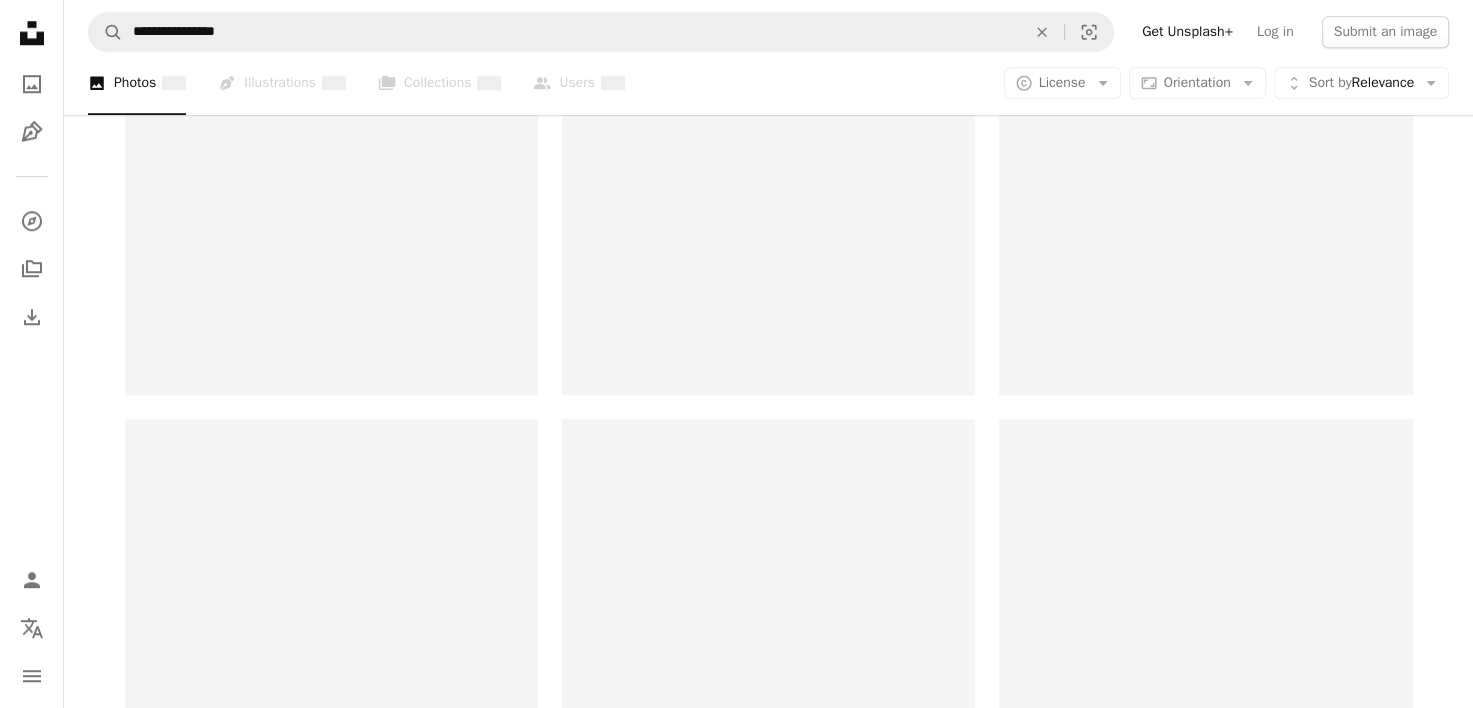 scroll, scrollTop: 0, scrollLeft: 0, axis: both 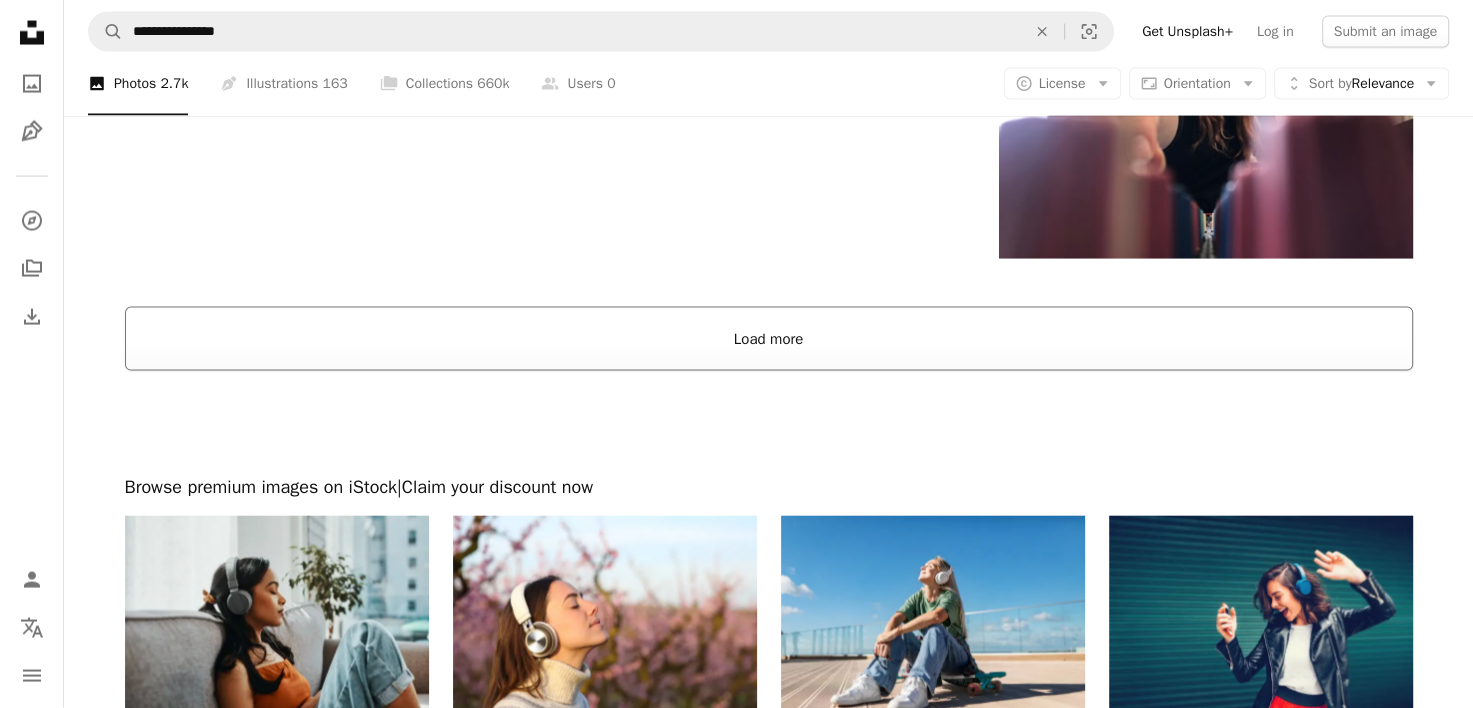 click on "Load more" at bounding box center [769, 339] 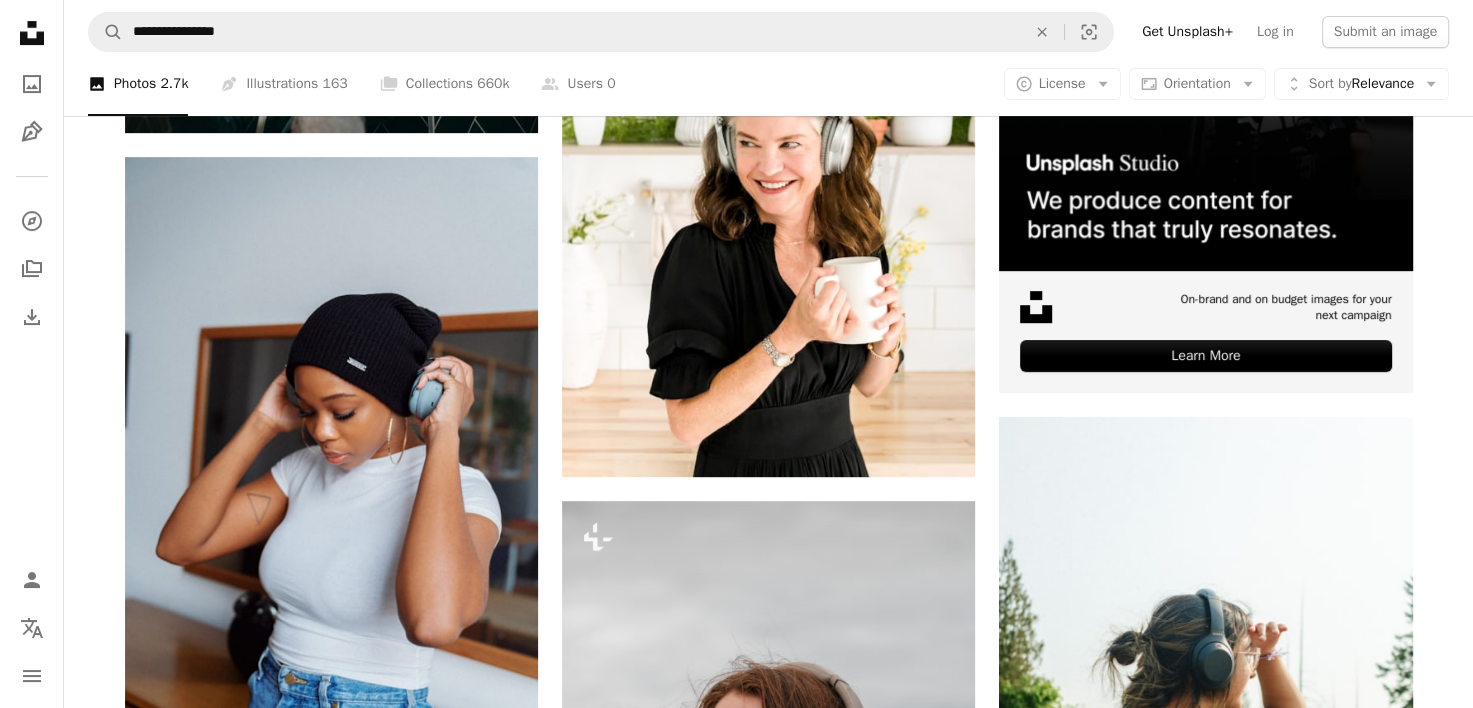 scroll, scrollTop: 244, scrollLeft: 0, axis: vertical 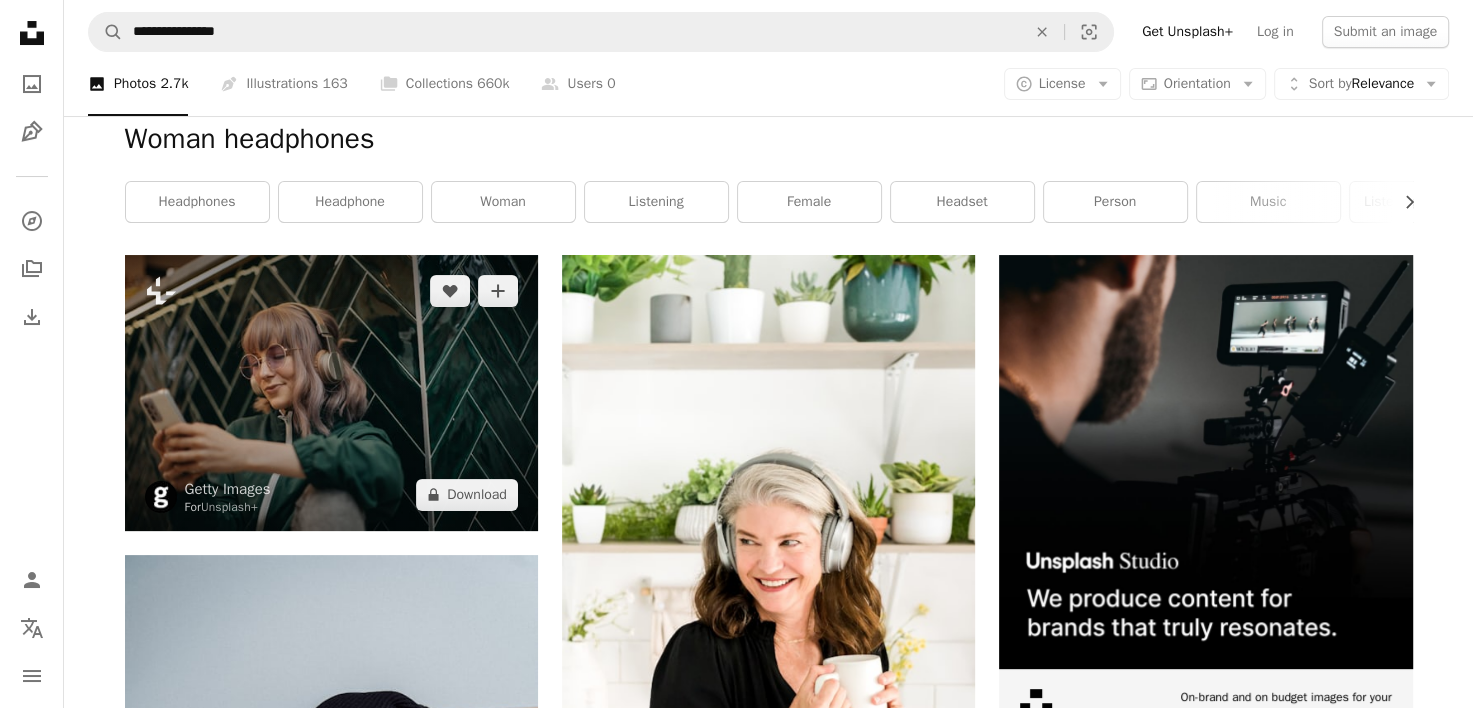 click at bounding box center [331, 392] 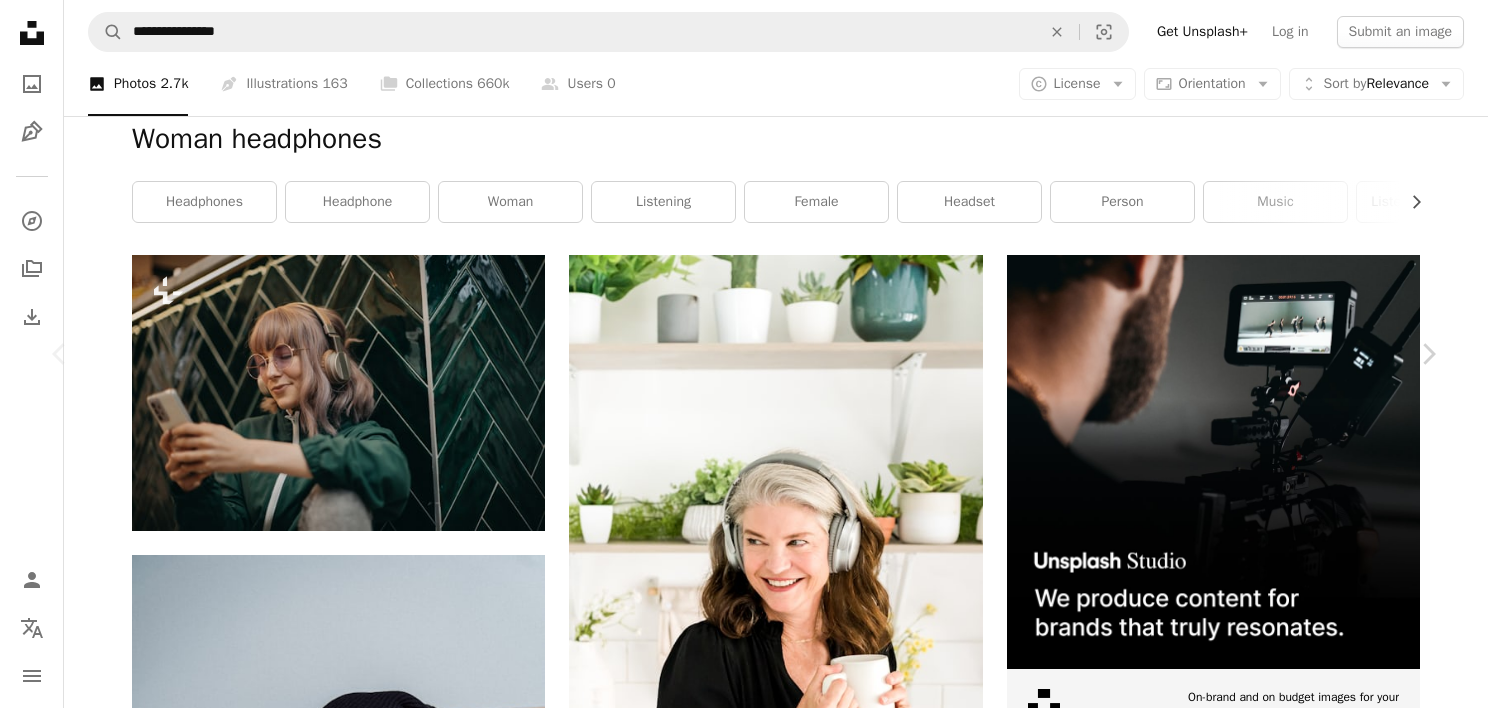 click on "An X shape Chevron left Chevron right [FIRST] [LAST] For  Unsplash+ A heart A plus sign Edit image   Plus sign for Unsplash+ A lock   Download Zoom in A forward-right arrow Share More Actions Calendar outlined Published on  September 13, 2022 Safety Licensed under the  Unsplash+ License portrait fashion people music female adults only women mobile phone freedom headphones listening laughing horizontal young women headset hairstyle one woman only one person hippie only women Free stock photos From this series Chevron right Plus sign for Unsplash+ Plus sign for Unsplash+ Plus sign for Unsplash+ Plus sign for Unsplash+ Plus sign for Unsplash+ Plus sign for Unsplash+ Plus sign for Unsplash+ Plus sign for Unsplash+ Plus sign for Unsplash+ Plus sign for Unsplash+ Related images Plus sign for Unsplash+ A heart A plus sign [FIRST] [LAST] For  Unsplash+ A lock   Download Plus sign for Unsplash+ A heart A plus sign [FIRST] [LAST] For" at bounding box center (744, 7951) 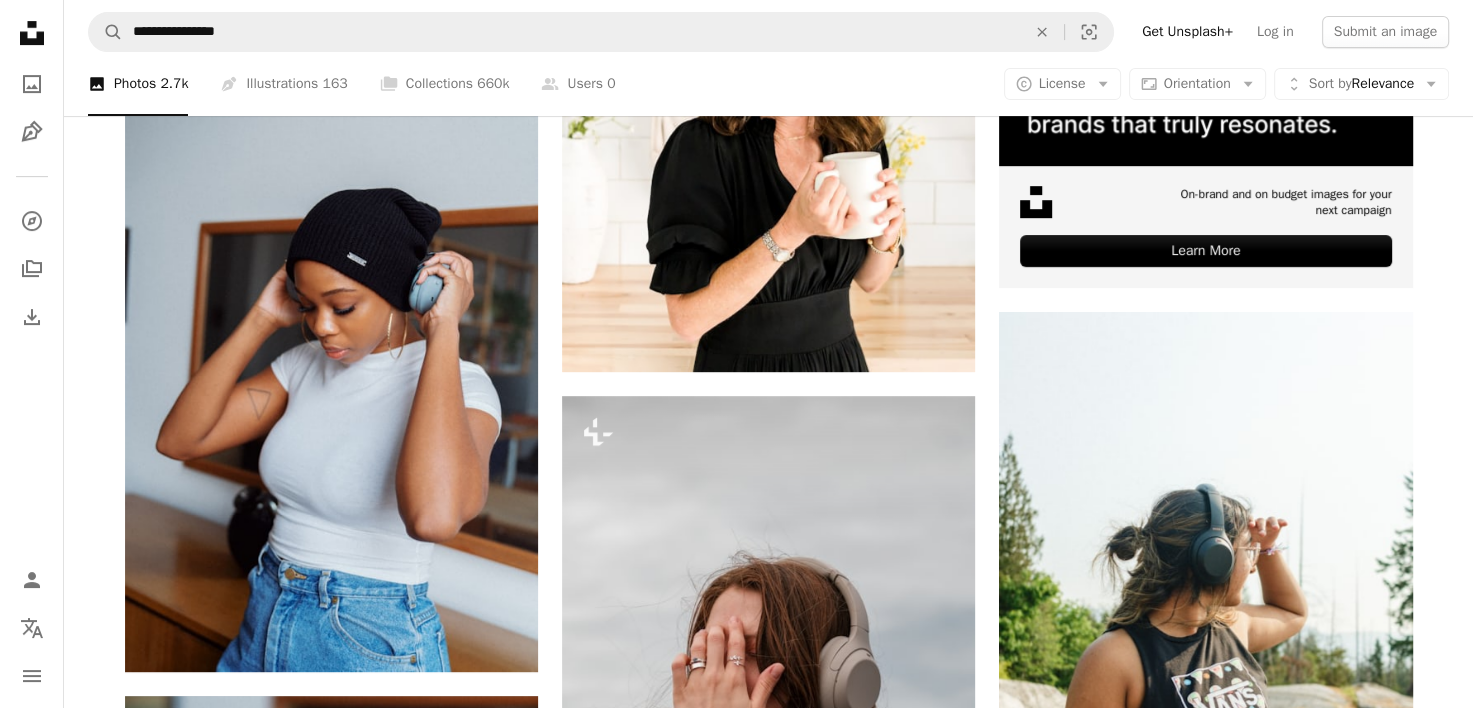 scroll, scrollTop: 841, scrollLeft: 0, axis: vertical 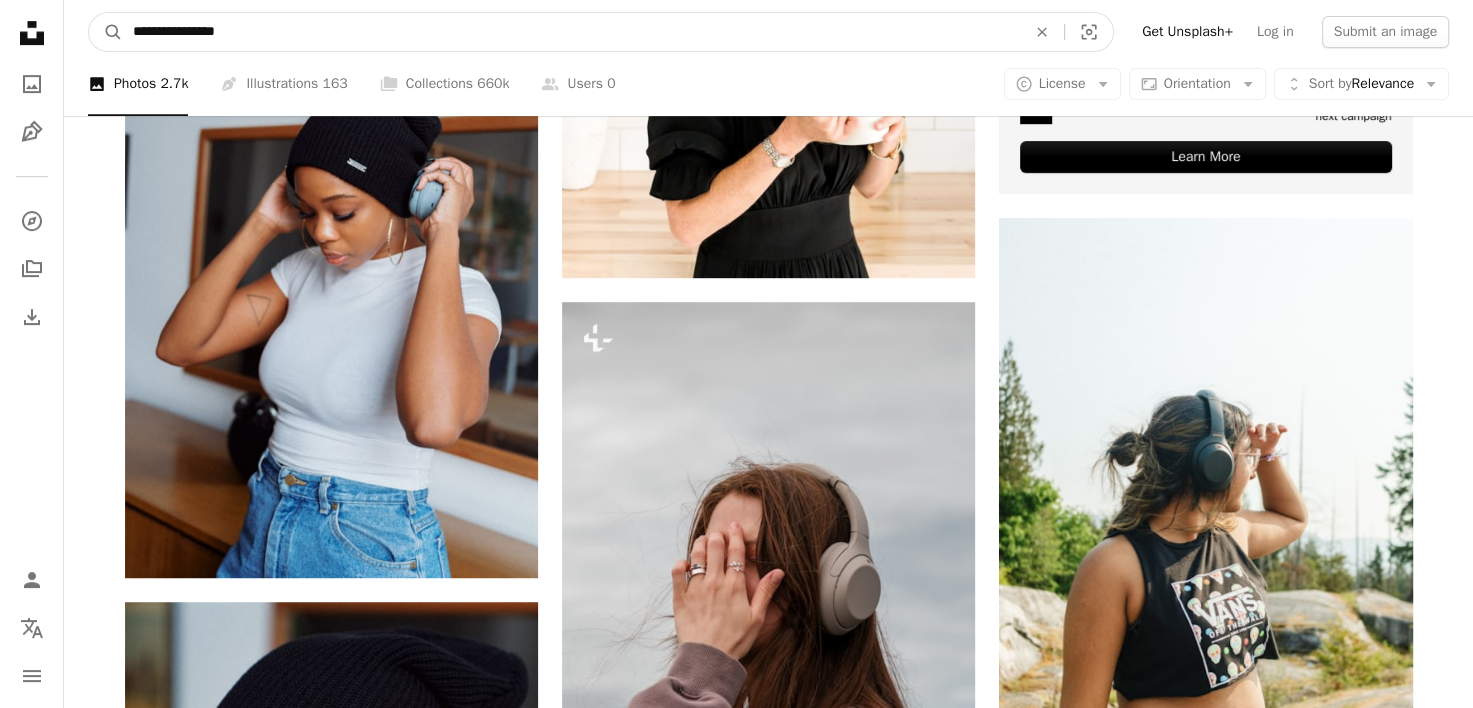 click on "**********" at bounding box center [571, 32] 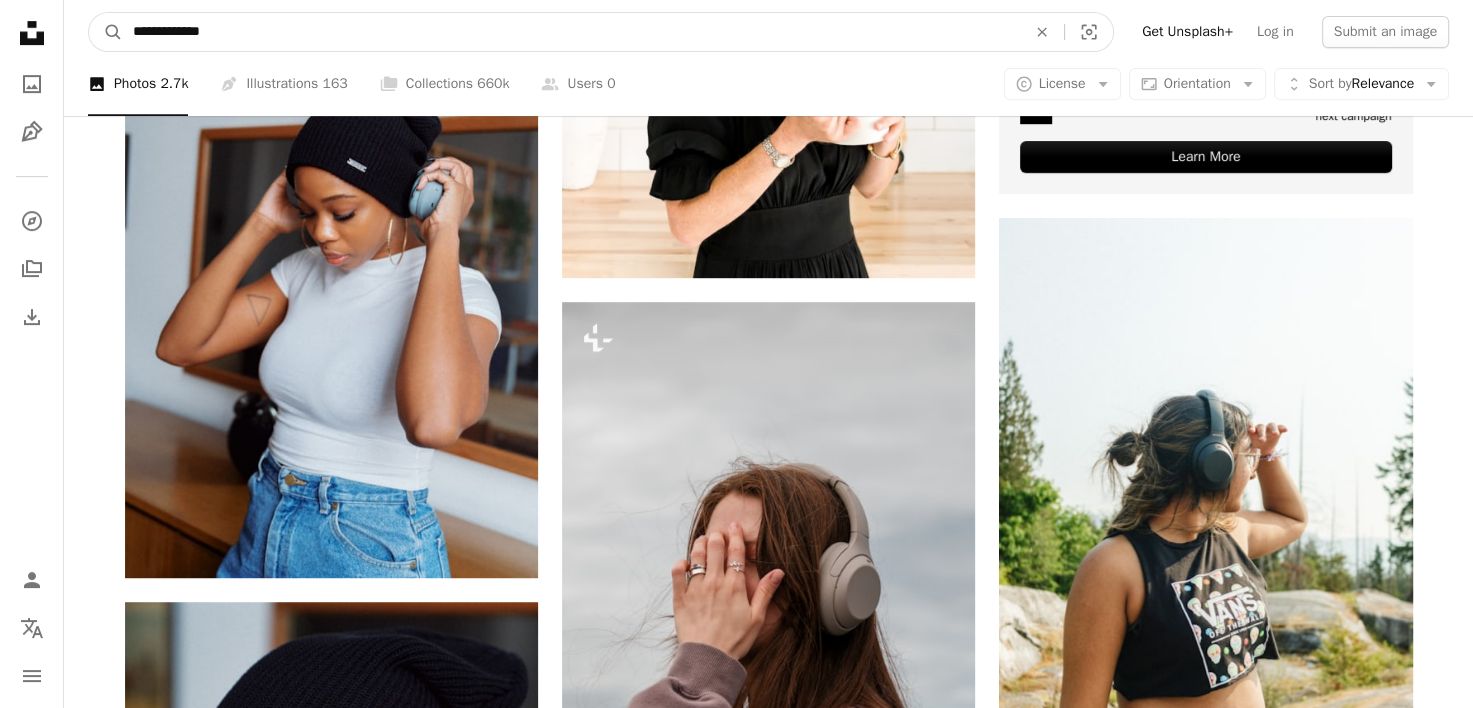 type on "**********" 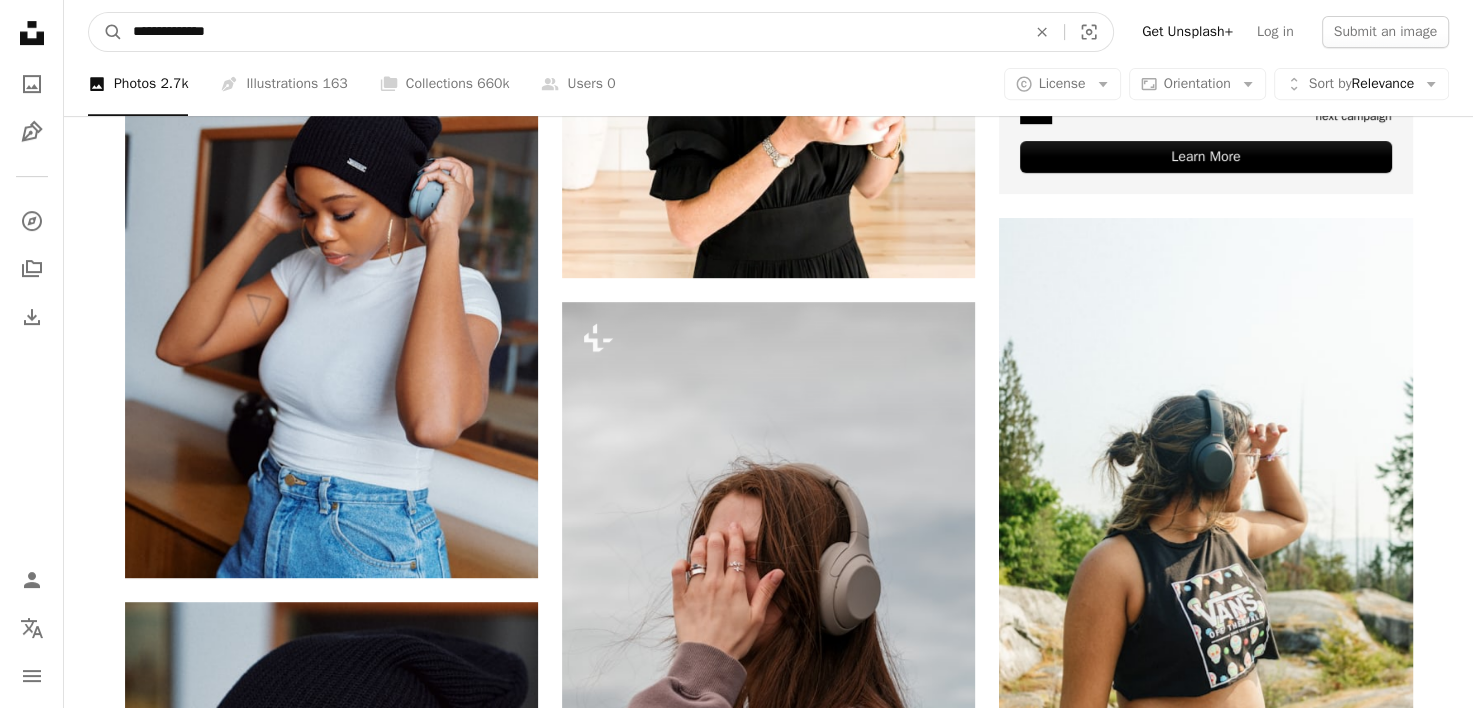 click on "A magnifying glass" at bounding box center [106, 32] 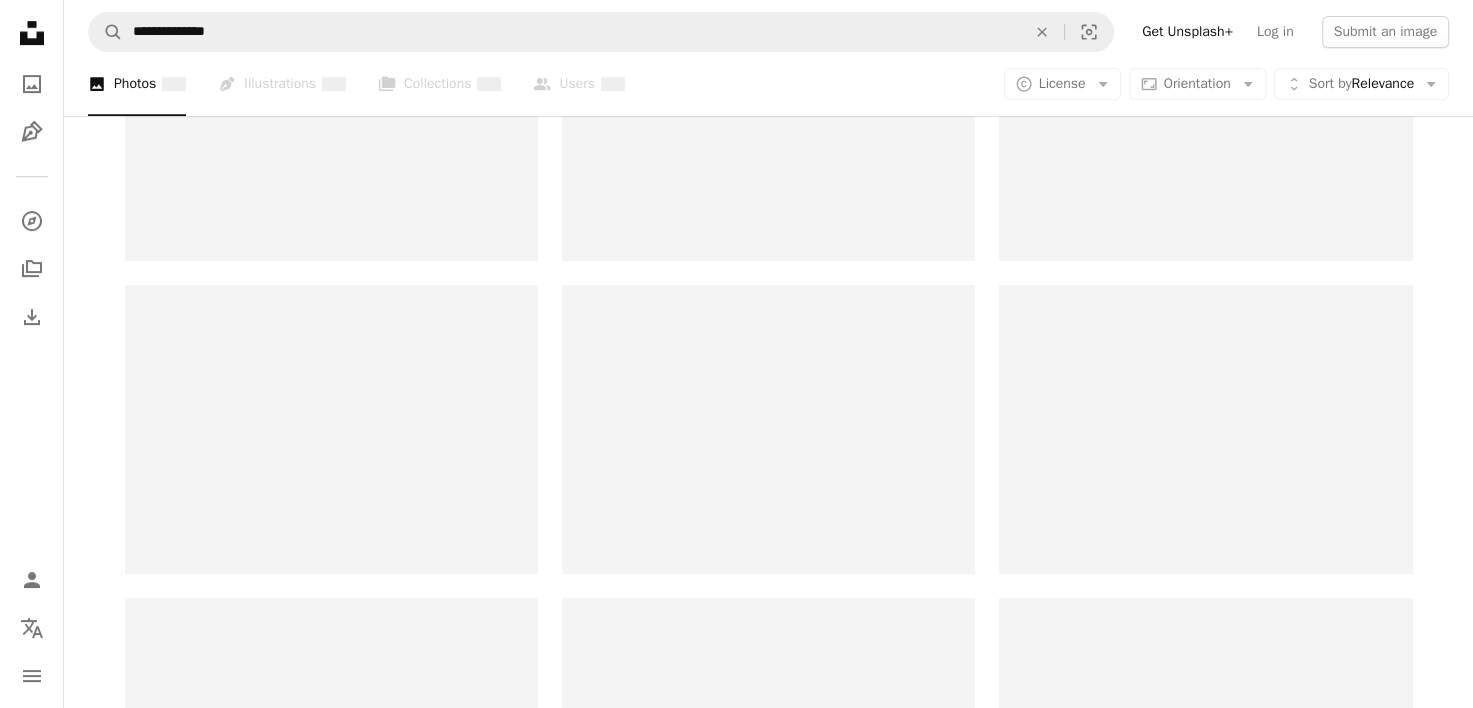 scroll, scrollTop: 0, scrollLeft: 0, axis: both 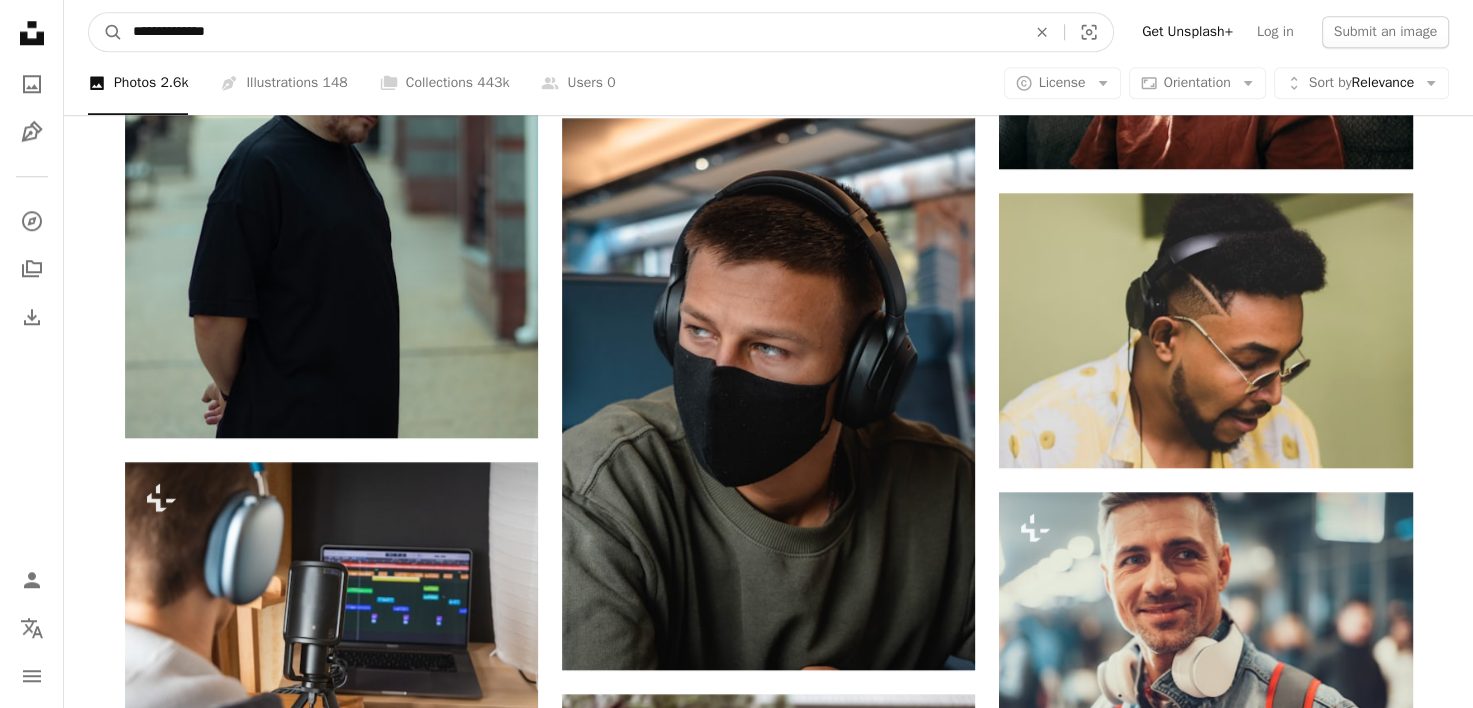 click on "**********" at bounding box center (571, 32) 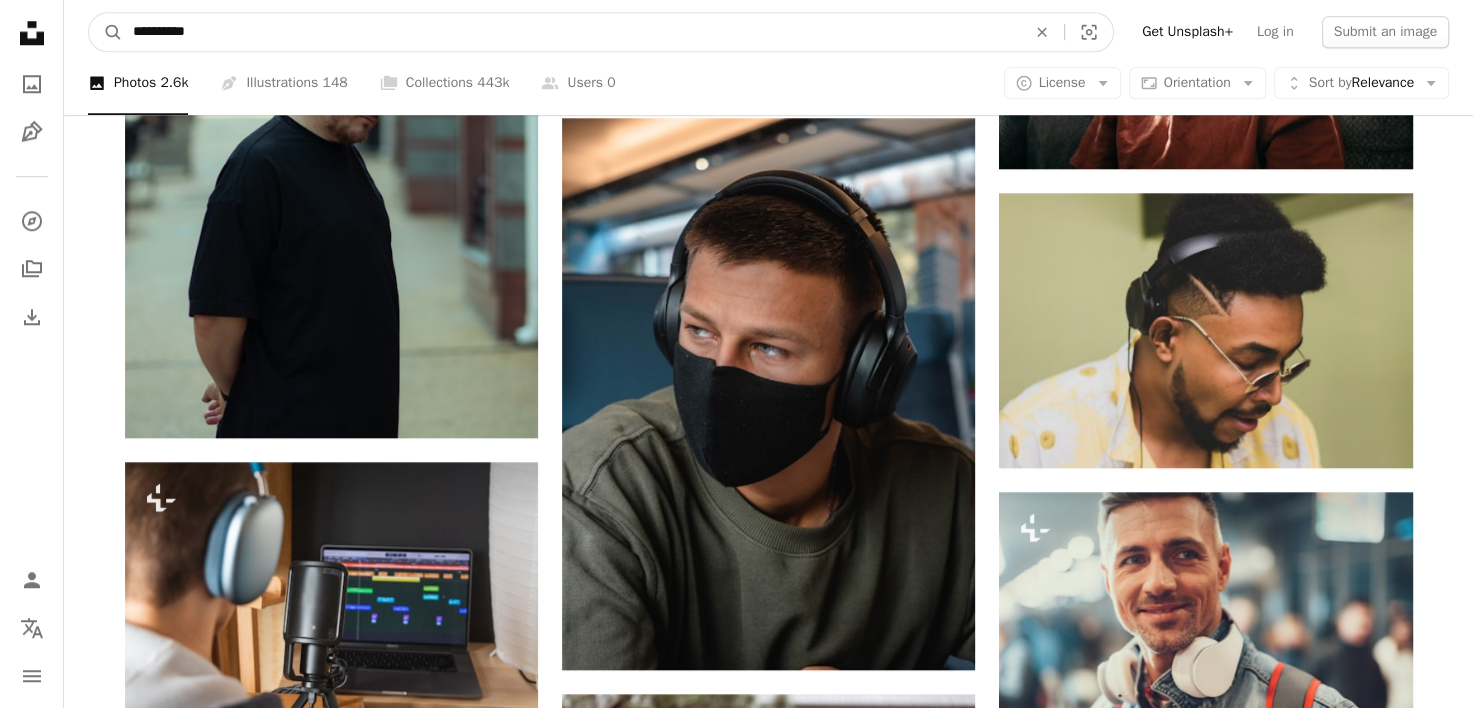 type on "**********" 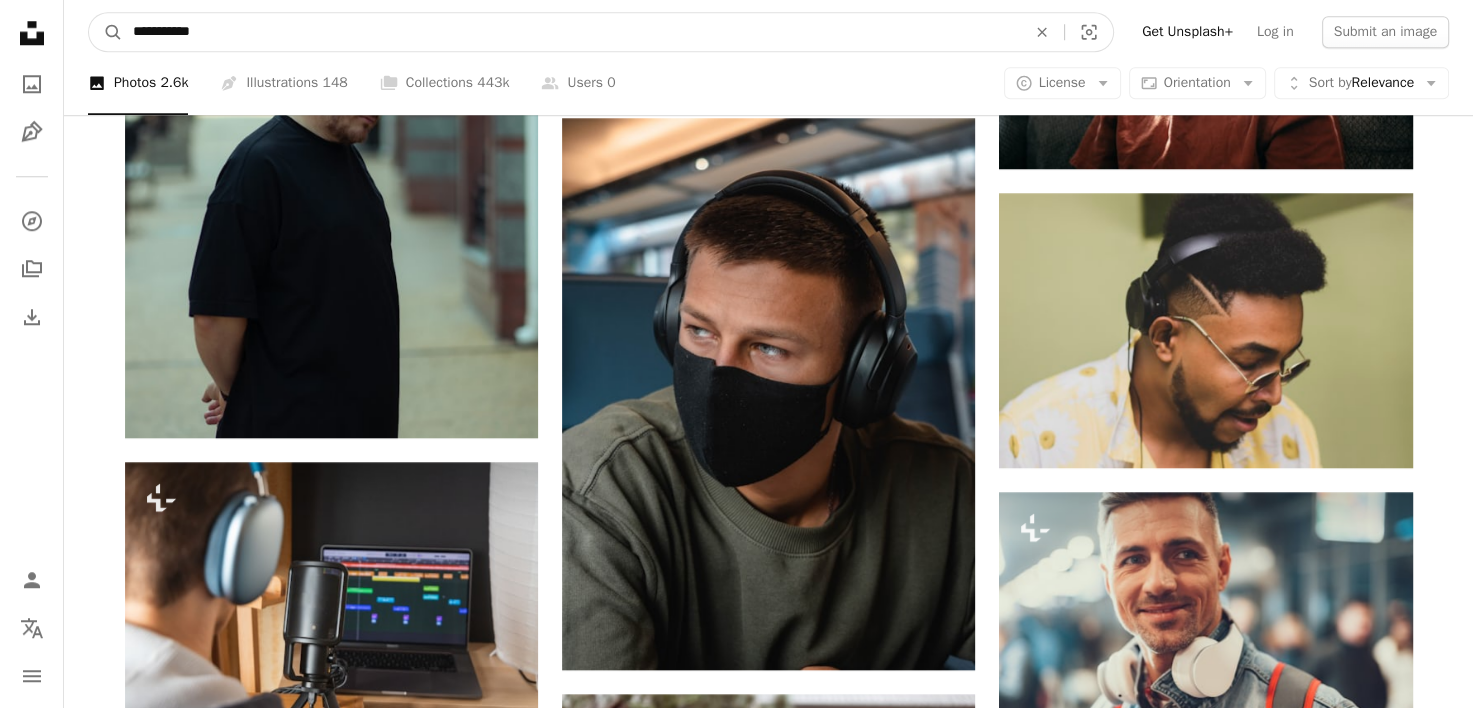 click on "A magnifying glass" at bounding box center (106, 32) 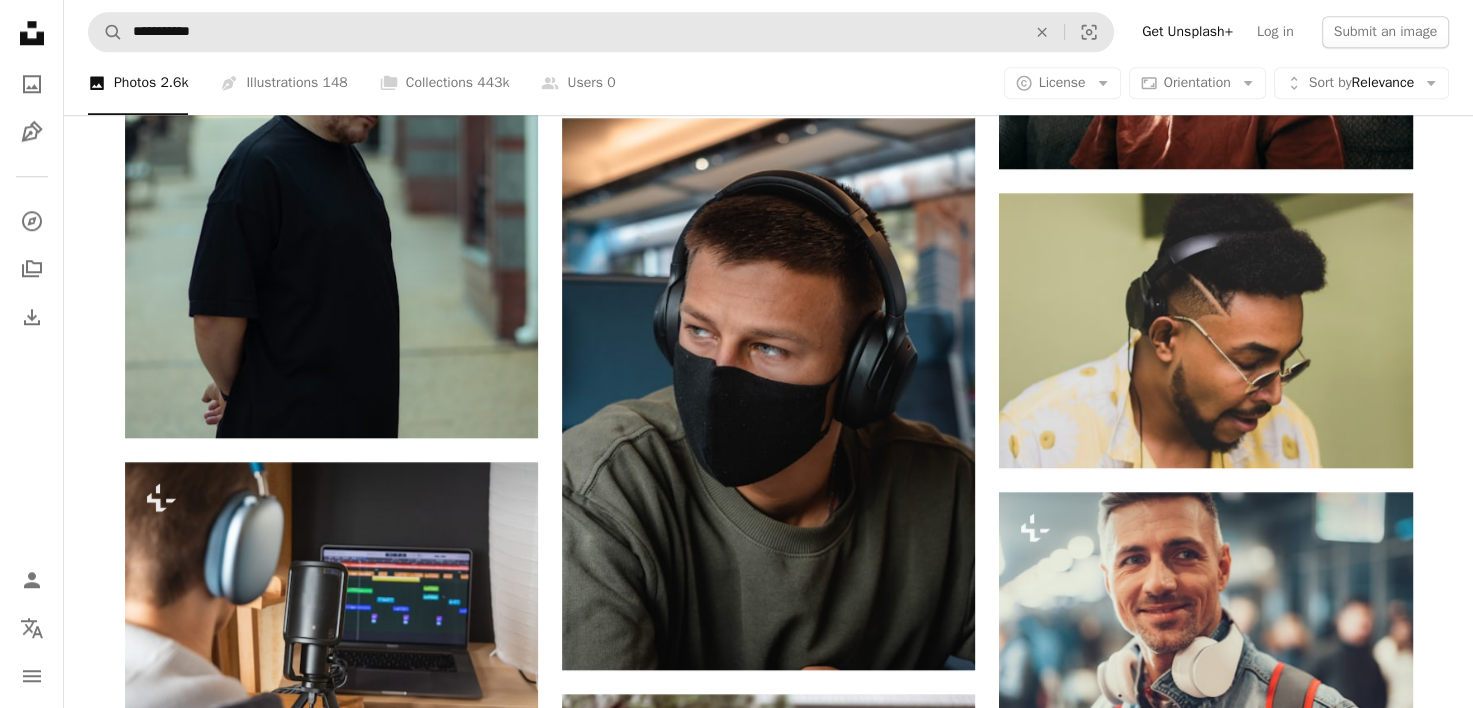 scroll, scrollTop: 0, scrollLeft: 0, axis: both 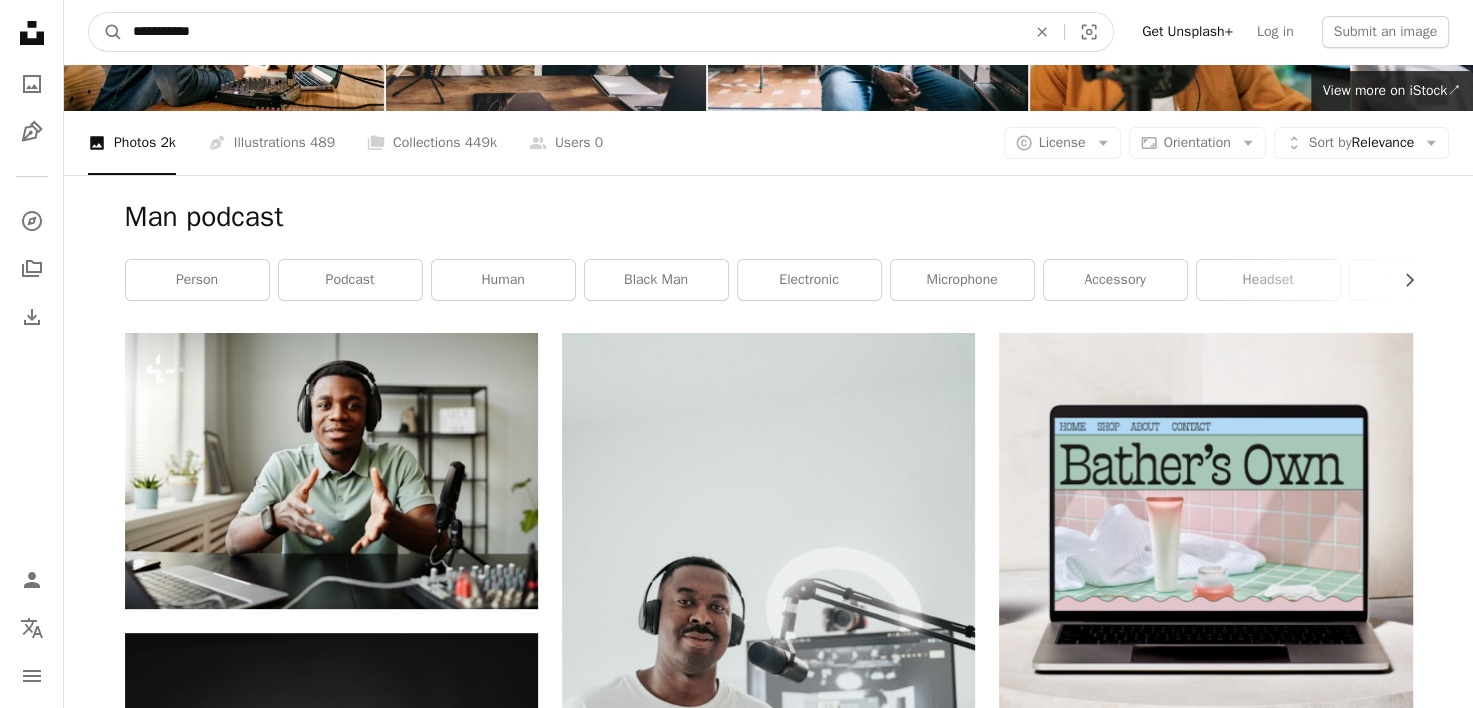 click on "**********" at bounding box center [571, 32] 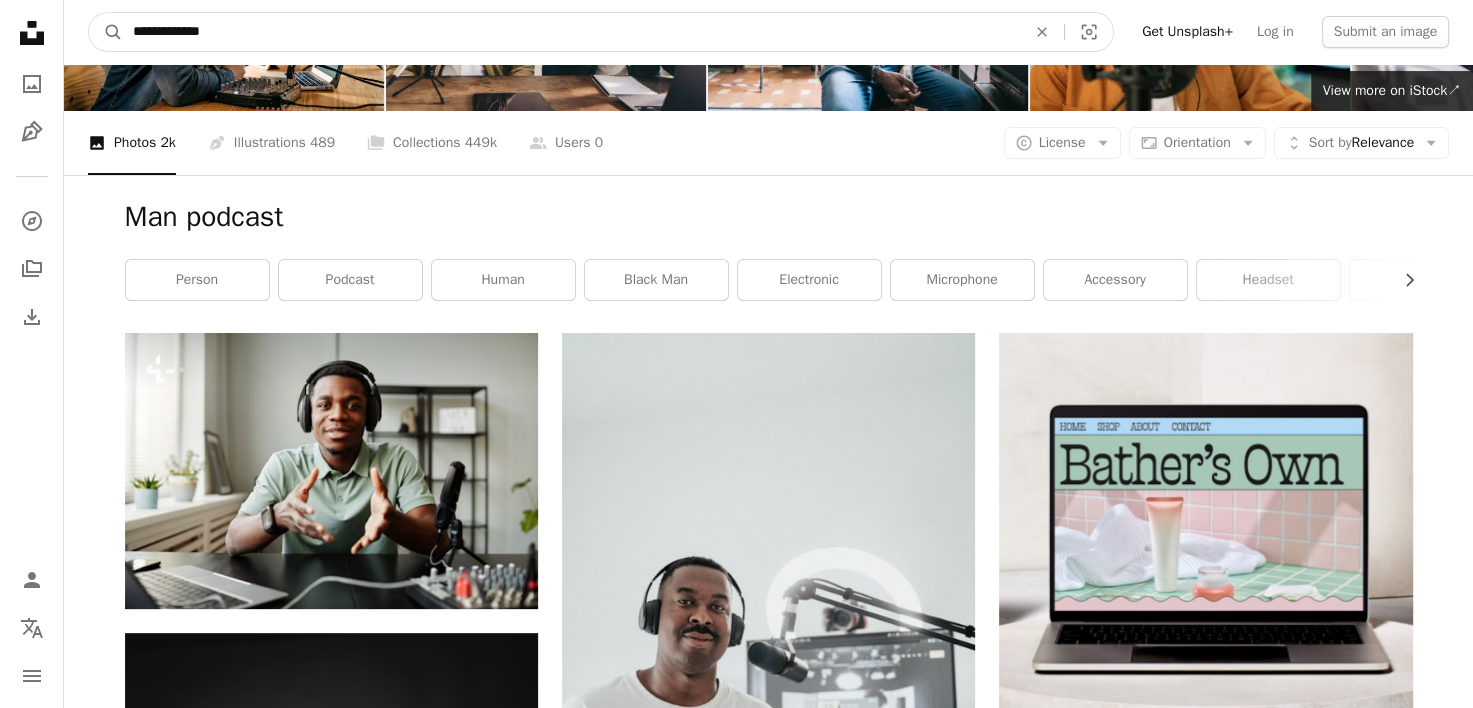 type on "**********" 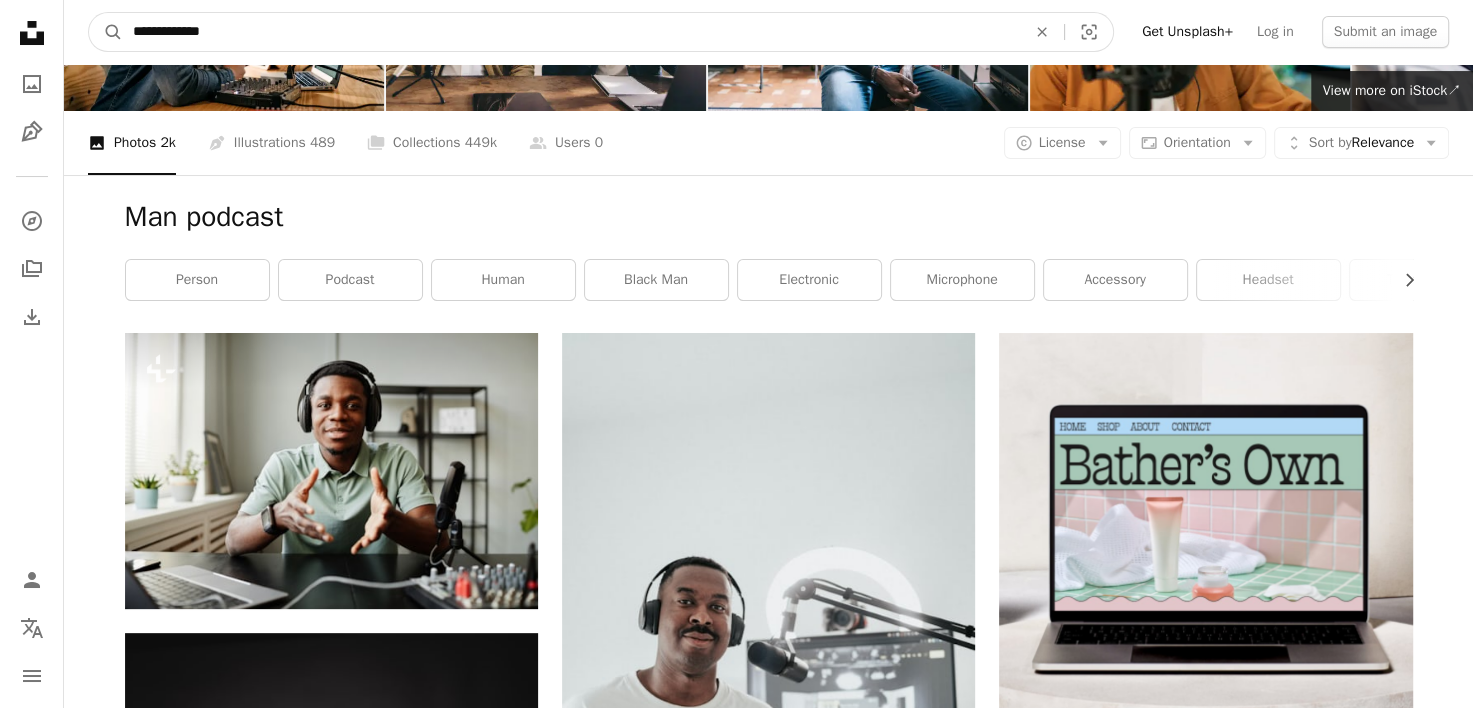 click on "A magnifying glass" at bounding box center [106, 32] 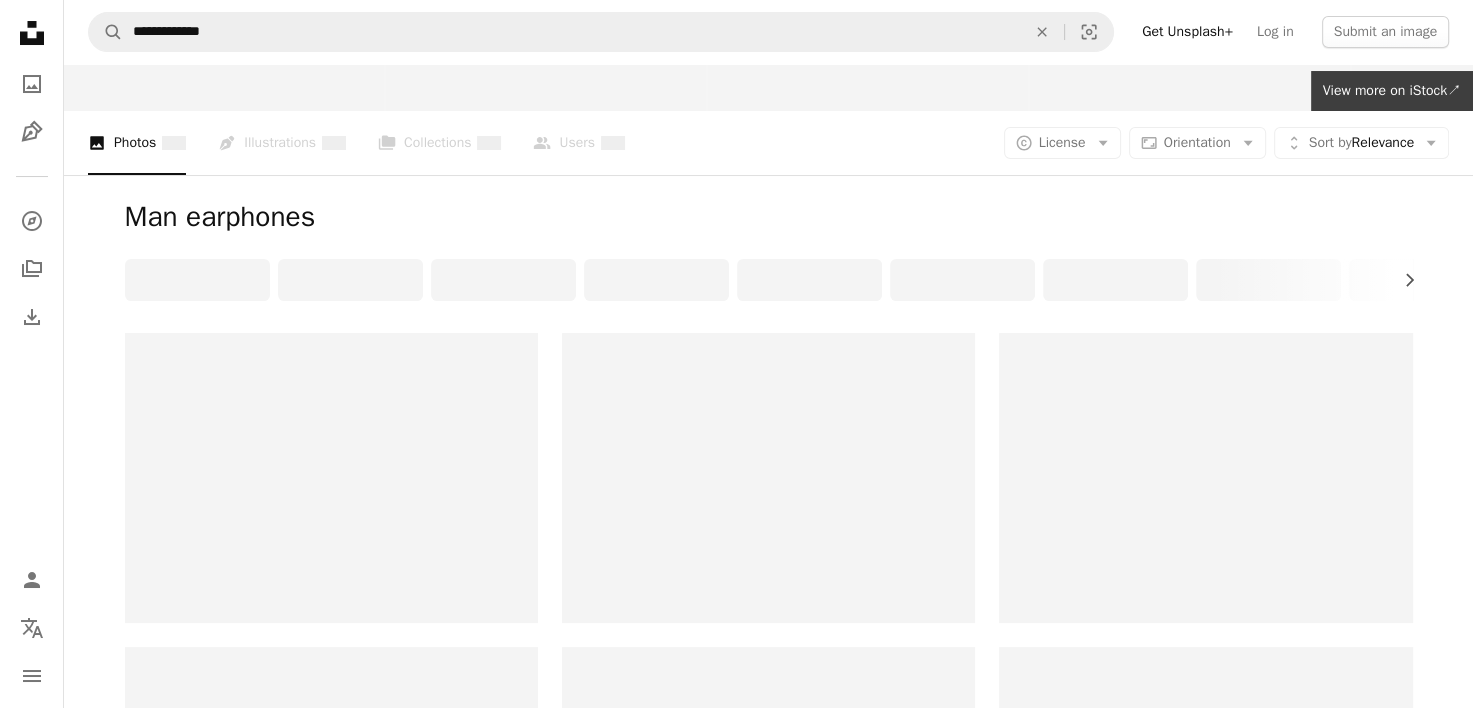scroll, scrollTop: 0, scrollLeft: 0, axis: both 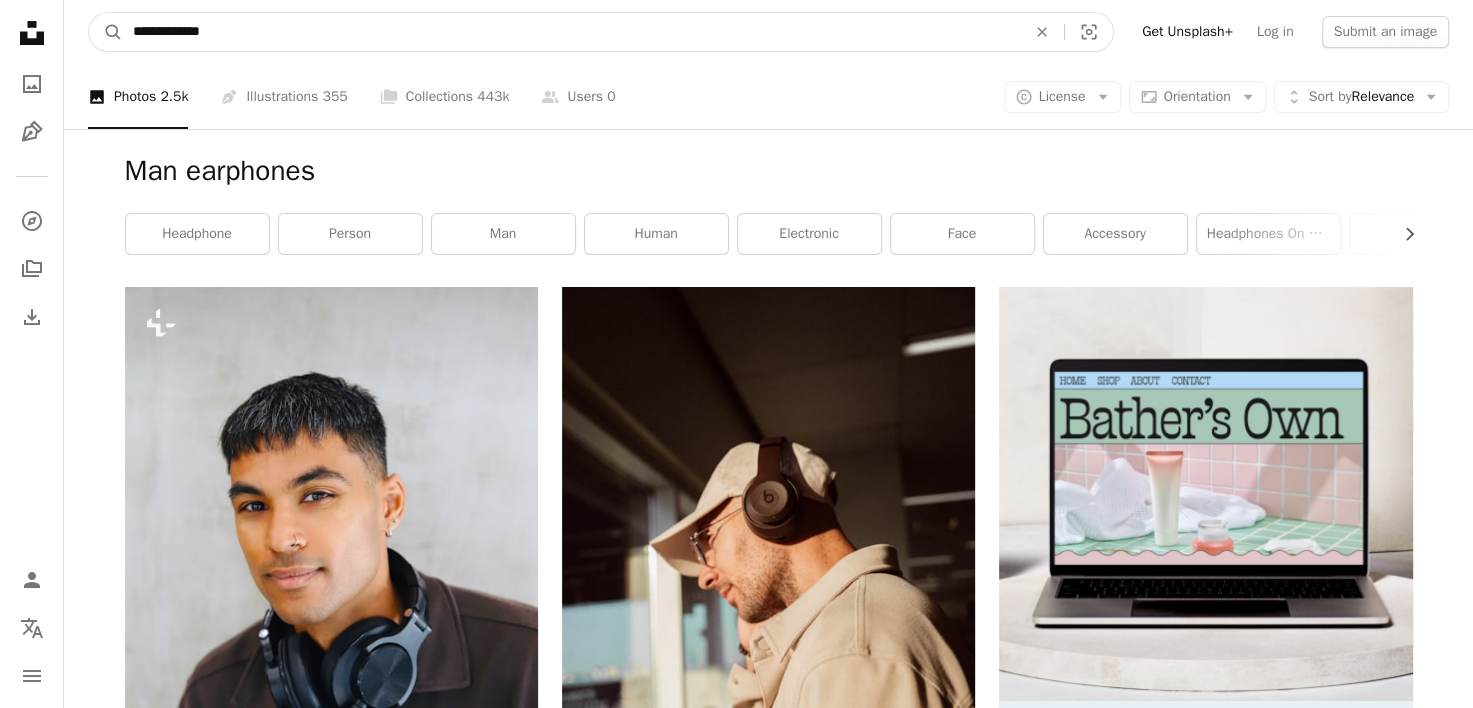 click on "**********" at bounding box center (571, 32) 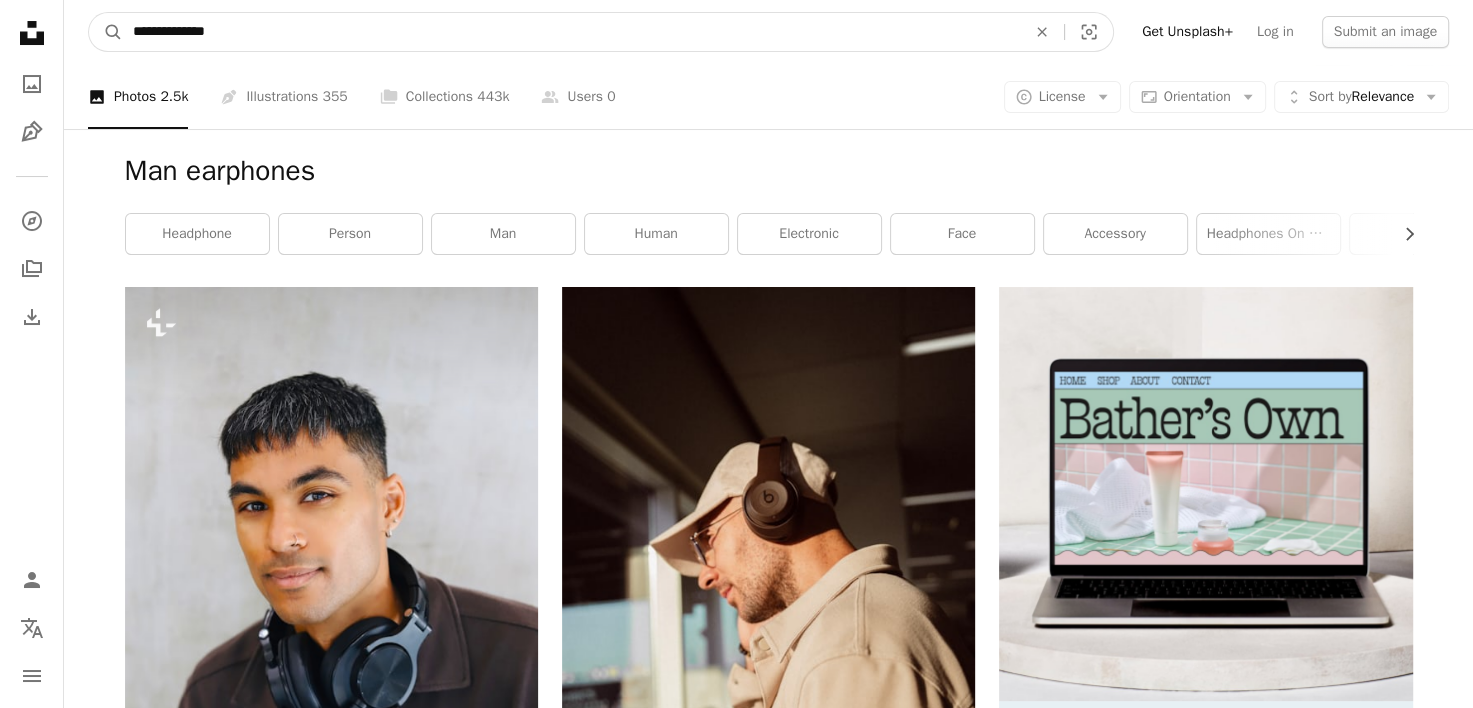 type on "**********" 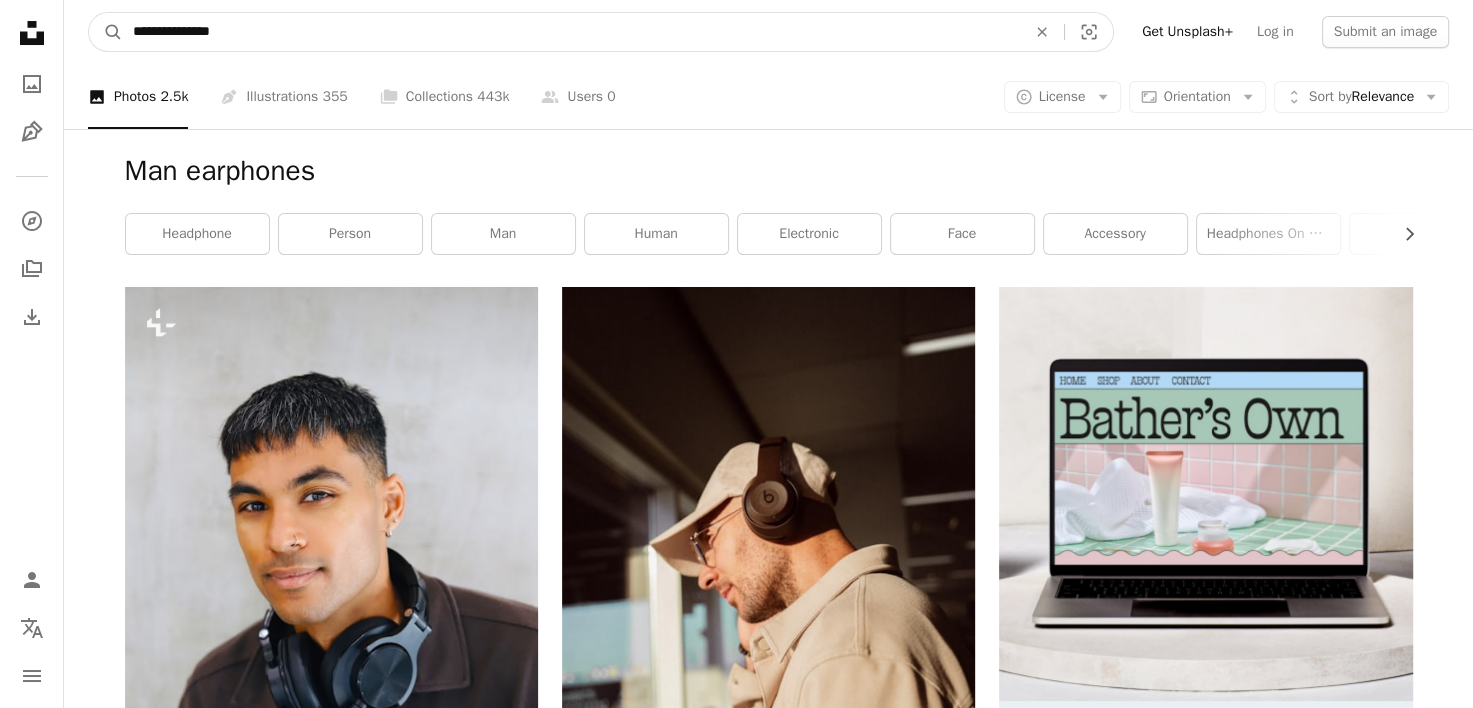 click on "A magnifying glass" at bounding box center [106, 32] 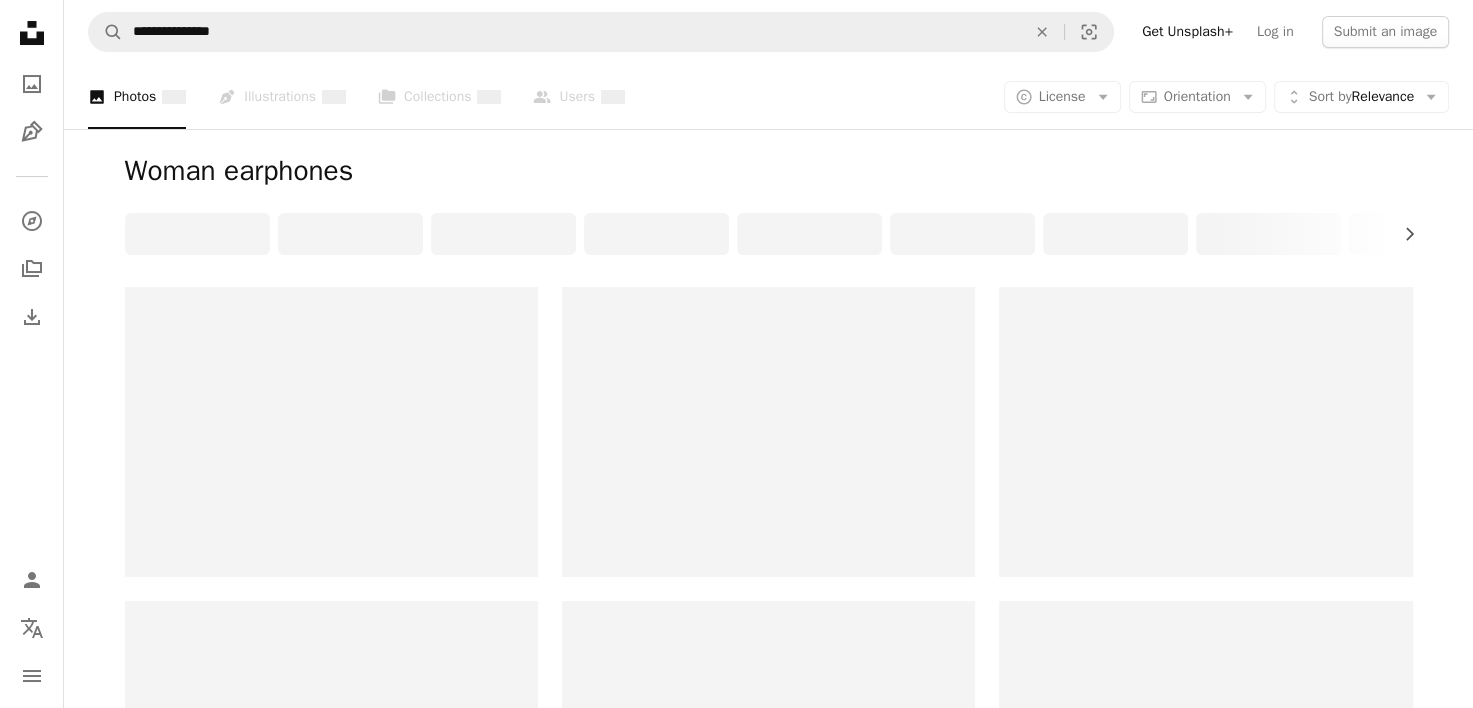 scroll, scrollTop: 0, scrollLeft: 0, axis: both 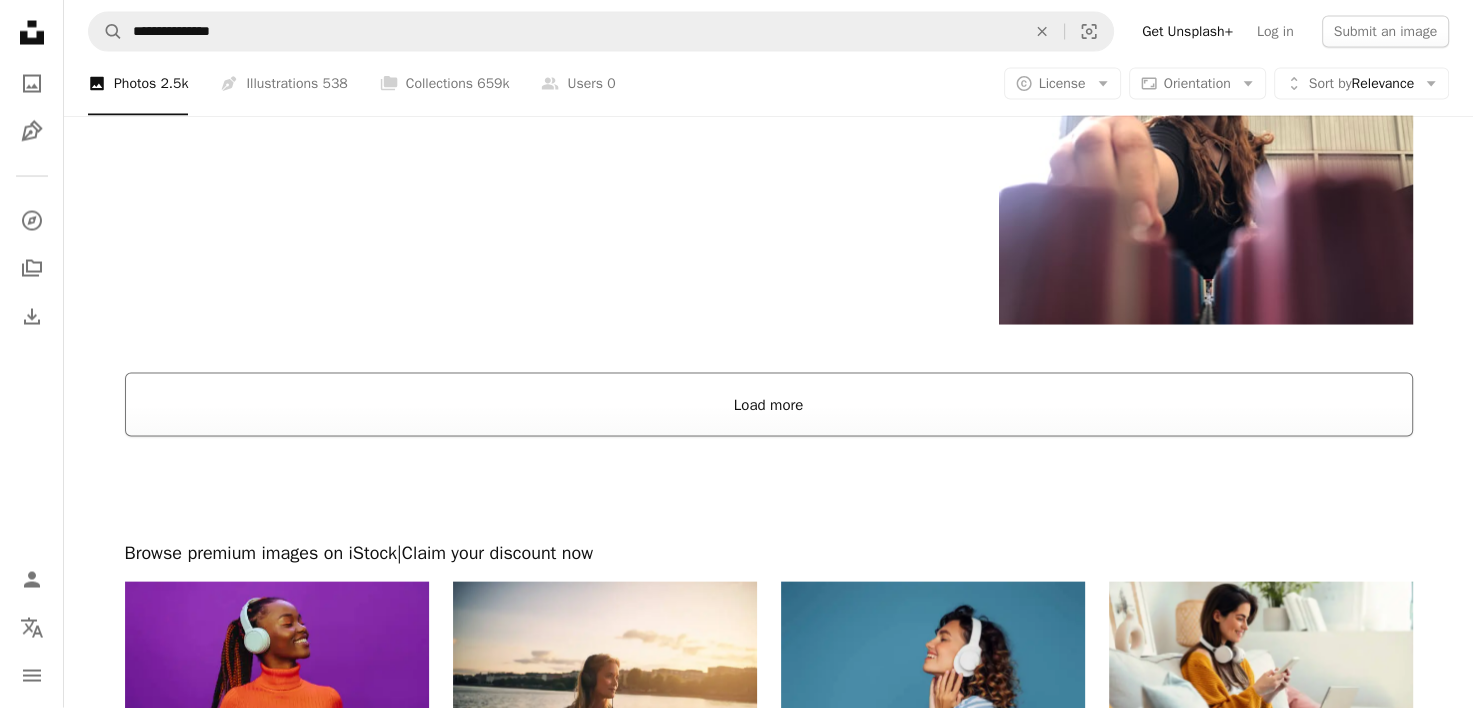 click on "Load more" at bounding box center (769, 405) 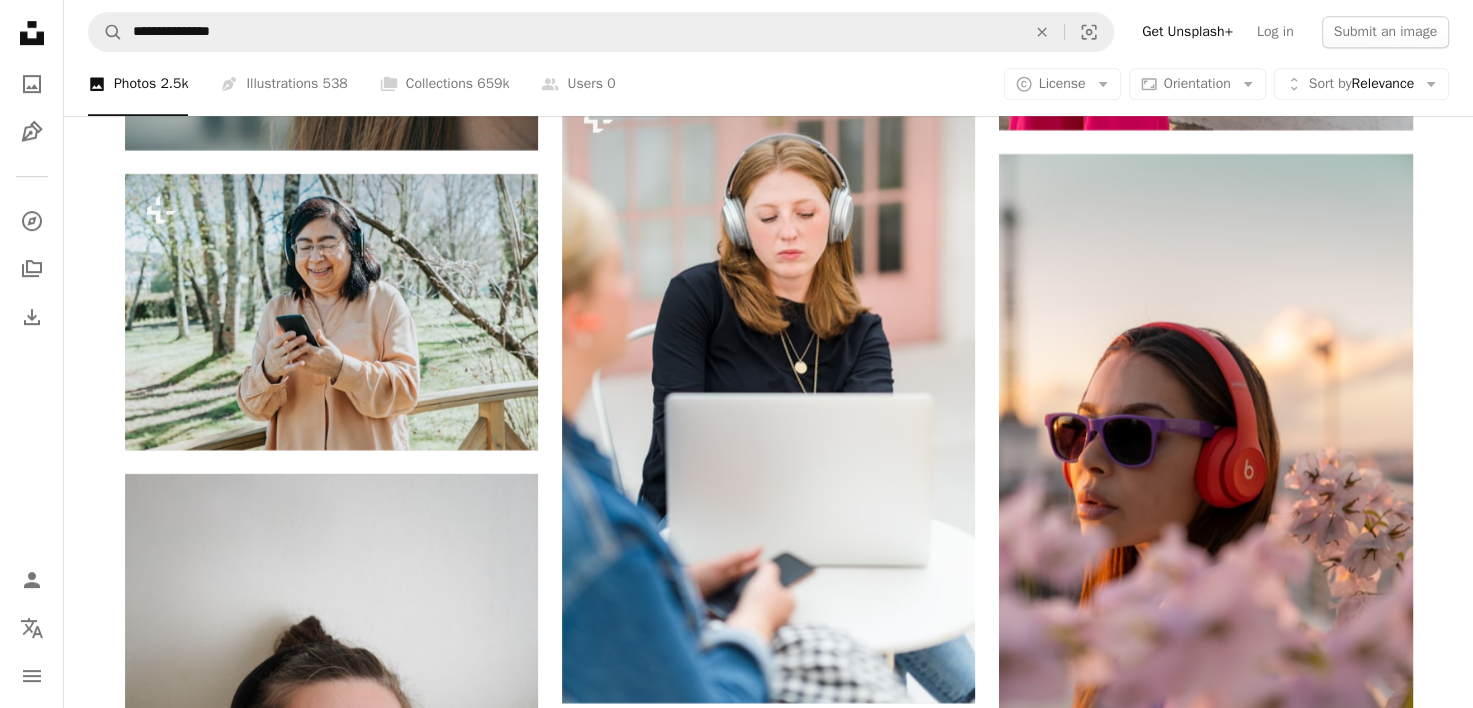 scroll, scrollTop: 8902, scrollLeft: 0, axis: vertical 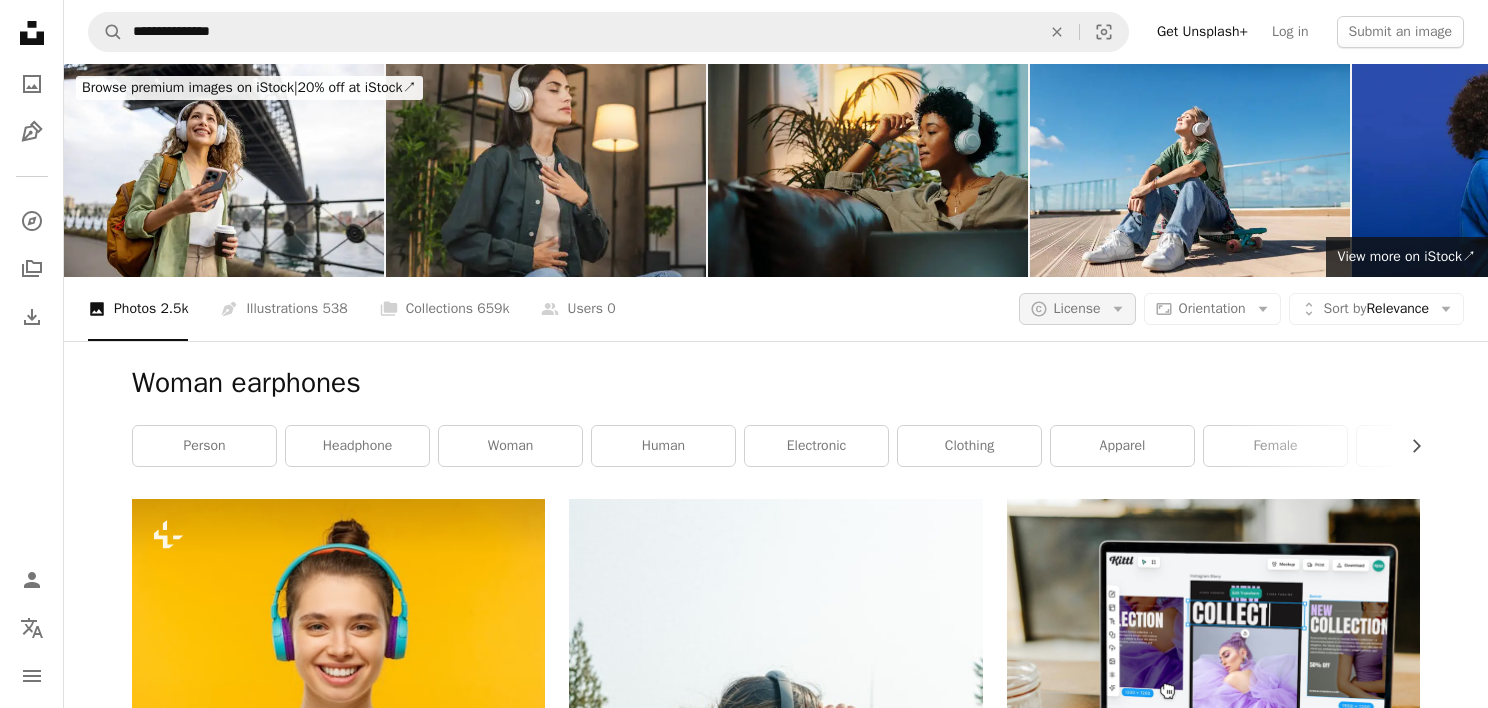 click on "License" at bounding box center [1077, 308] 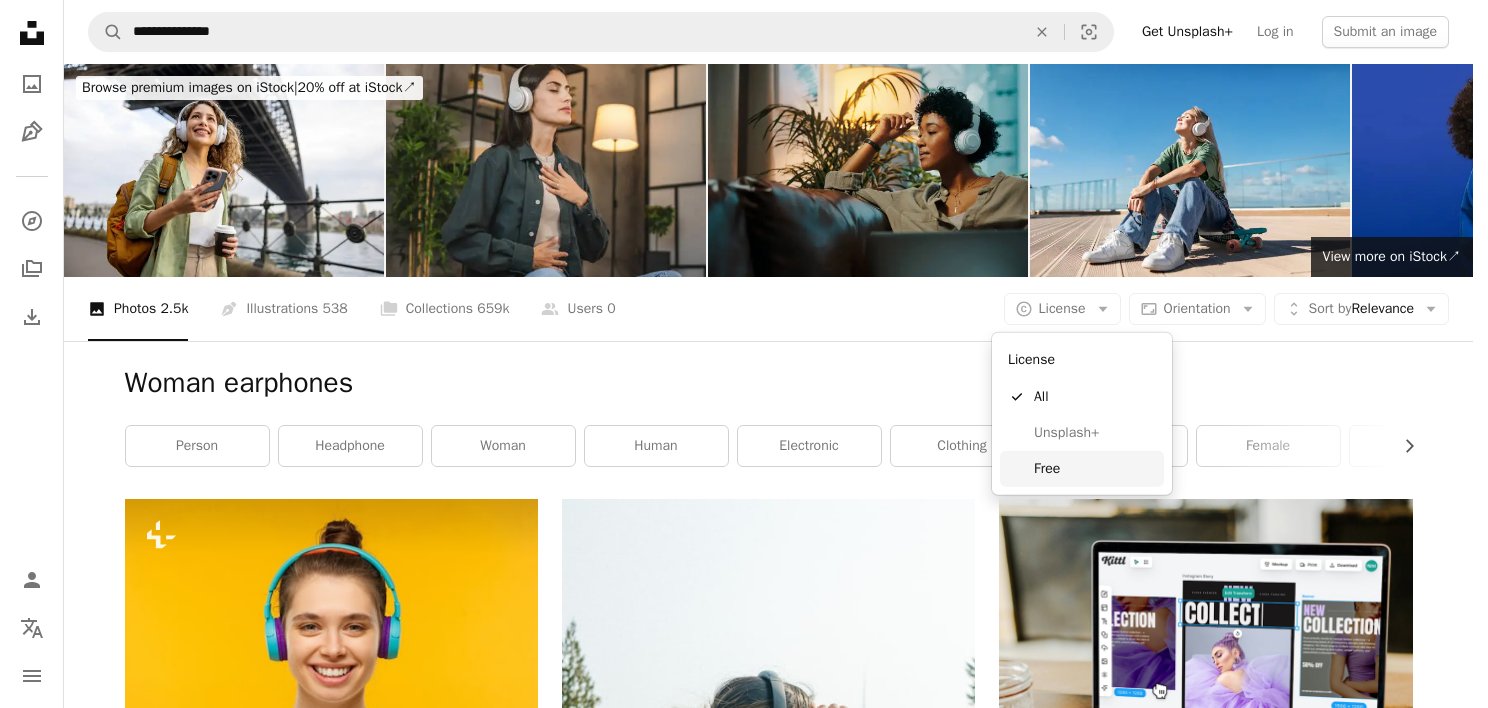 click on "Free" at bounding box center [1095, 469] 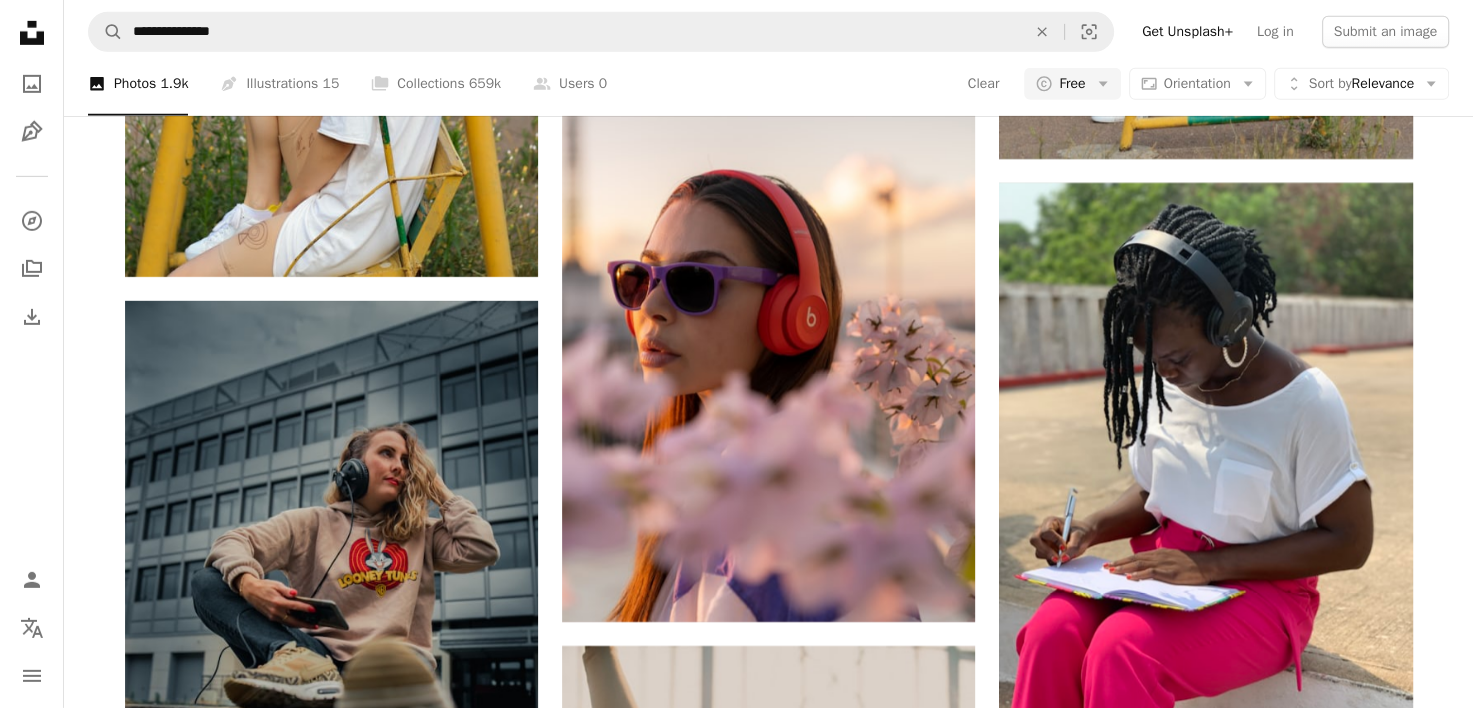 scroll, scrollTop: 6499, scrollLeft: 0, axis: vertical 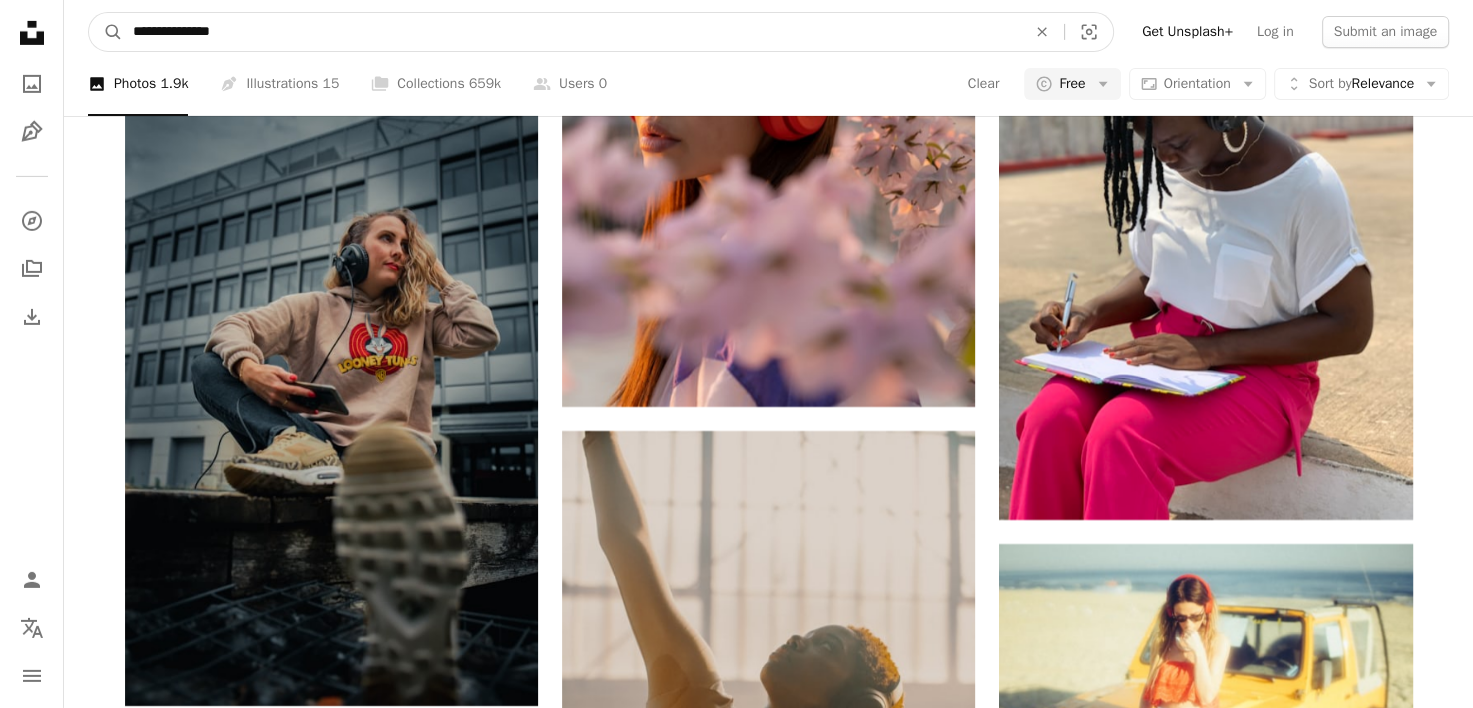 click on "**********" at bounding box center [571, 32] 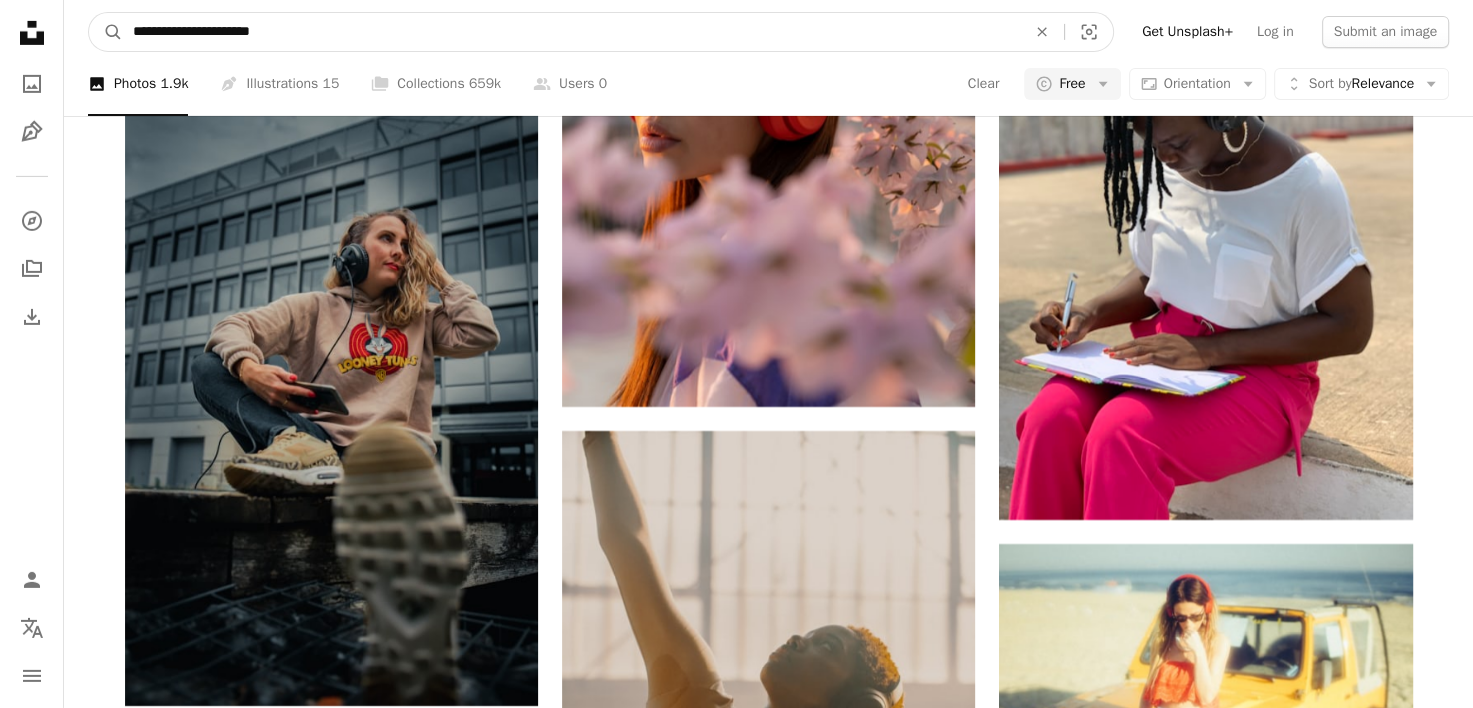 type on "**********" 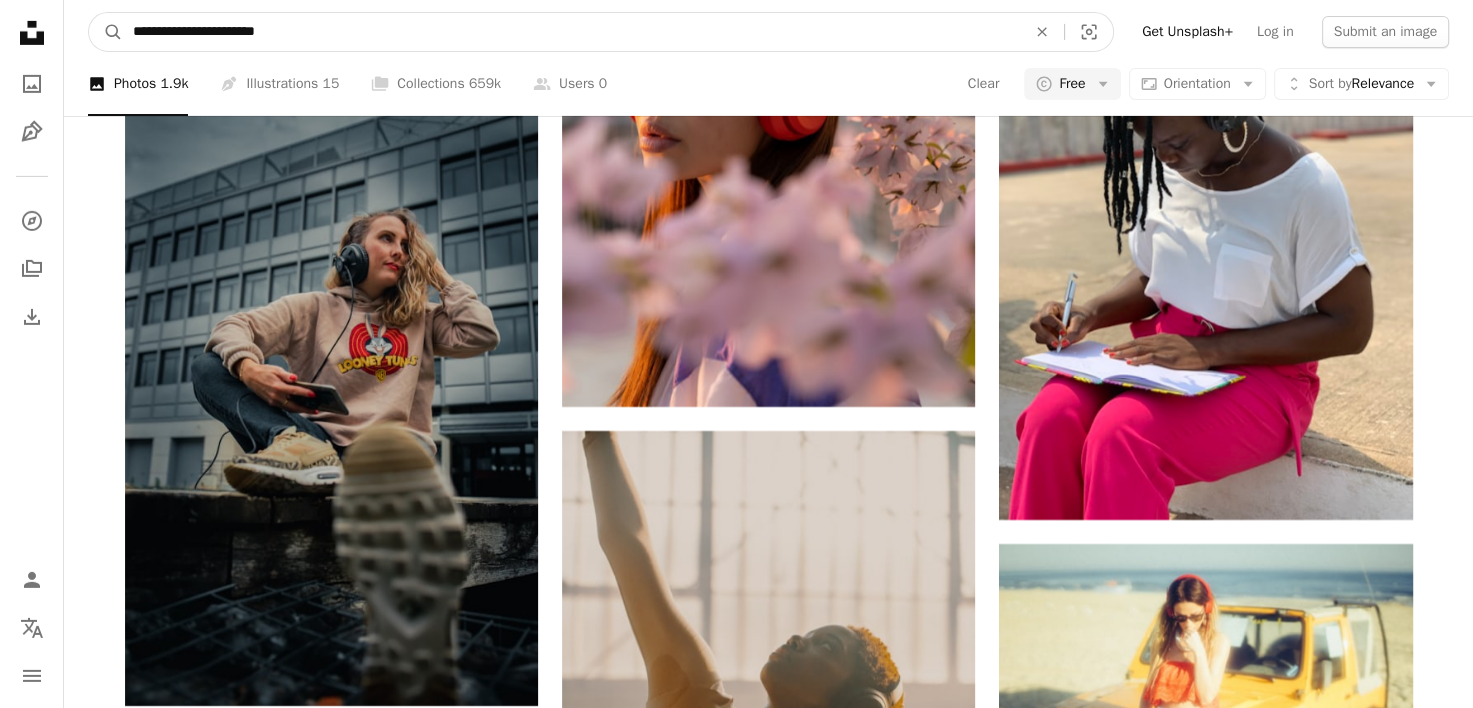 click on "A magnifying glass" at bounding box center [106, 32] 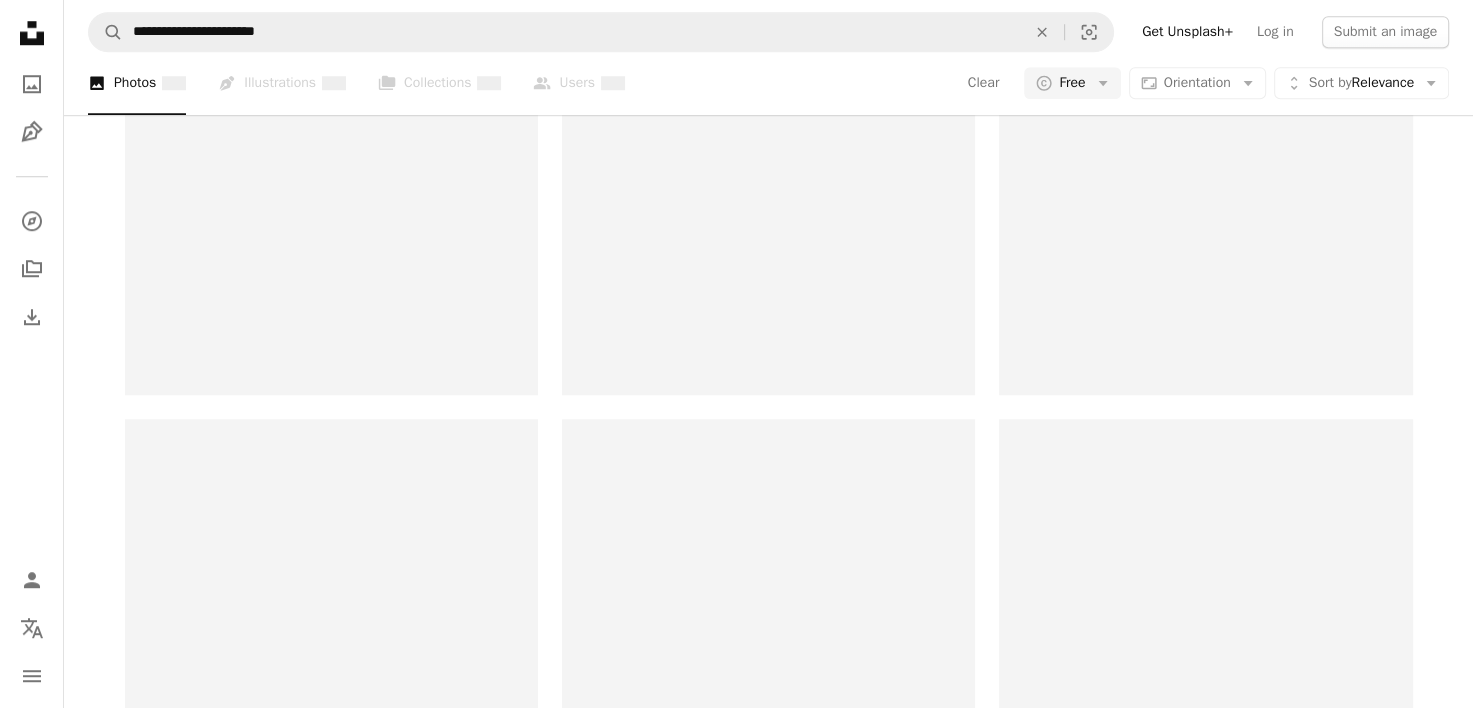 scroll, scrollTop: 0, scrollLeft: 0, axis: both 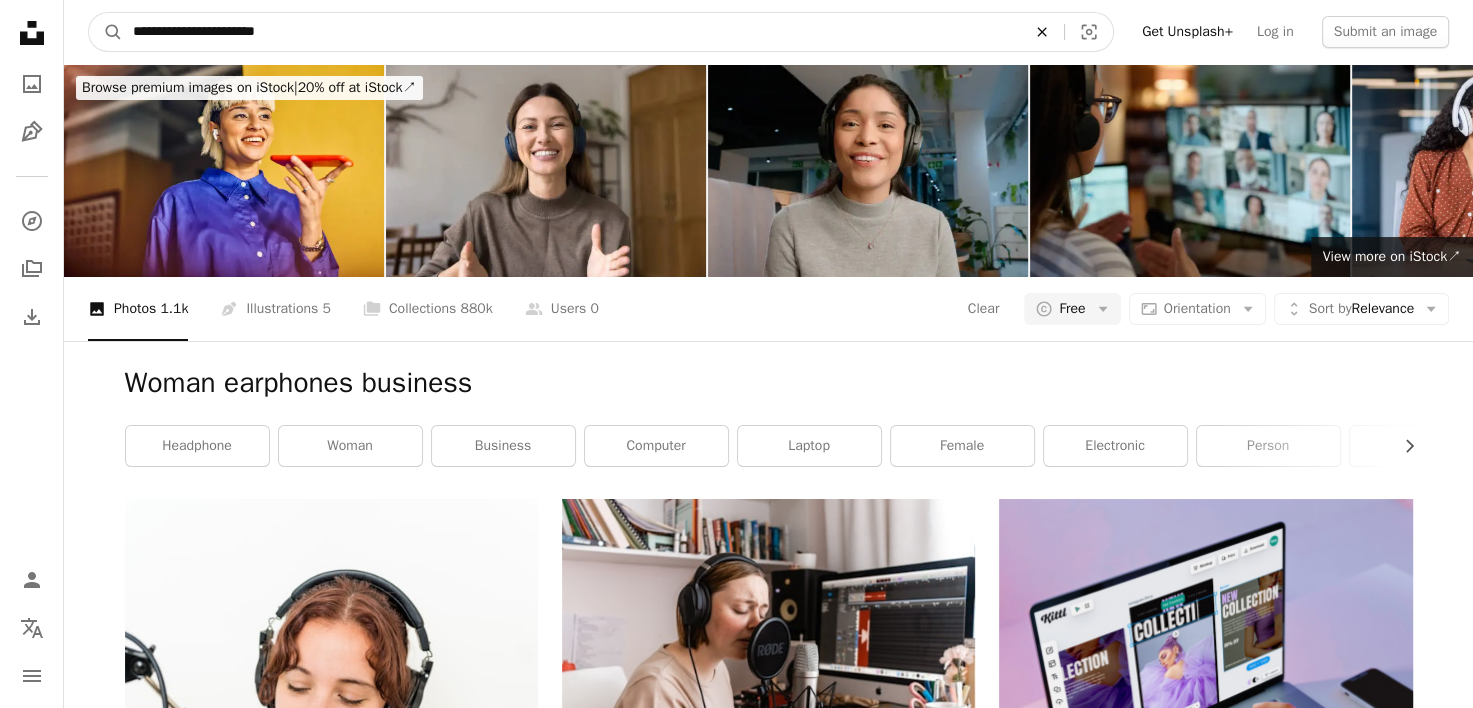 click on "An X shape" 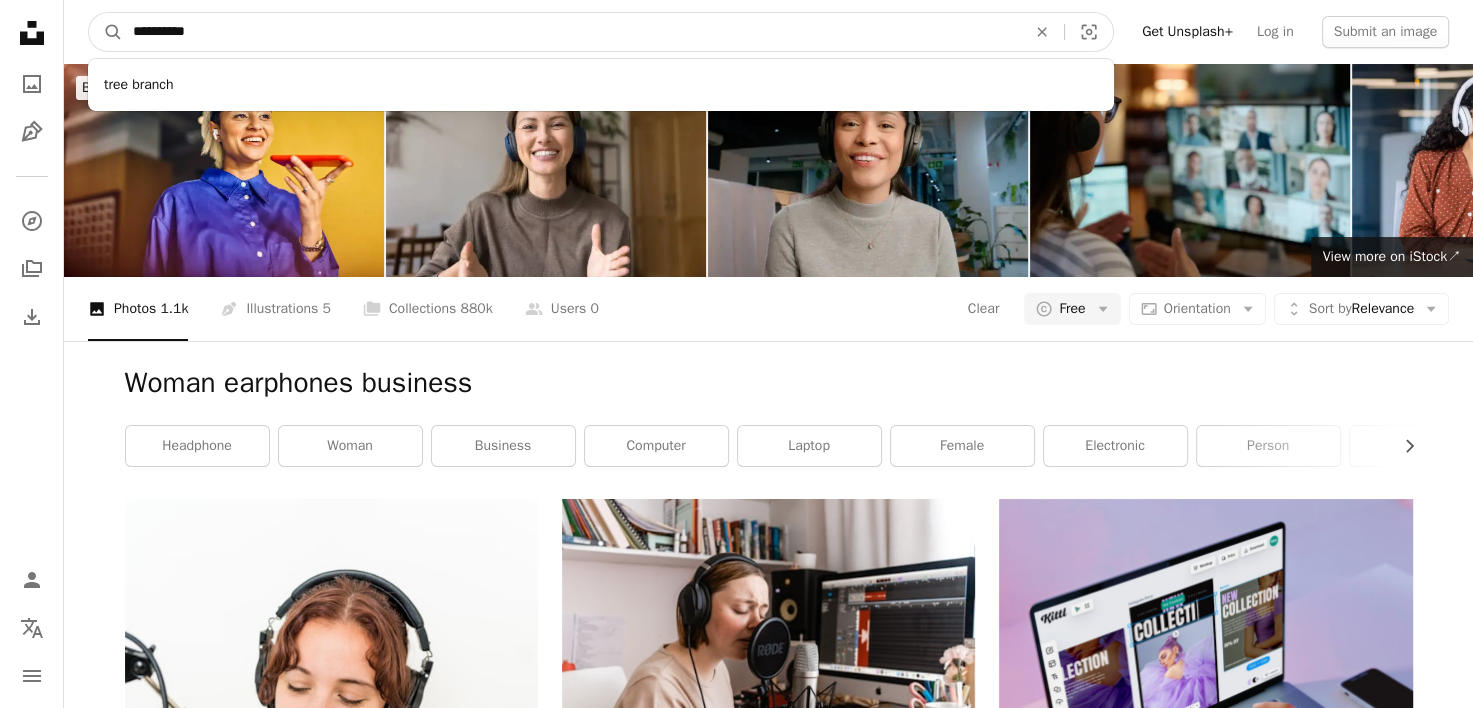 type on "**********" 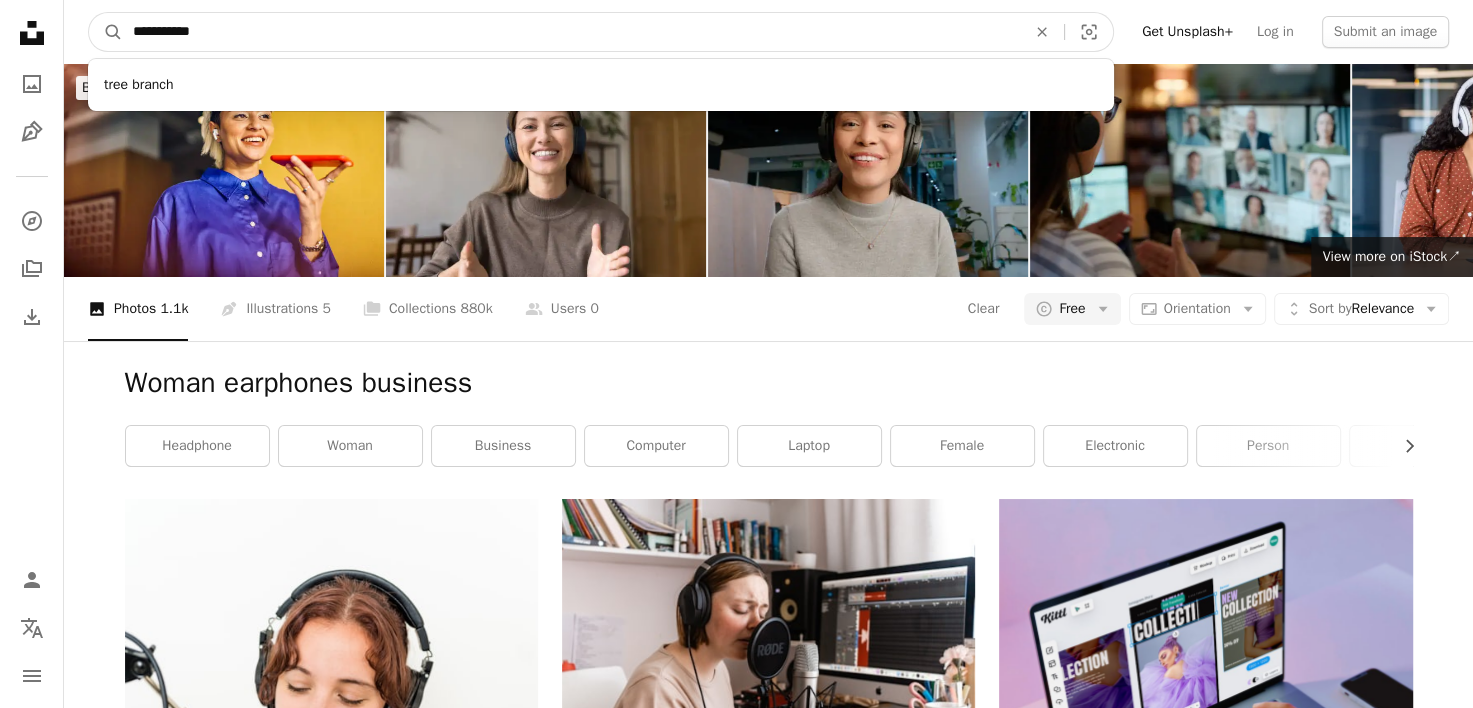 click on "A magnifying glass" at bounding box center (106, 32) 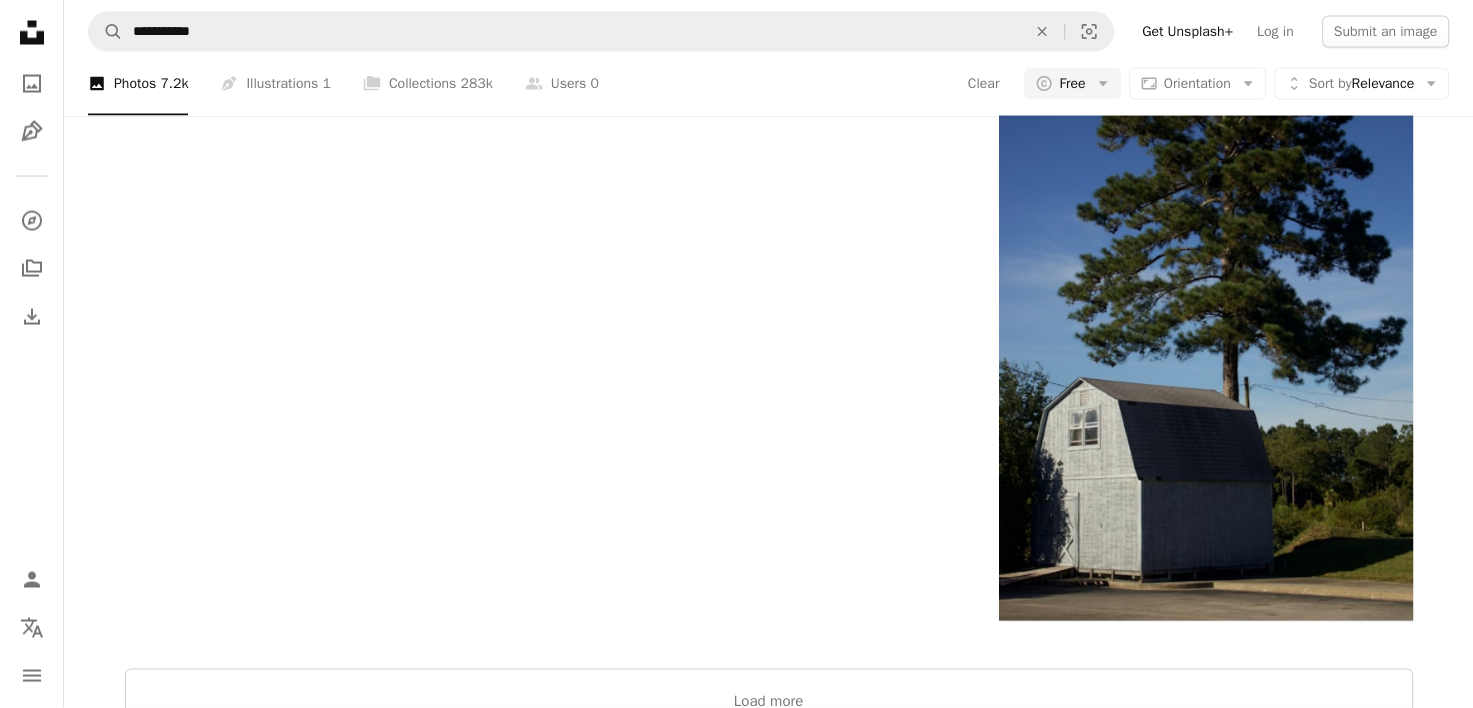 scroll, scrollTop: 4408, scrollLeft: 0, axis: vertical 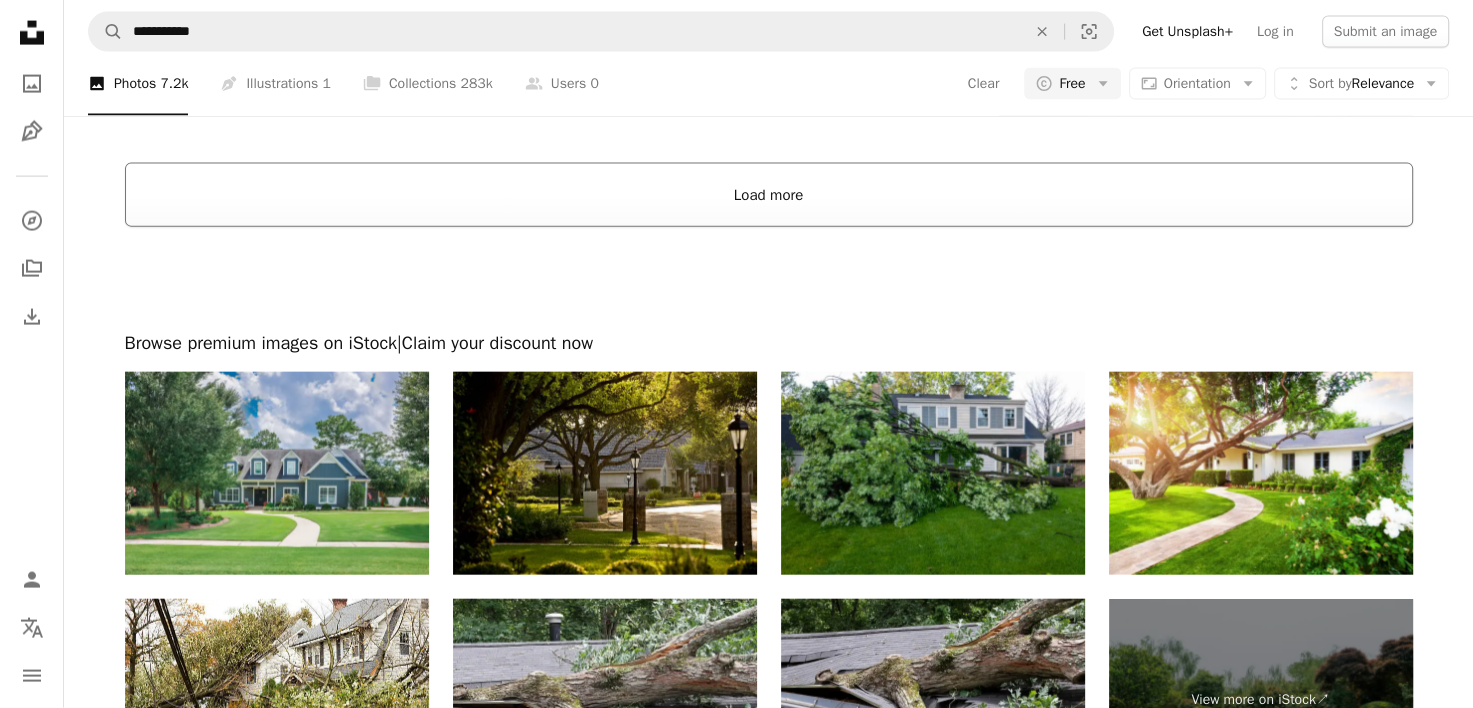 click on "Load more" at bounding box center (769, 195) 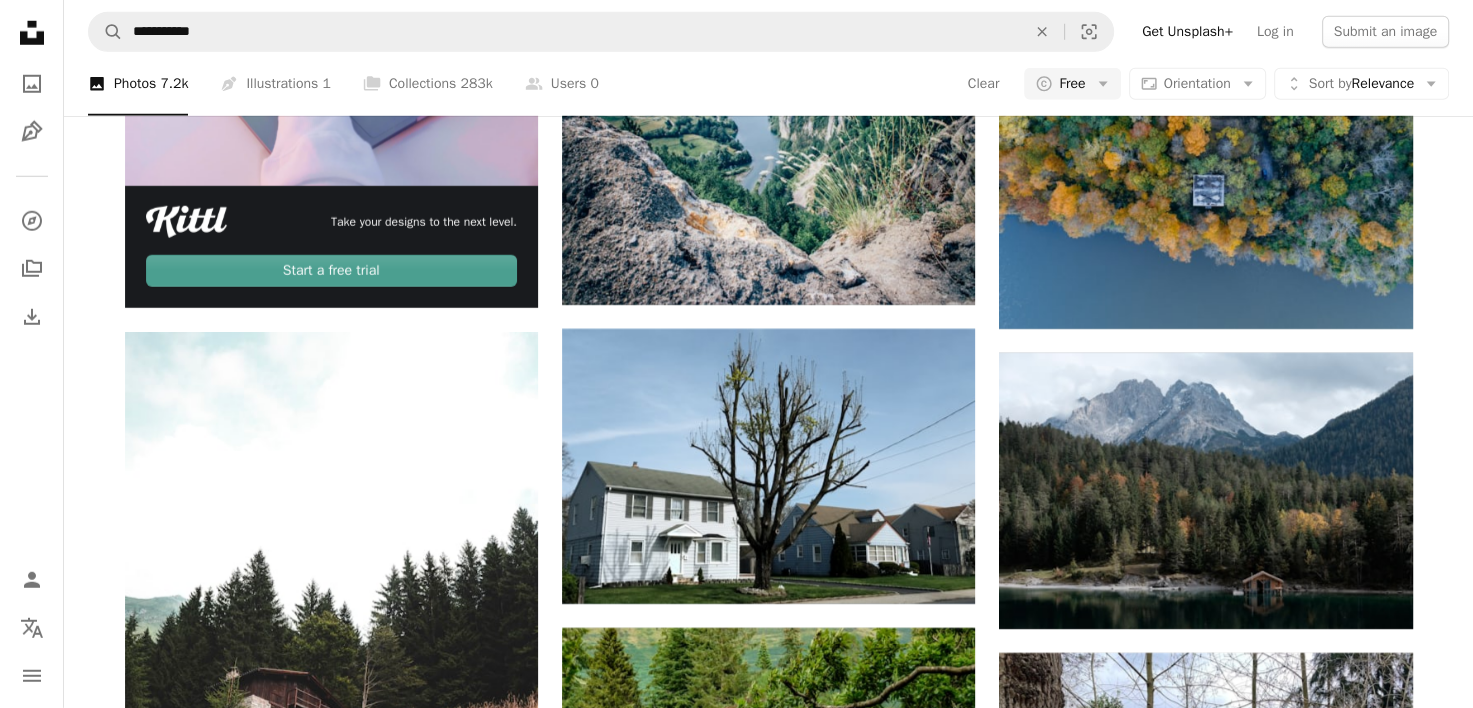 scroll, scrollTop: 0, scrollLeft: 0, axis: both 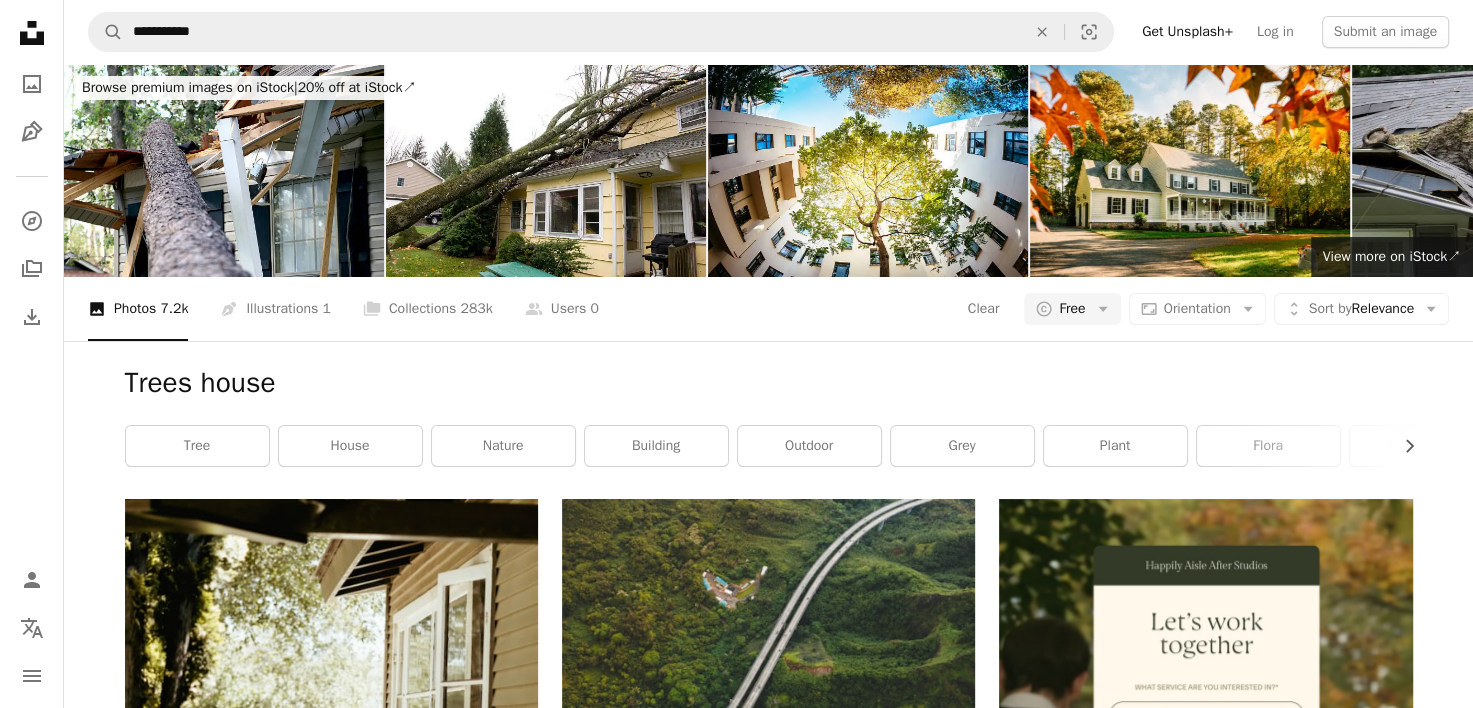 drag, startPoint x: 1466, startPoint y: 313, endPoint x: 1493, endPoint y: 403, distance: 93.96276 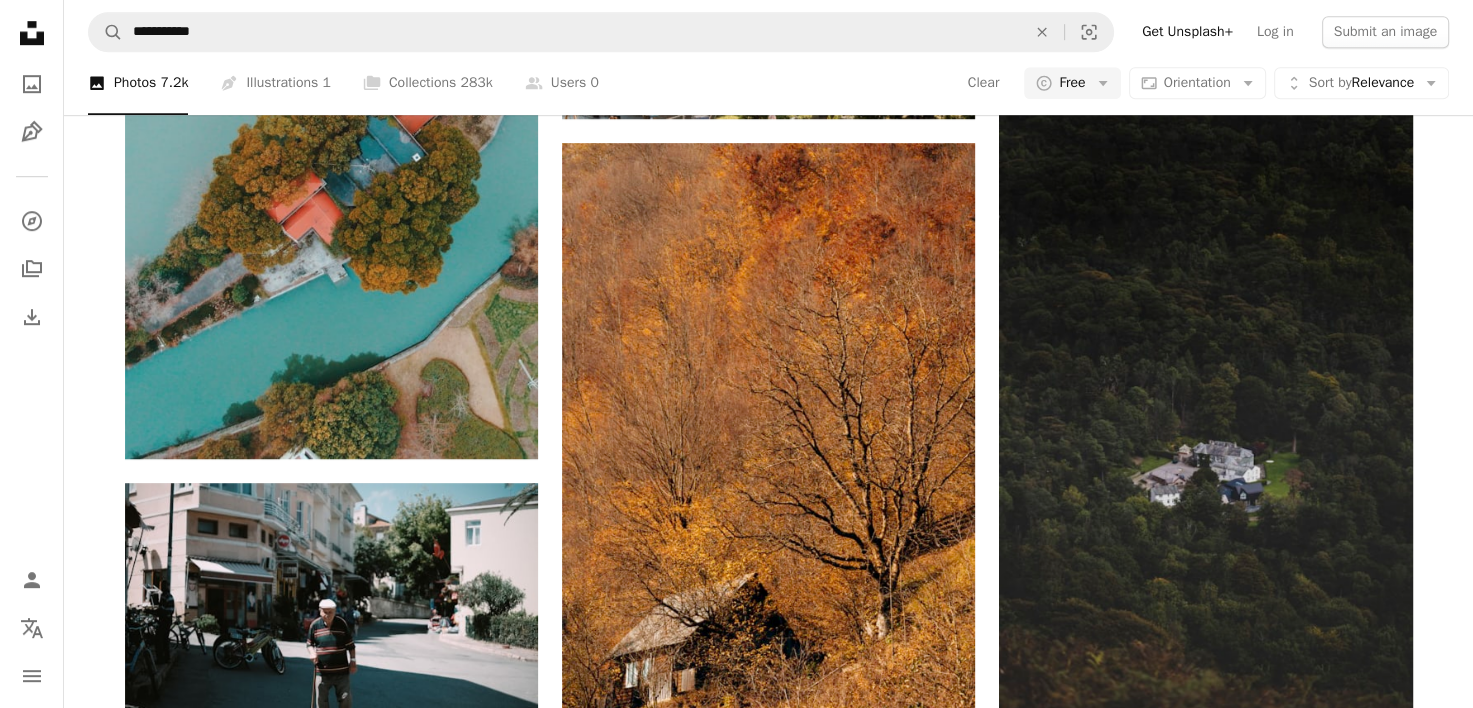 scroll, scrollTop: 1320, scrollLeft: 0, axis: vertical 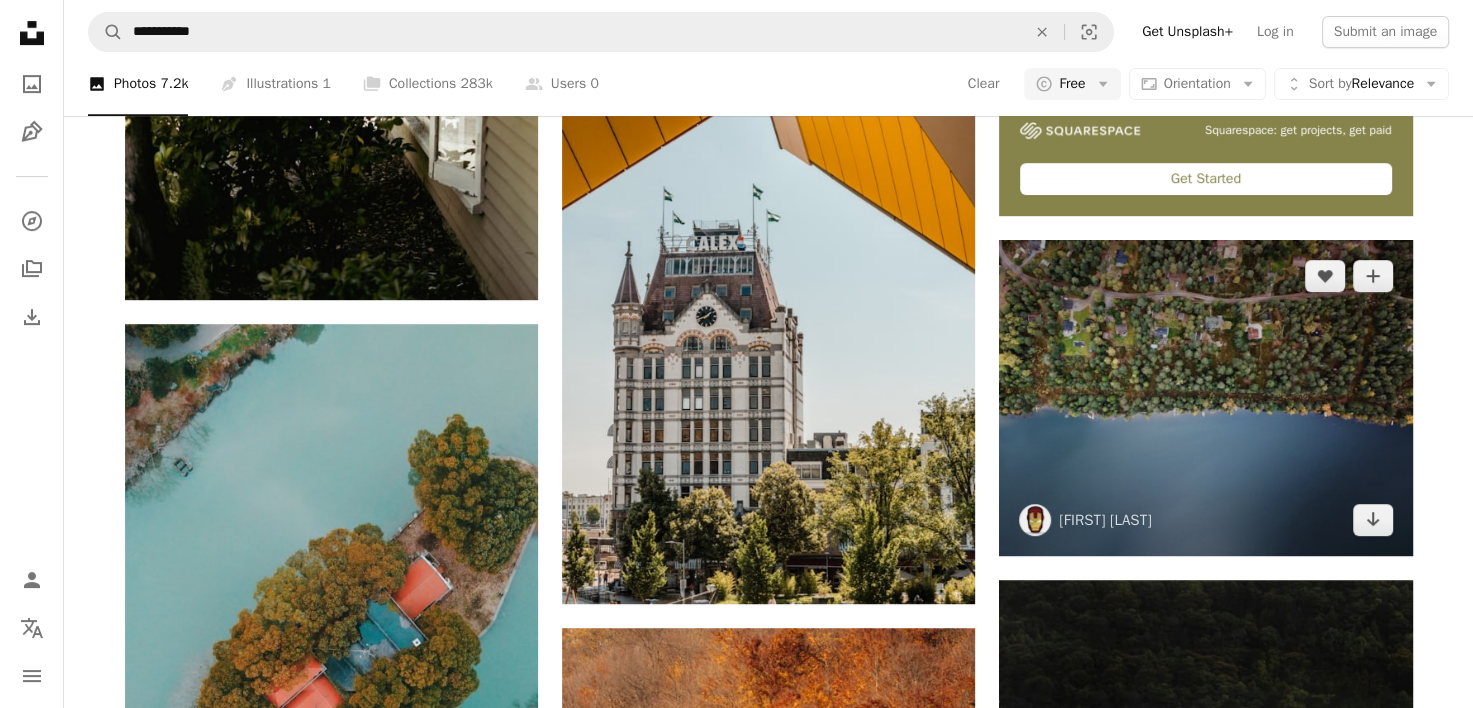 click at bounding box center [1205, 398] 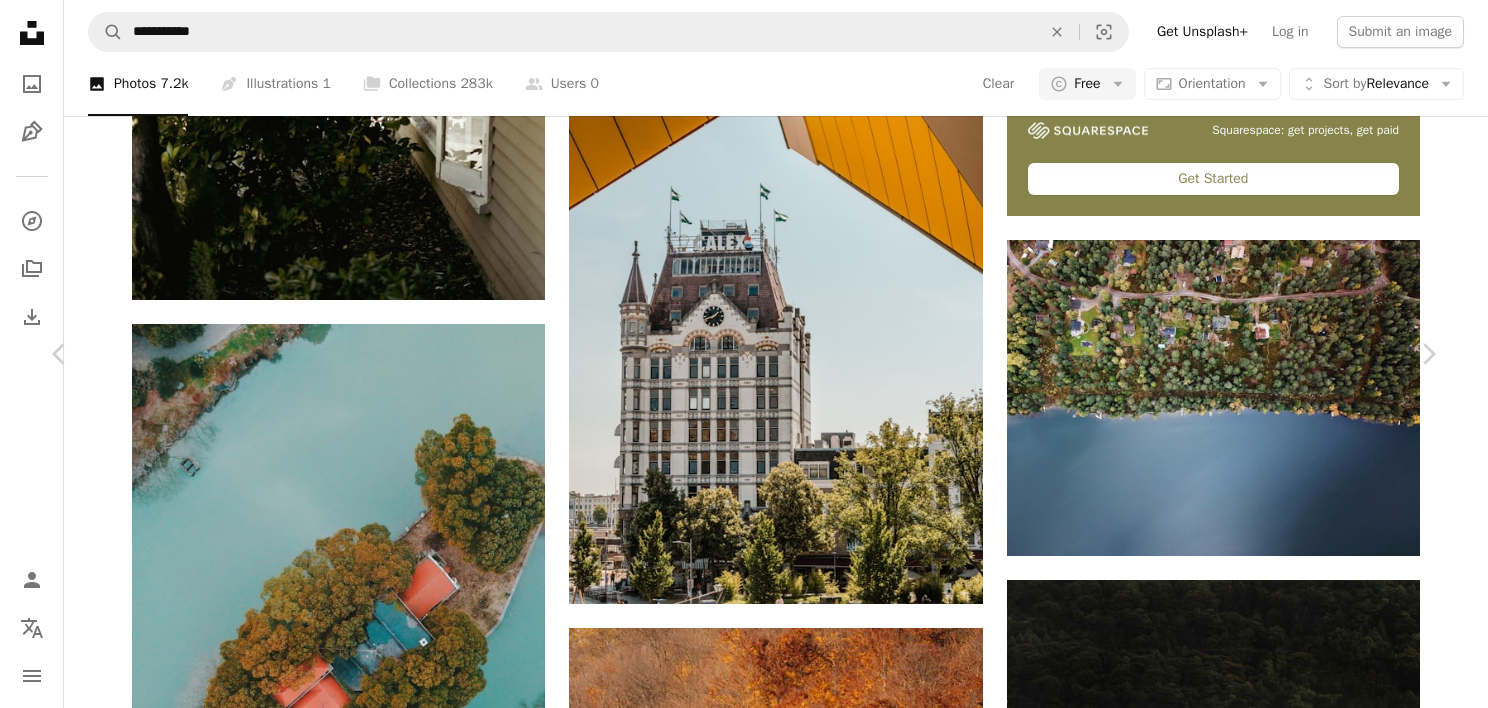 click on "Chevron down" 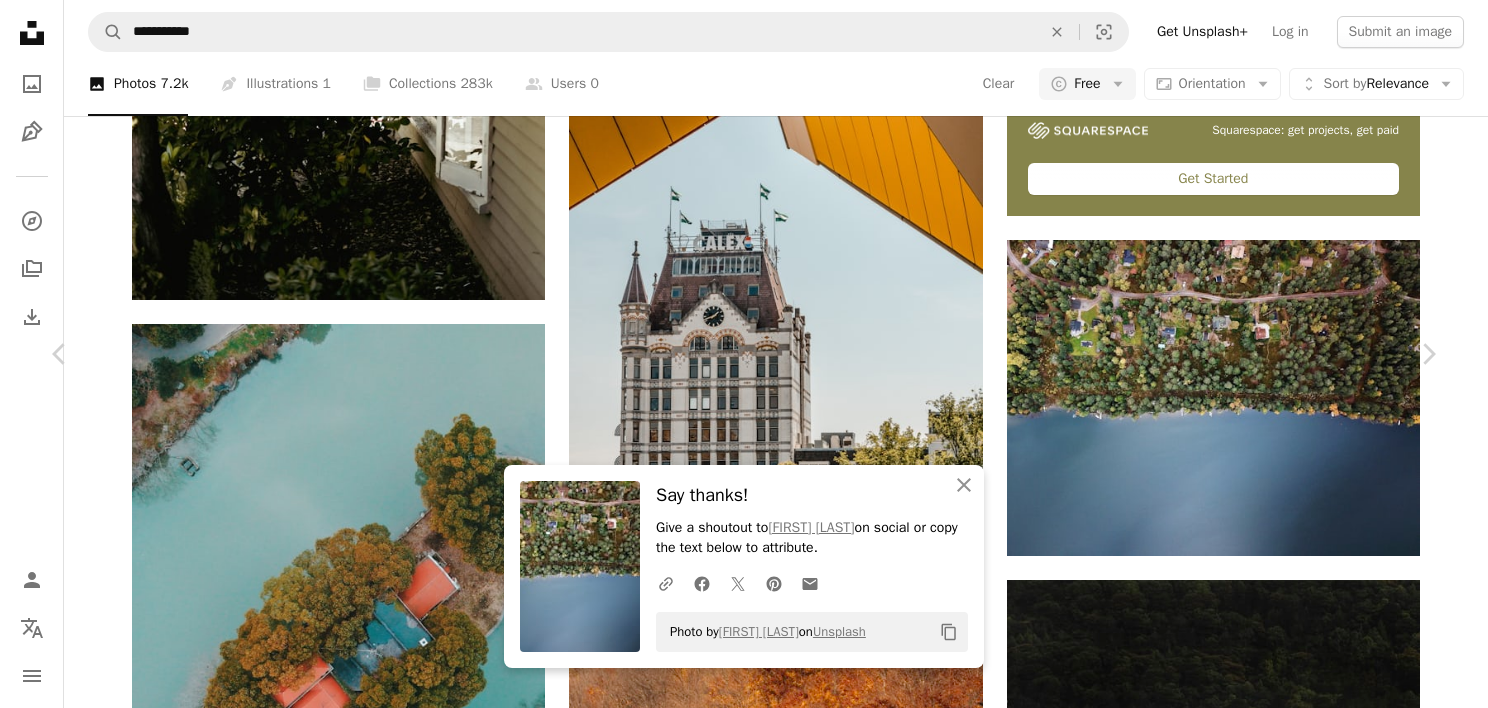 click on "An X shape Chevron left Chevron right An X shape Close Say thanks! Give a shoutout to  [FIRST] [LAST]  on social or copy the text below to attribute. A URL sharing icon (chains) Facebook icon X (formerly Twitter) icon Pinterest icon An envelope Photo by  [FIRST] [LAST]  on  Unsplash
Copy content [FIRST] [LAST] xamh A heart A plus sign Edit image   Plus sign for Unsplash+ Download free Chevron down Zoom in Views 234,301 Downloads 2,295 Featured in Photos A forward-right arrow Share Info icon Info More Actions Fifty Fifty Calendar outlined Published on  October 16, 2017 Camera DJI, FC220 Safety Free to use under the  Unsplash License forest building sea house home trees lake town houses coast aerial view coastline suburban food plant grey scenery market outdoors flora HD Wallpapers Browse premium related images on iStock  |  Save 20% with code UNSPLASH20 View more on iStock  ↗ Related images A heart A plus sign [FIRST] [LAST] Arrow pointing down Plus sign for Unsplash+ A heart A plus sign For" at bounding box center (744, 13370) 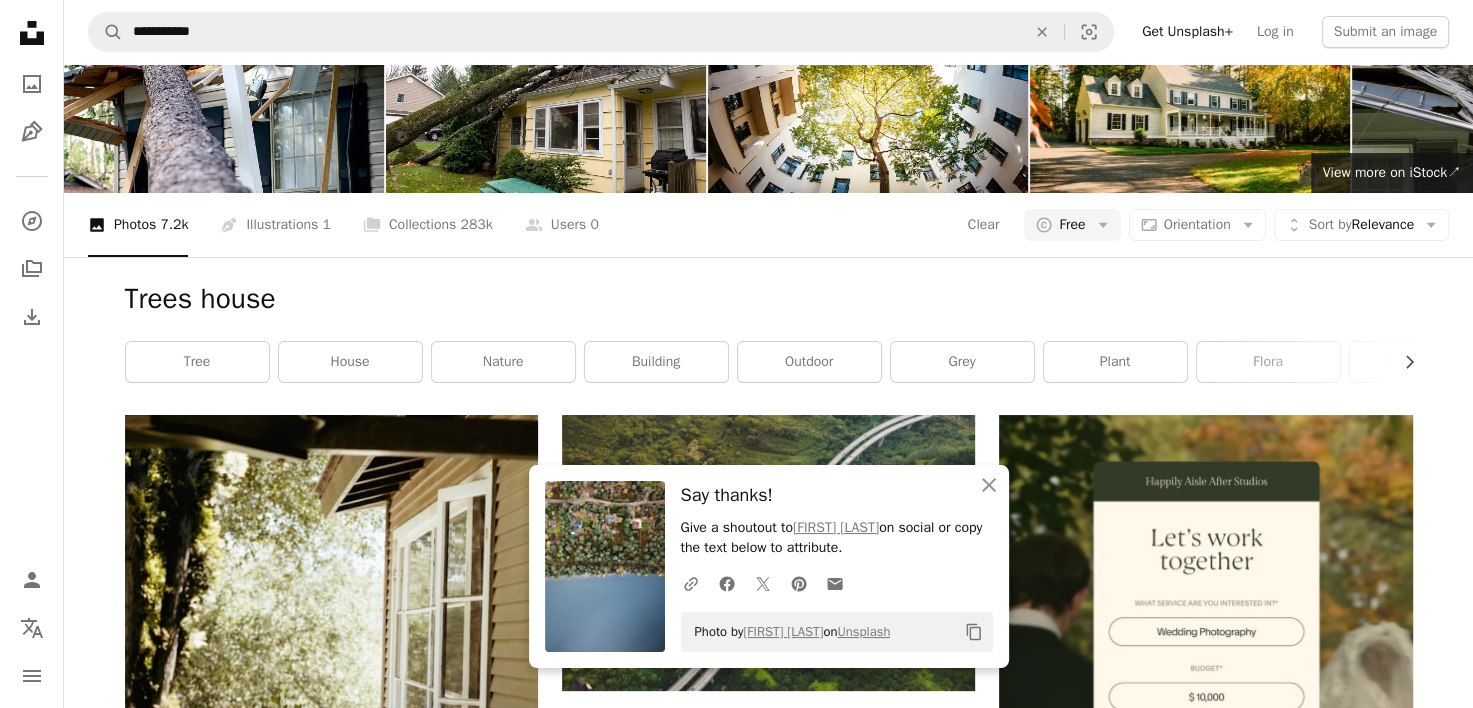 scroll, scrollTop: 0, scrollLeft: 0, axis: both 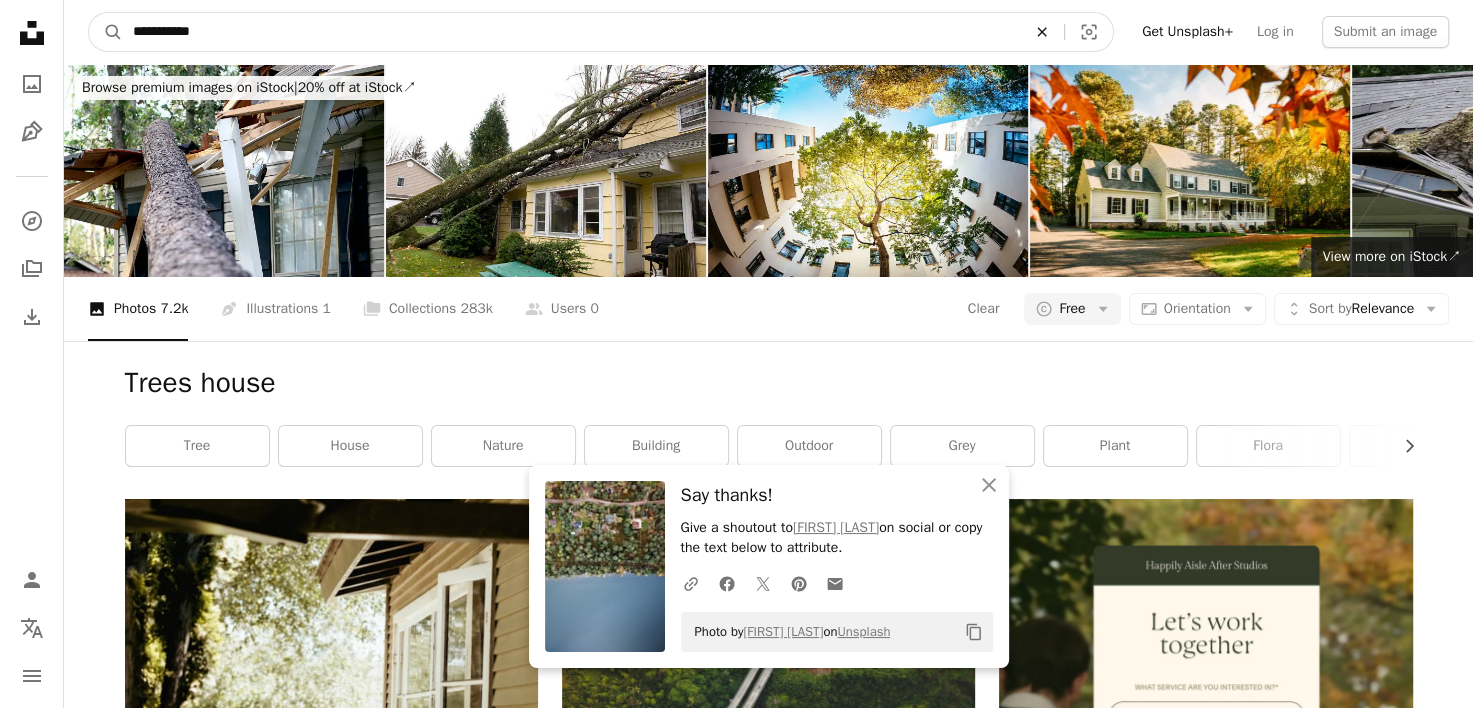 click on "An X shape" 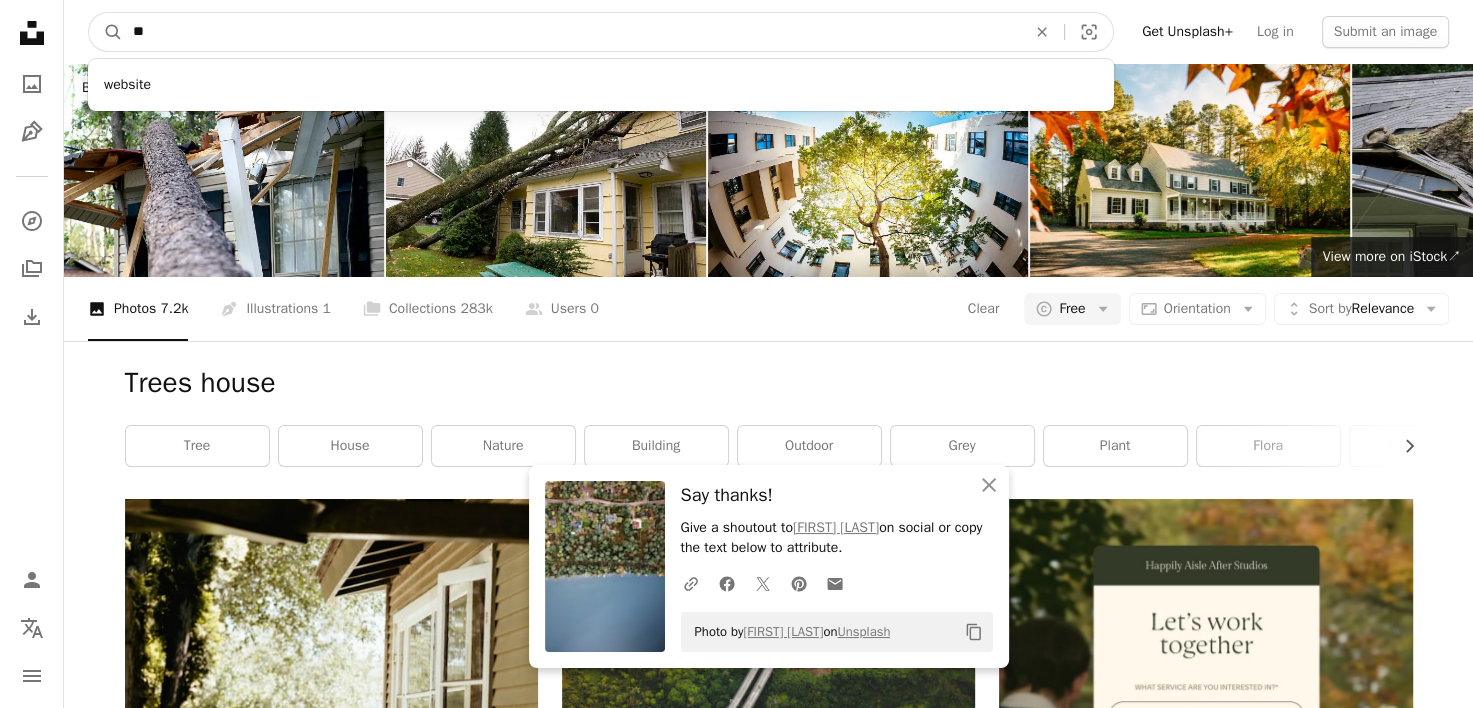 type on "*" 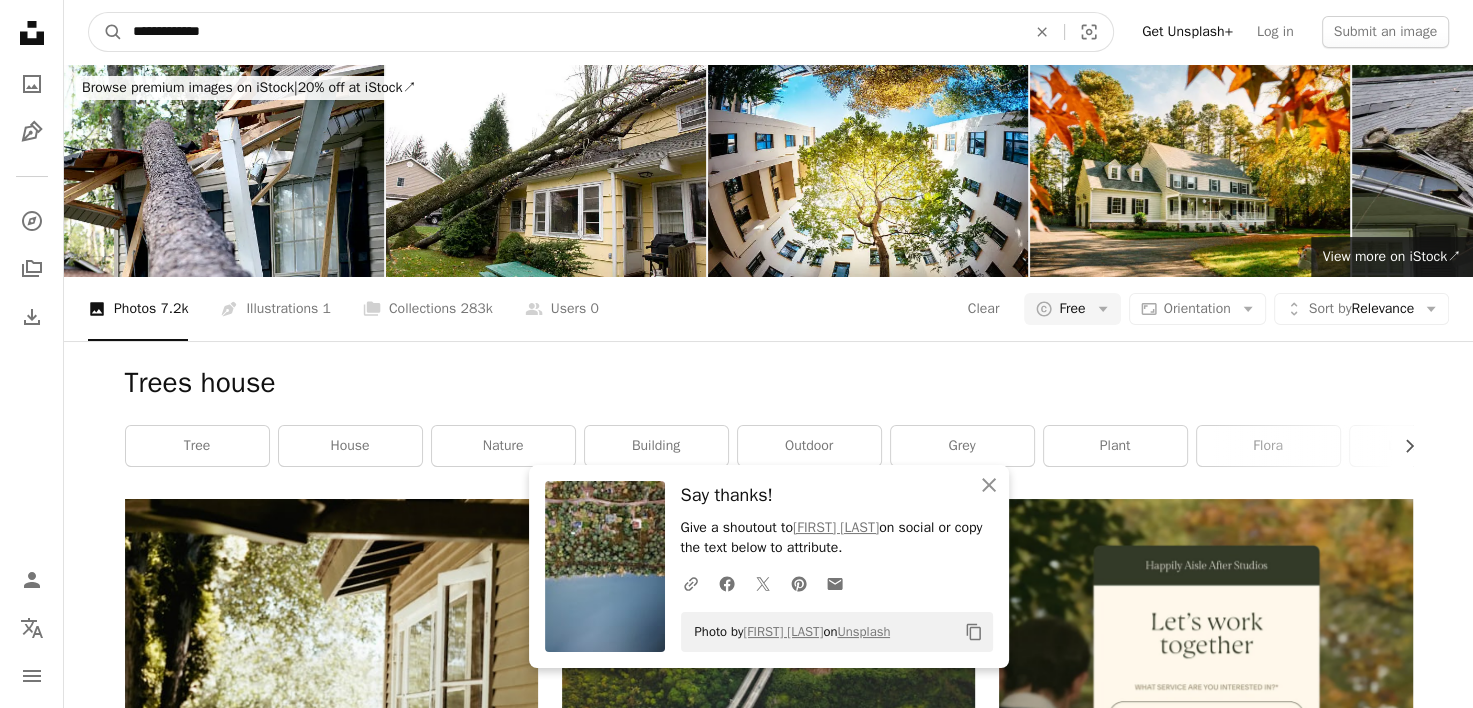 type on "**********" 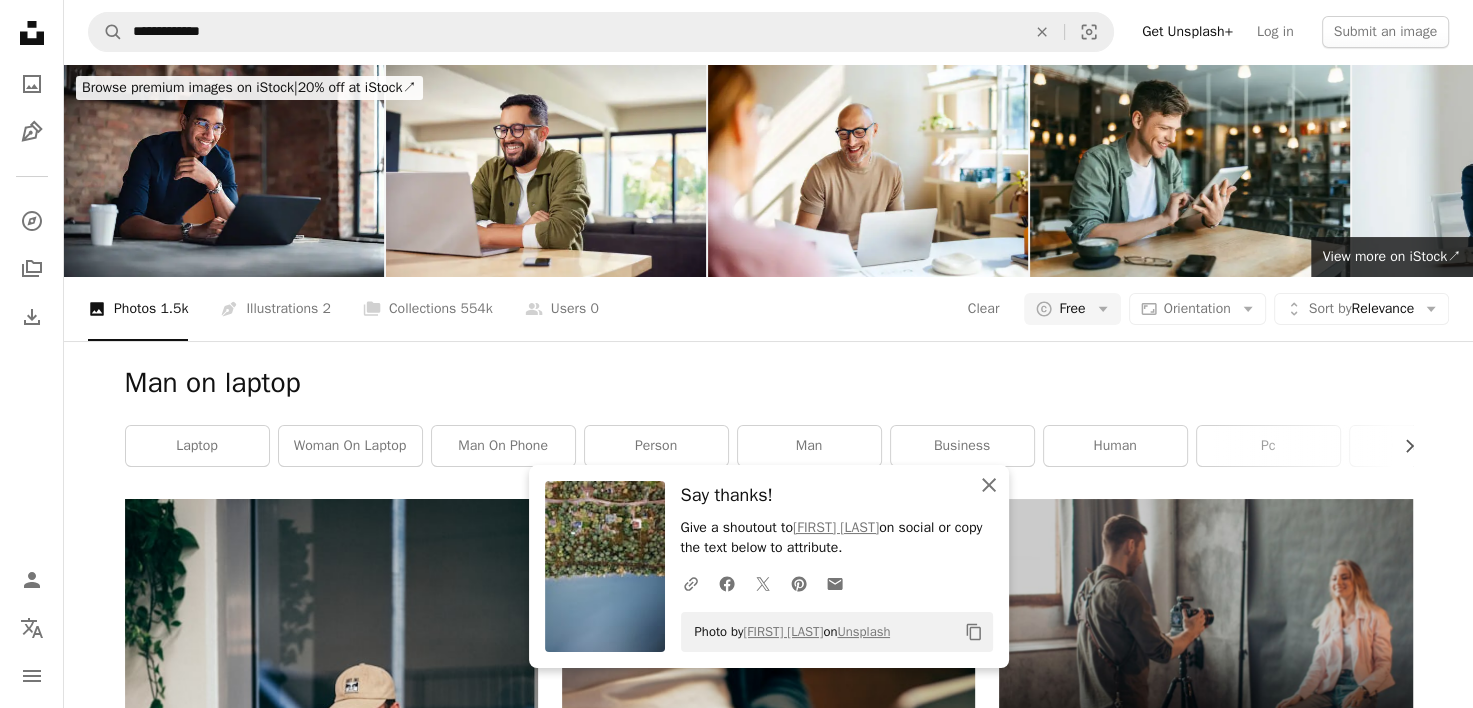 click 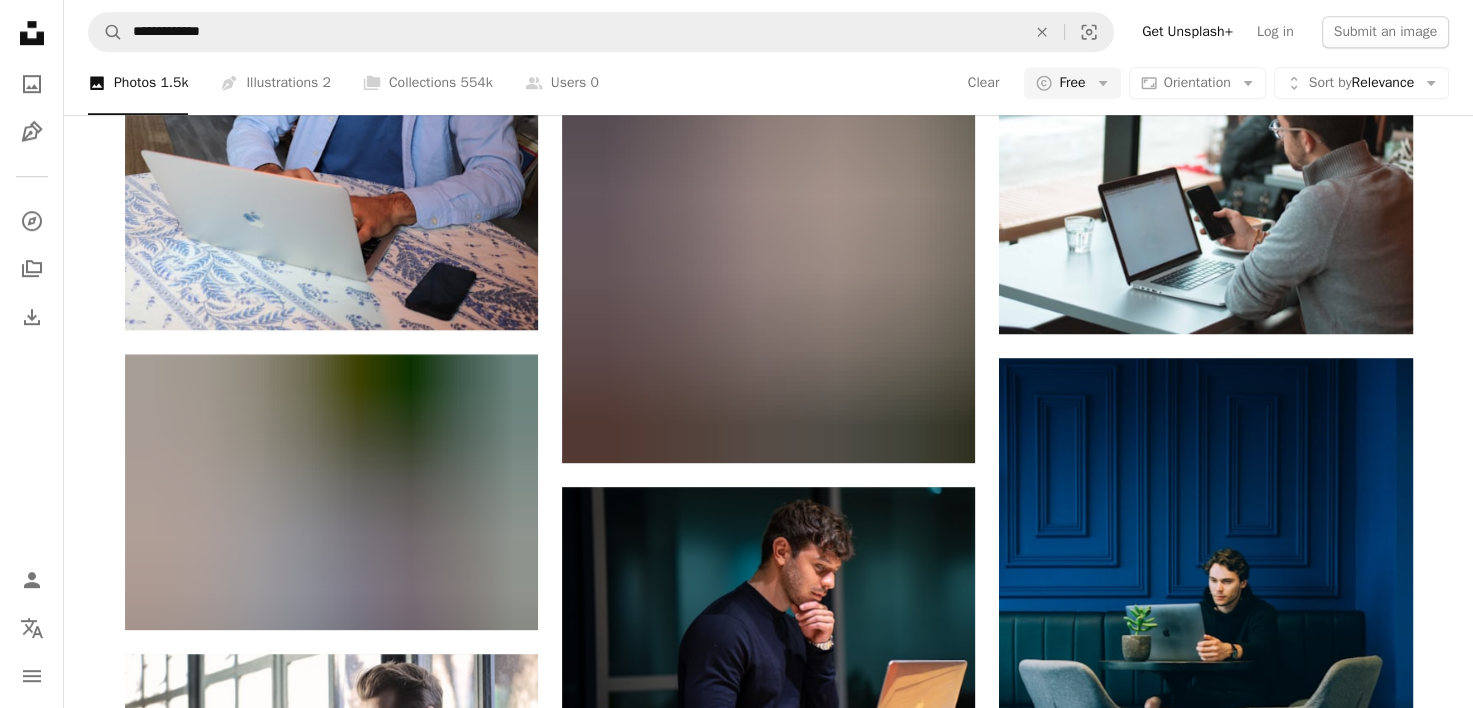 scroll, scrollTop: 1404, scrollLeft: 0, axis: vertical 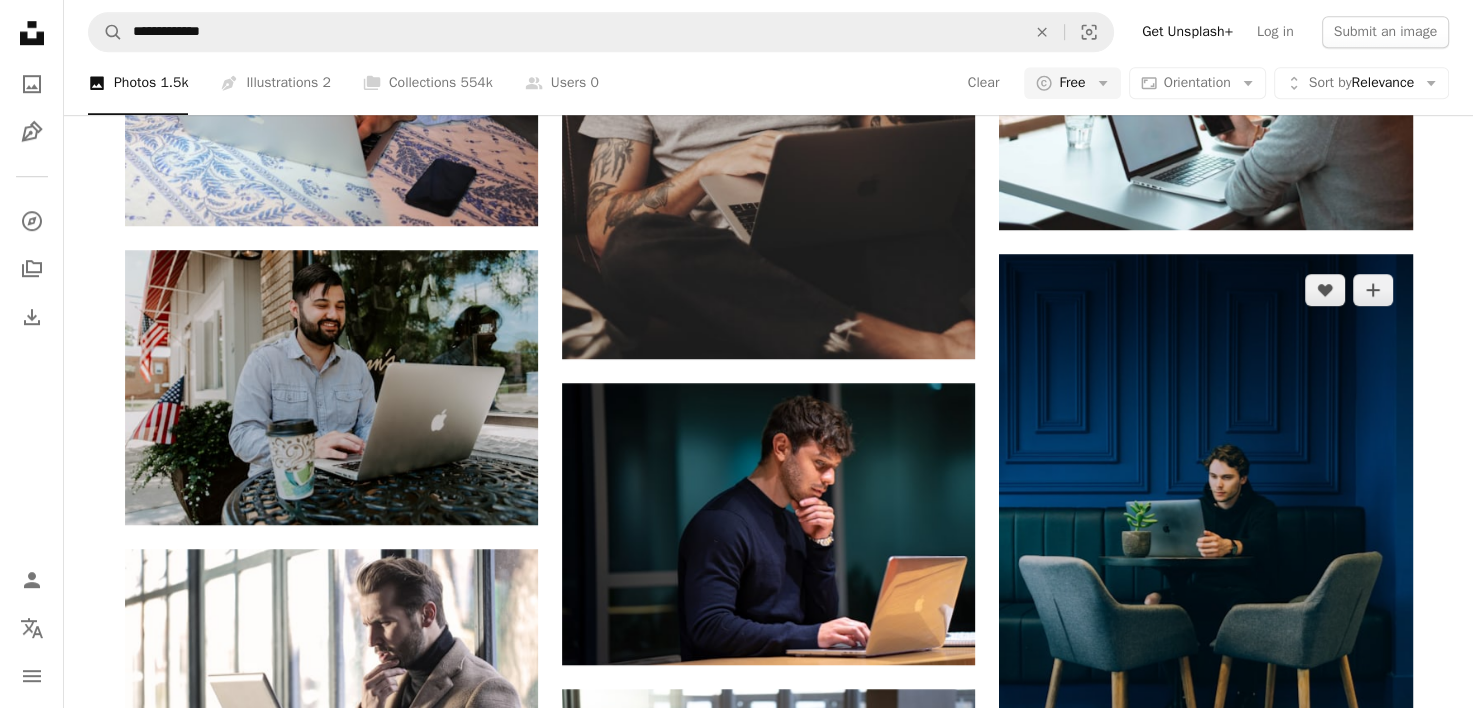 click at bounding box center [1205, 563] 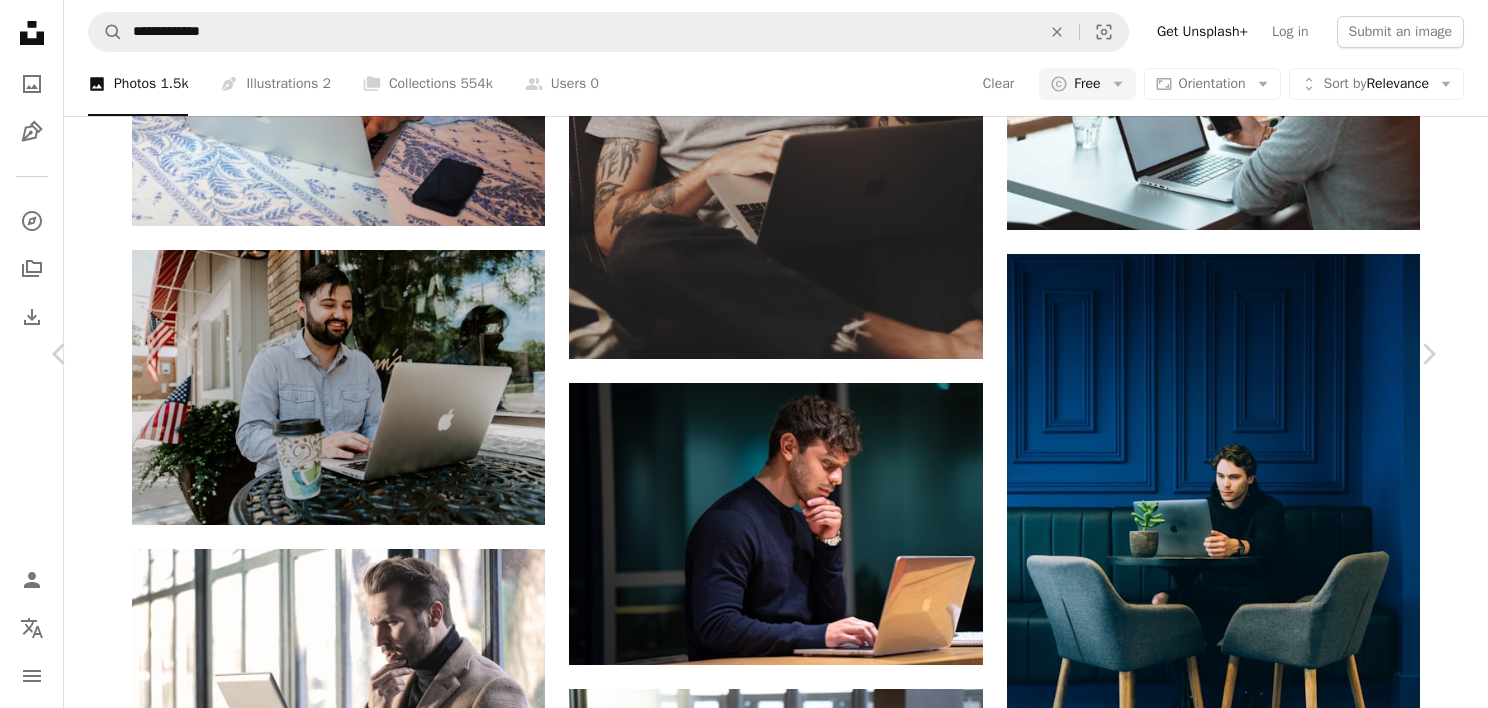 click on "Download free" at bounding box center (1239, 3380) 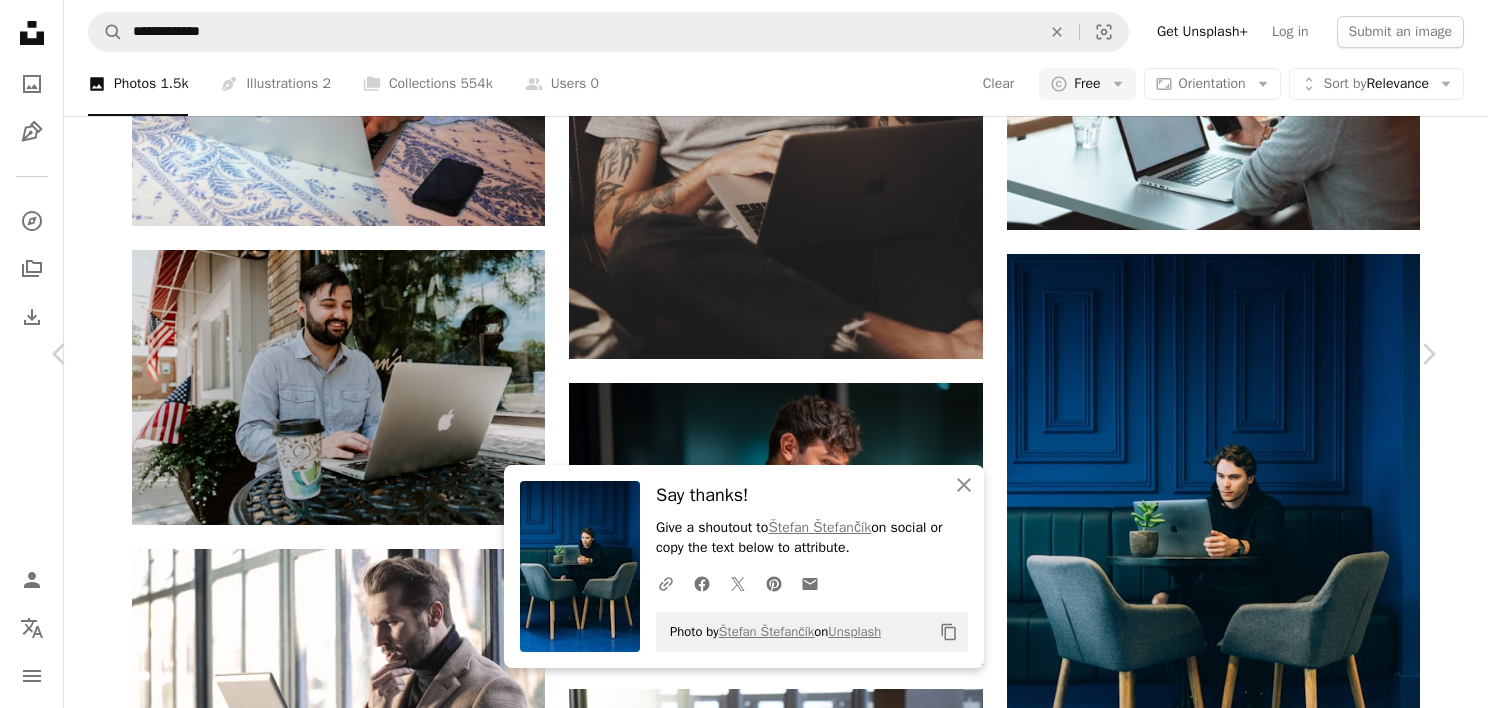 click on "An X shape" at bounding box center (20, 20) 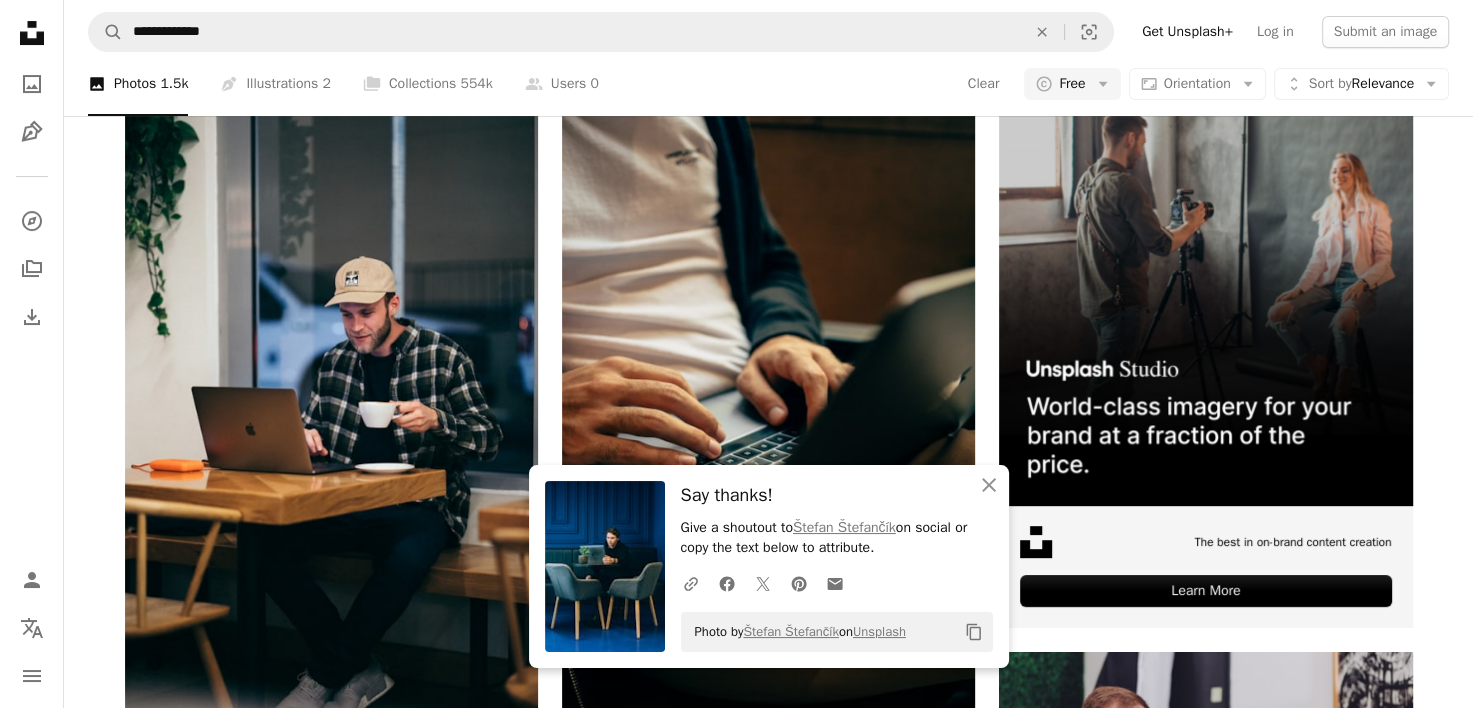 scroll, scrollTop: 384, scrollLeft: 0, axis: vertical 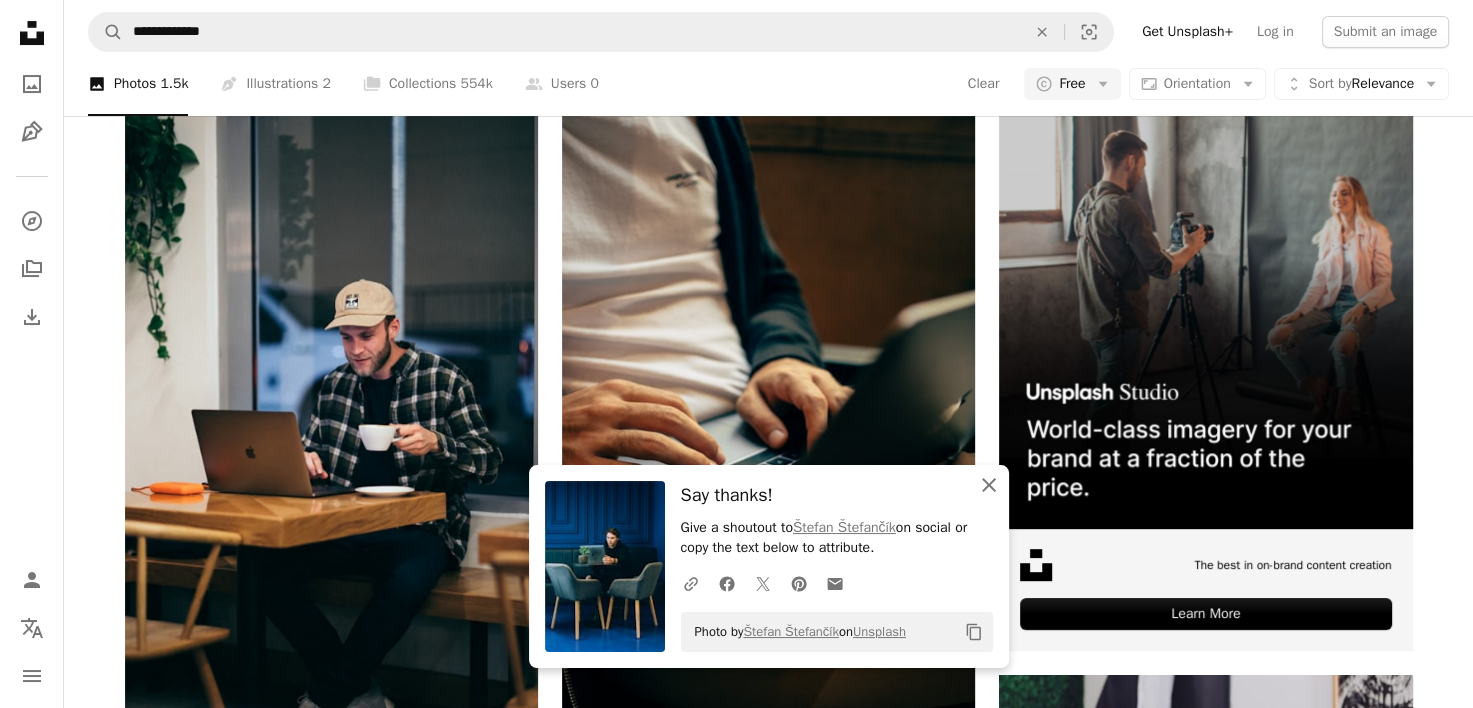 click on "An X shape" 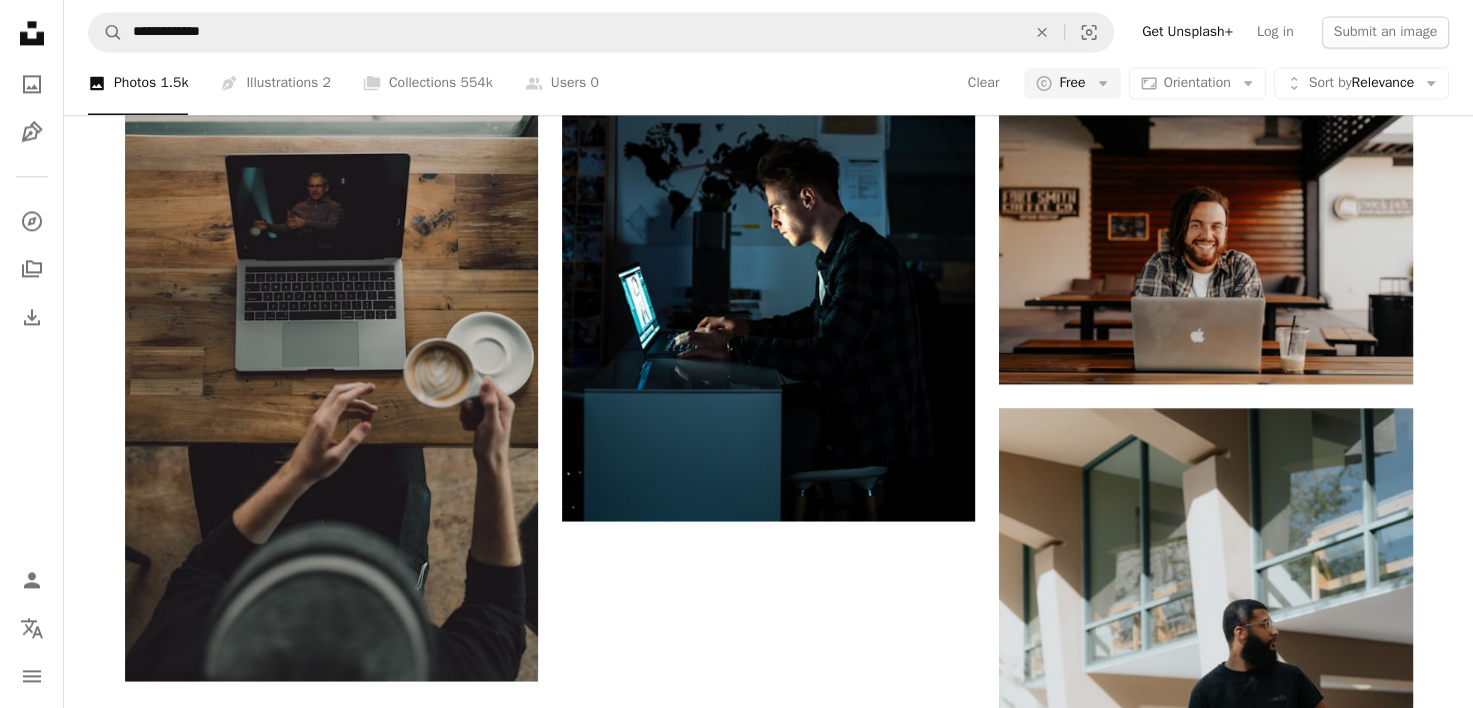 scroll, scrollTop: 2773, scrollLeft: 0, axis: vertical 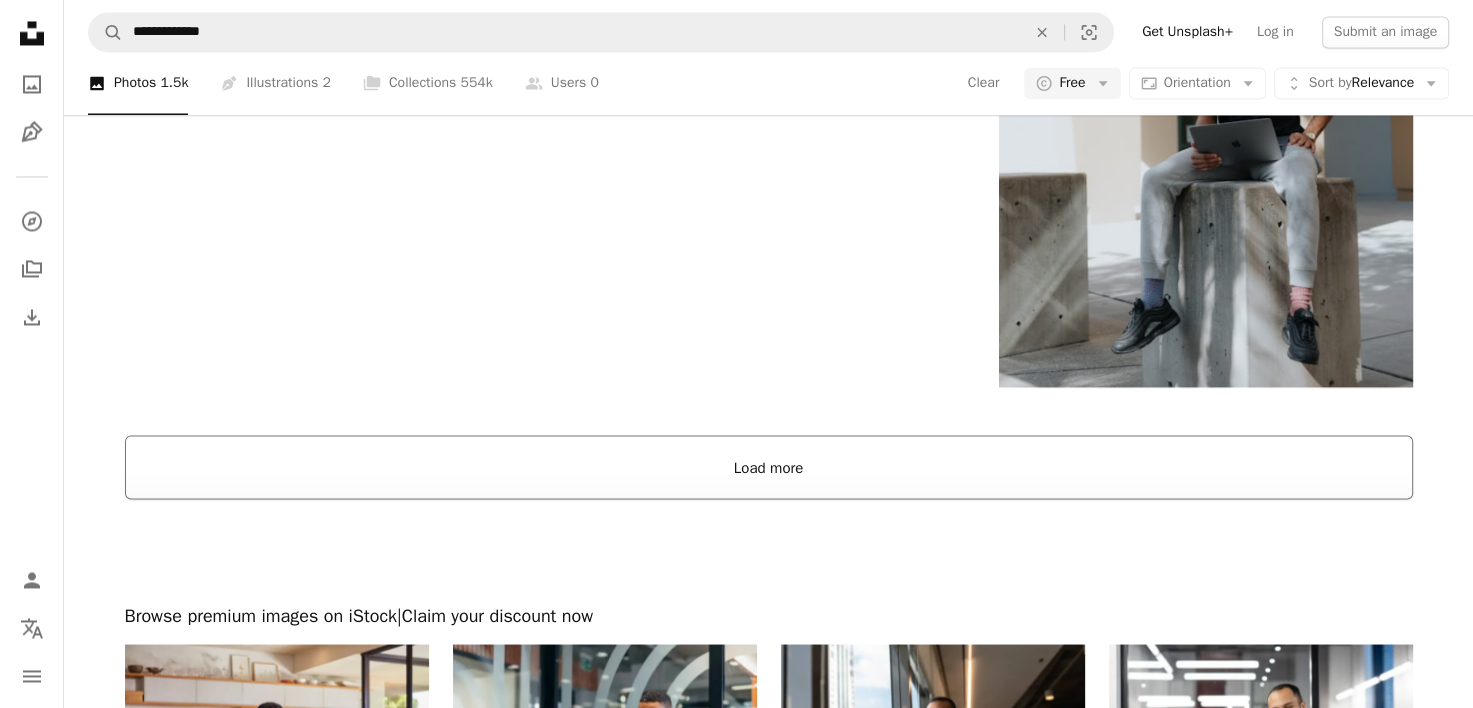 click on "Load more" at bounding box center [769, 467] 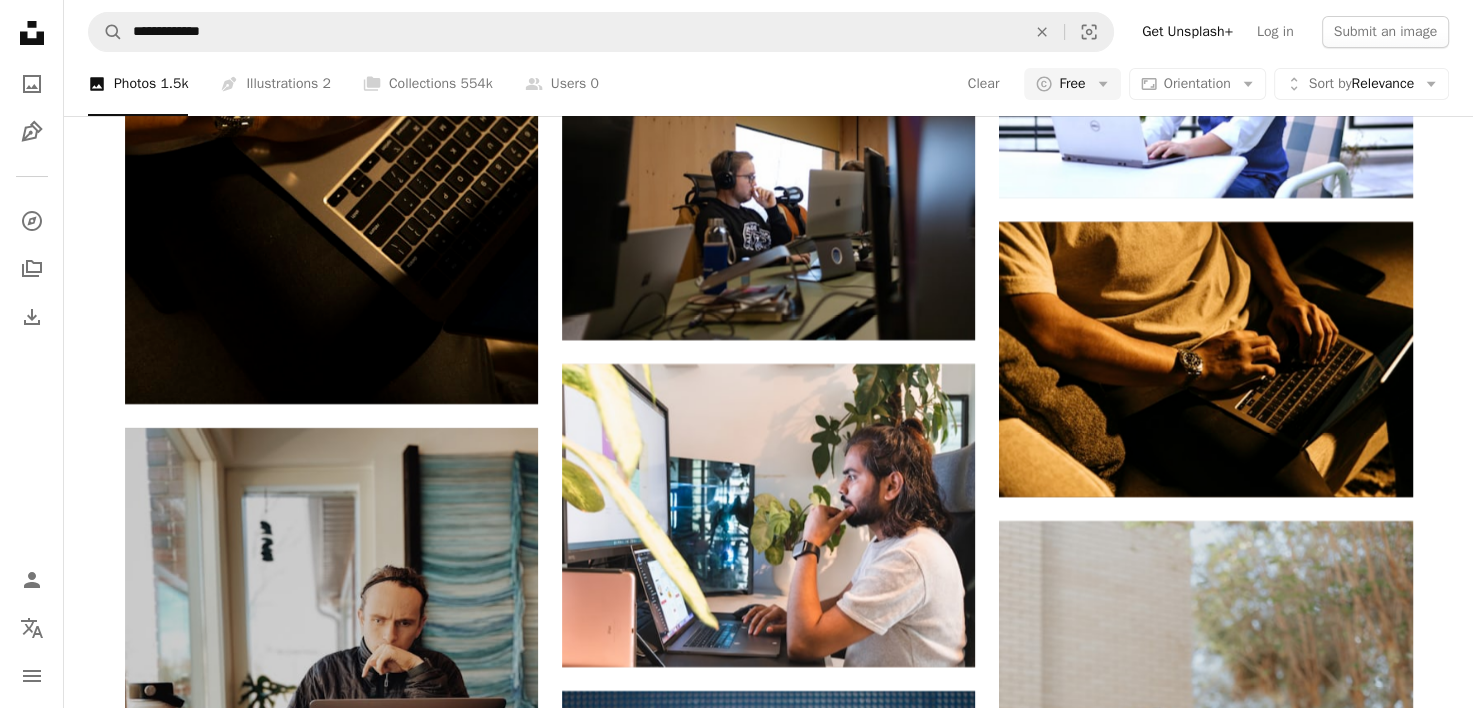 scroll, scrollTop: 7659, scrollLeft: 0, axis: vertical 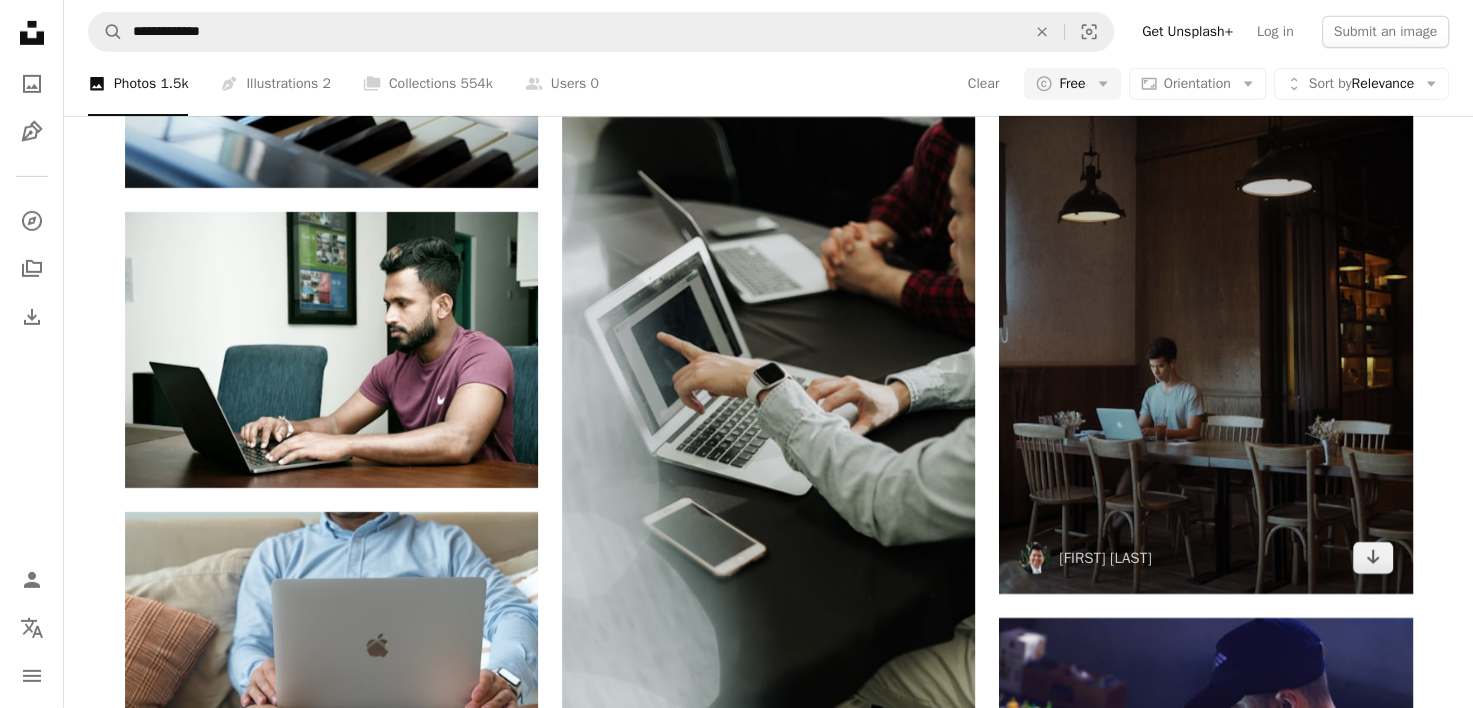 click at bounding box center (1205, 318) 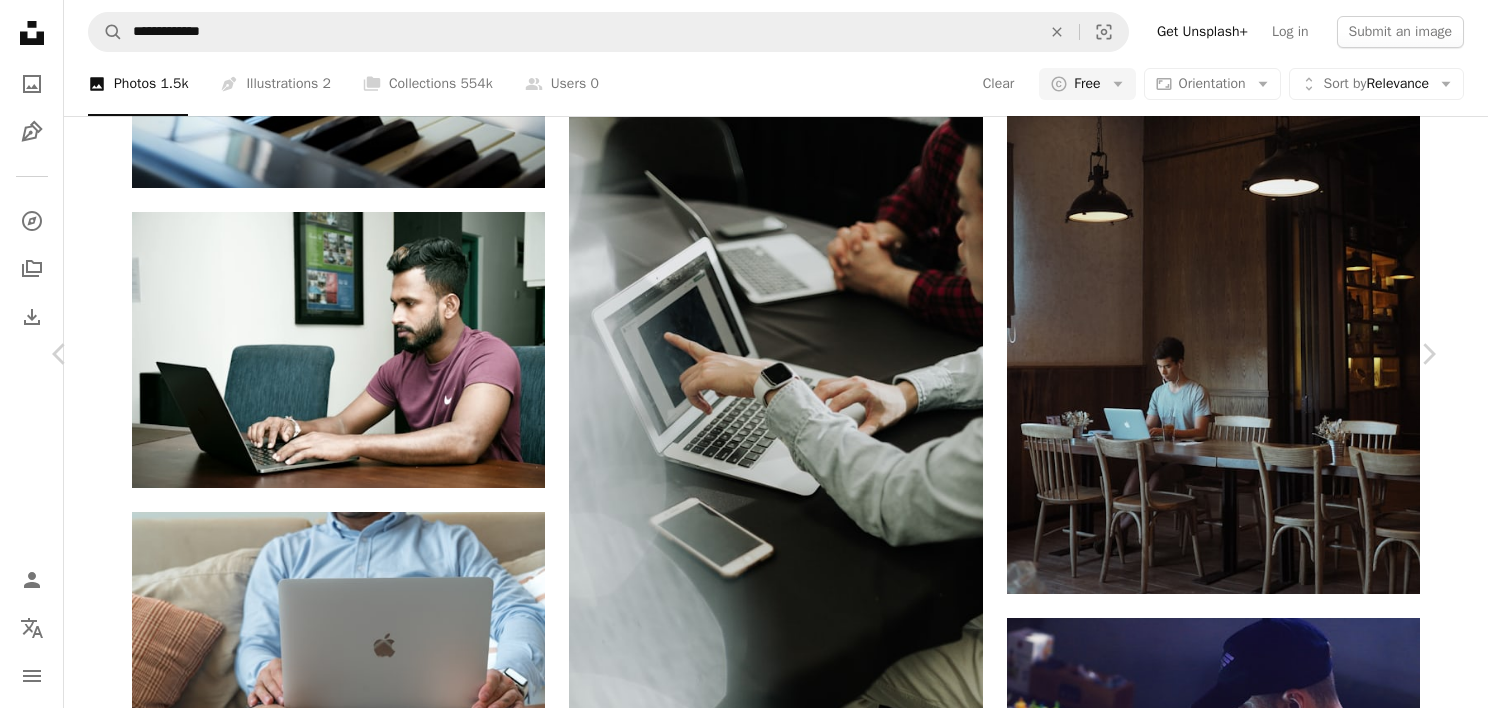 click on "Download free" at bounding box center [1239, 7435] 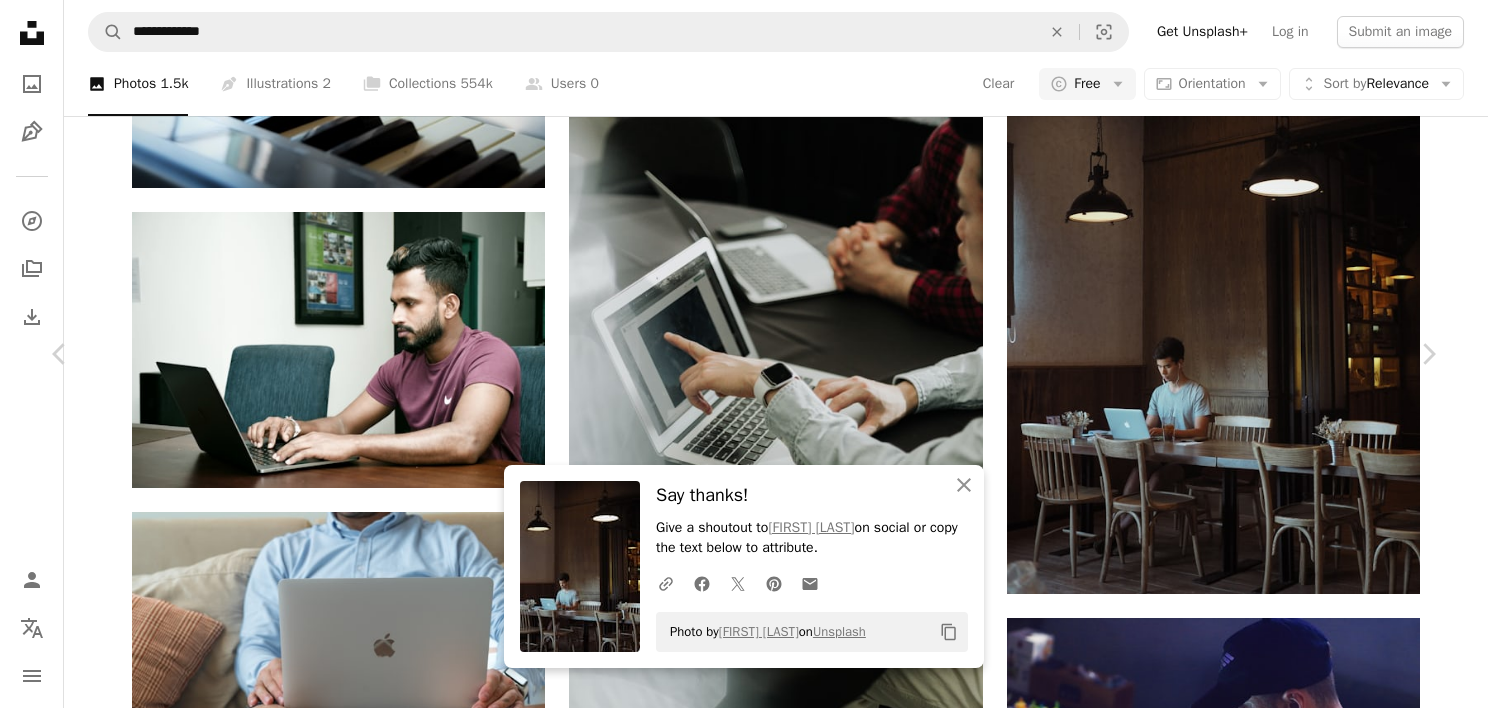 click on "An X shape" at bounding box center (20, 20) 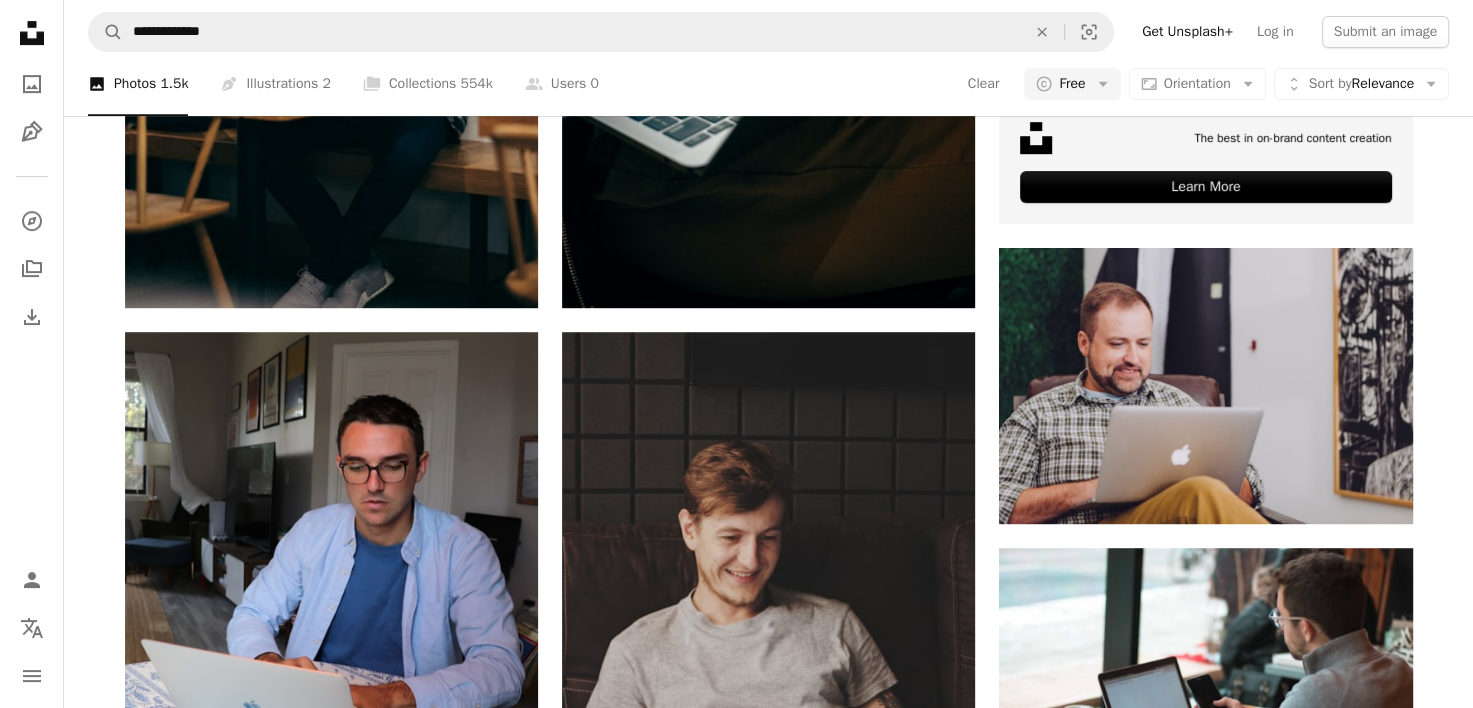 scroll, scrollTop: 1060, scrollLeft: 0, axis: vertical 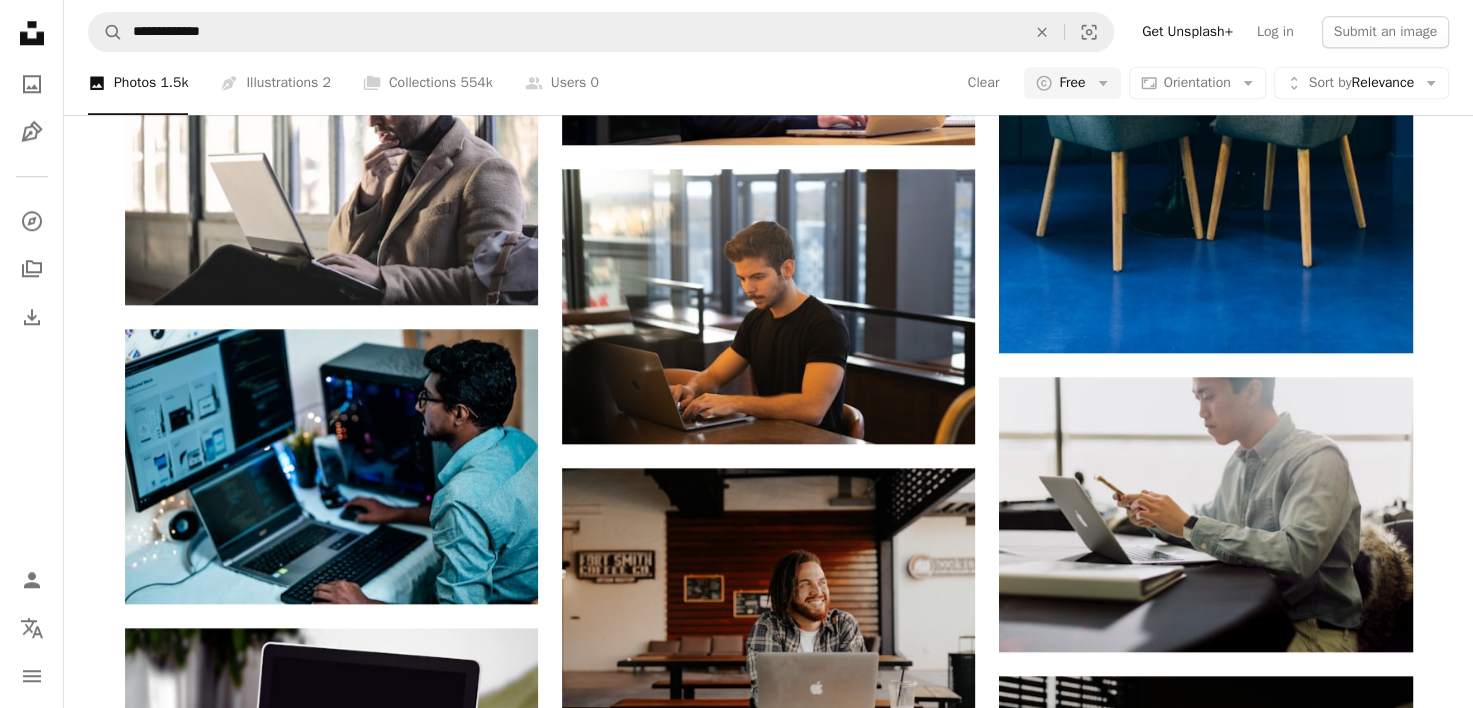 drag, startPoint x: 1472, startPoint y: 131, endPoint x: 1476, endPoint y: 115, distance: 16.492422 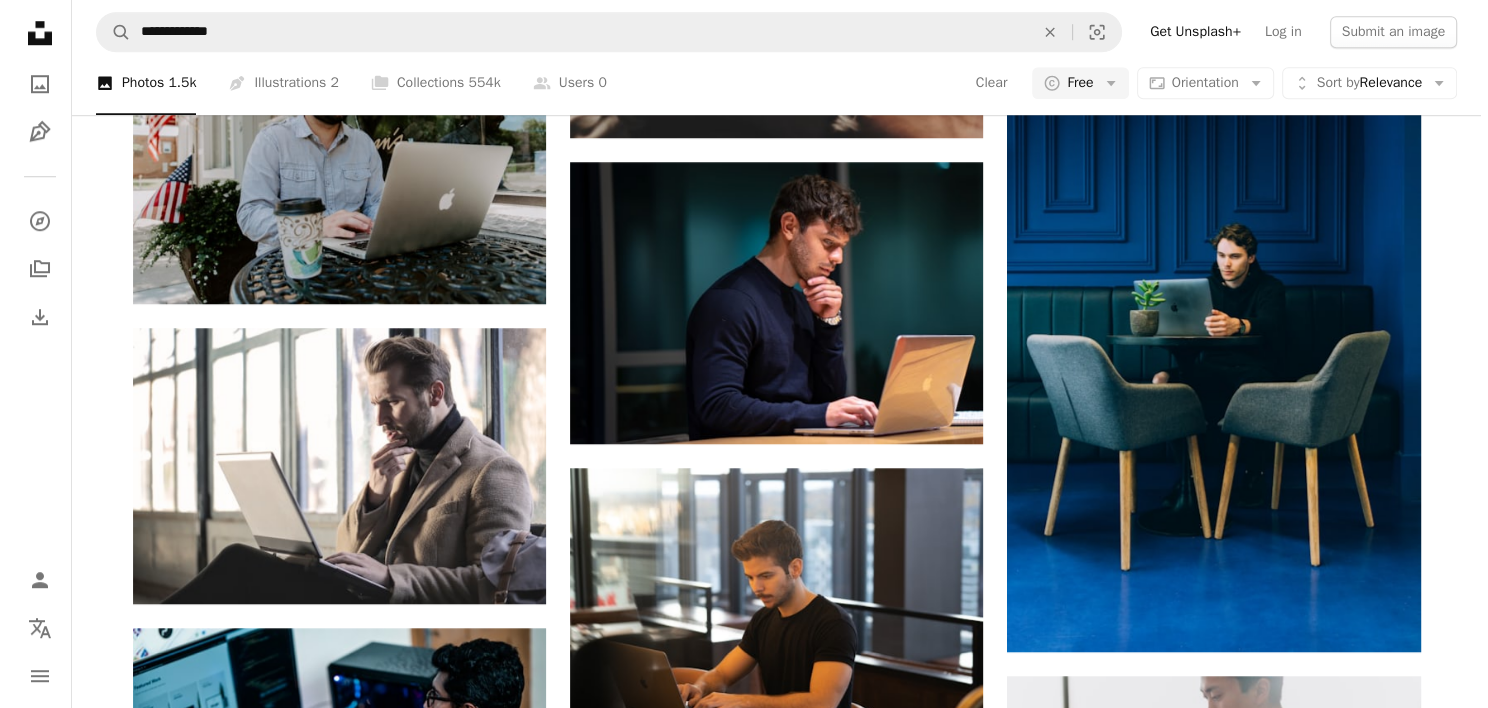 scroll, scrollTop: 1559, scrollLeft: 0, axis: vertical 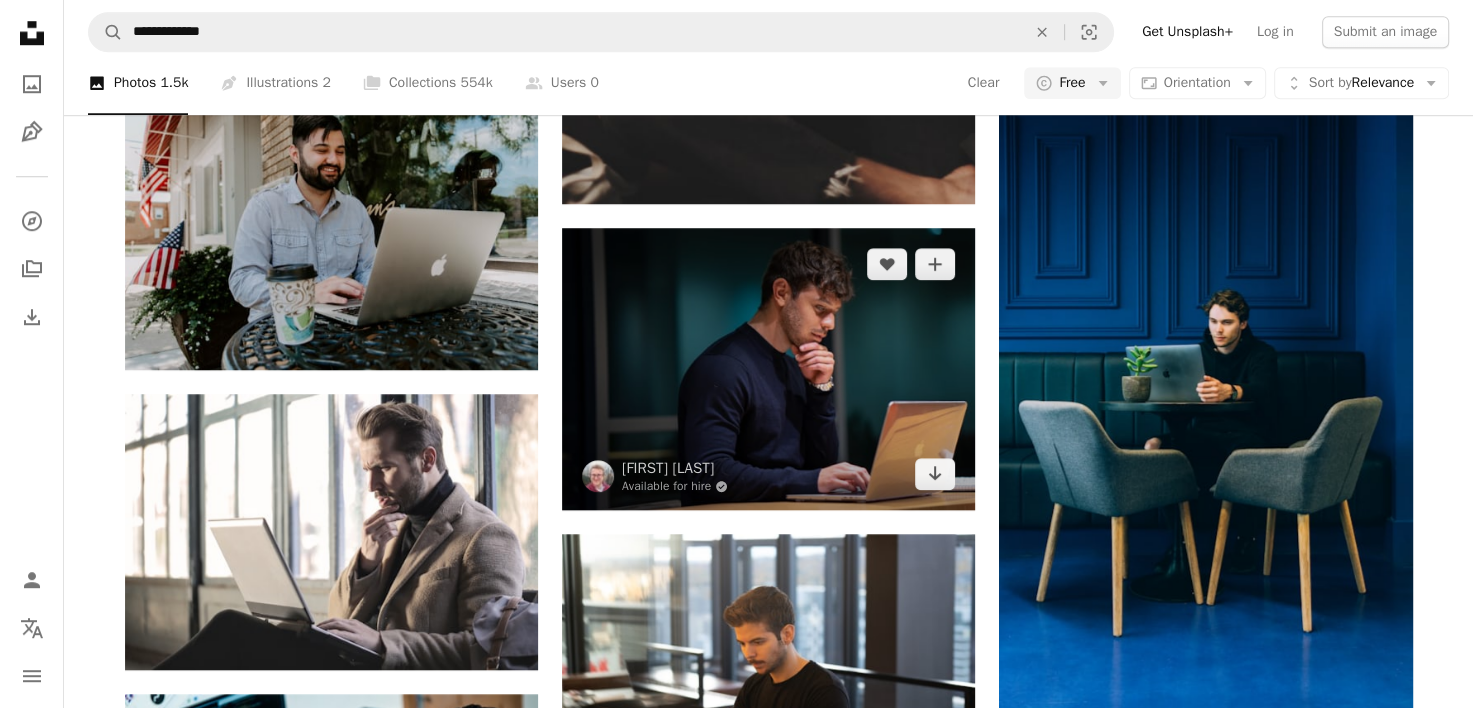 click at bounding box center [768, 369] 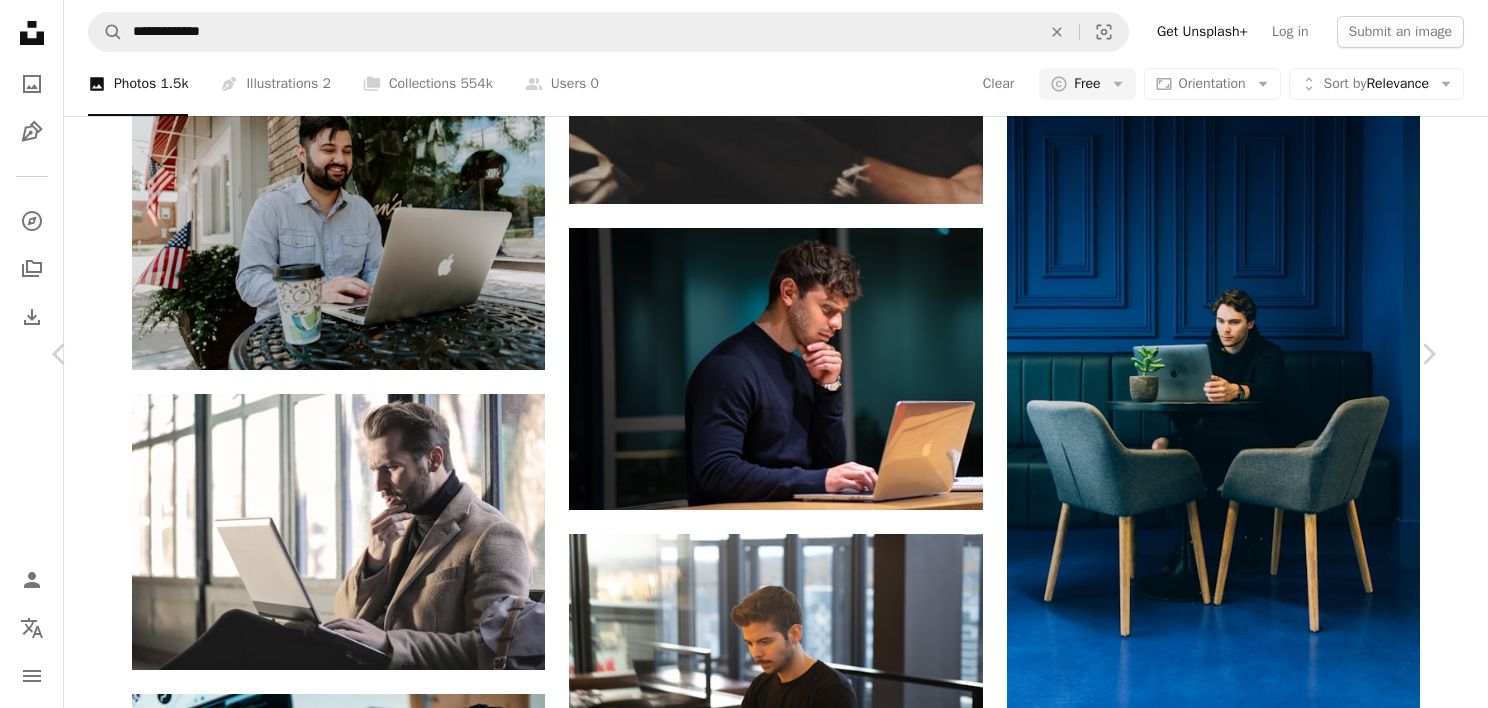 scroll, scrollTop: 1310, scrollLeft: 0, axis: vertical 